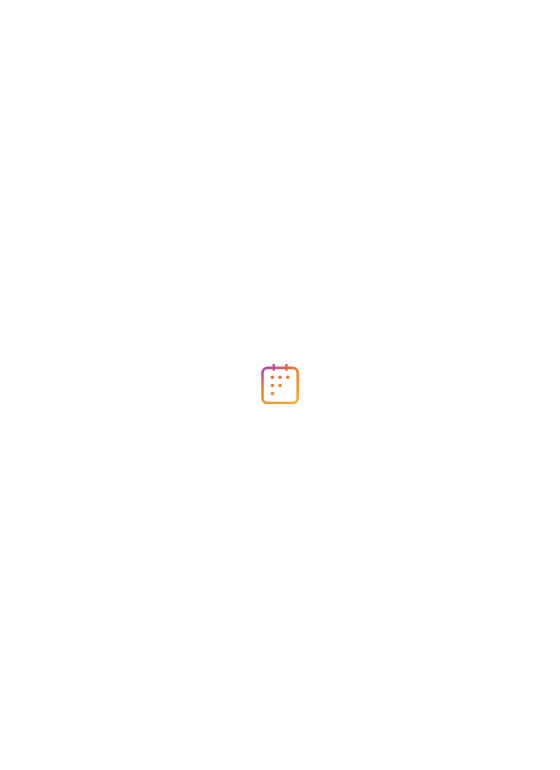 scroll, scrollTop: 0, scrollLeft: 0, axis: both 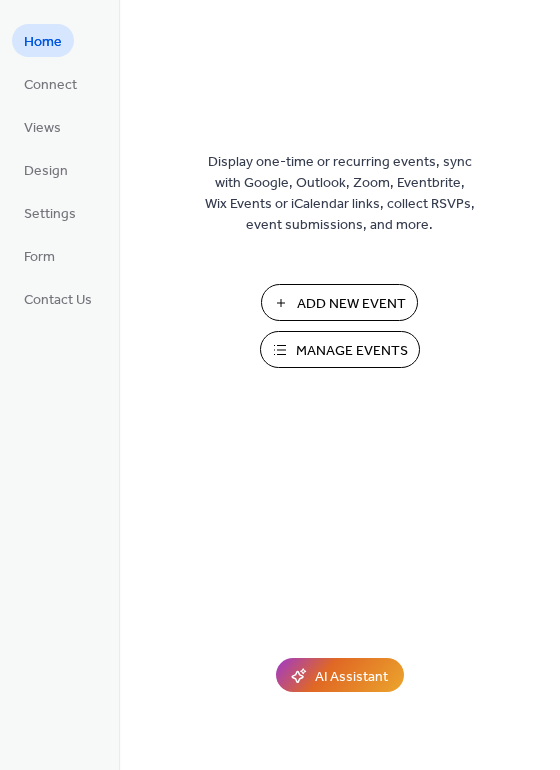 drag, startPoint x: 334, startPoint y: 336, endPoint x: 329, endPoint y: 346, distance: 11.18034 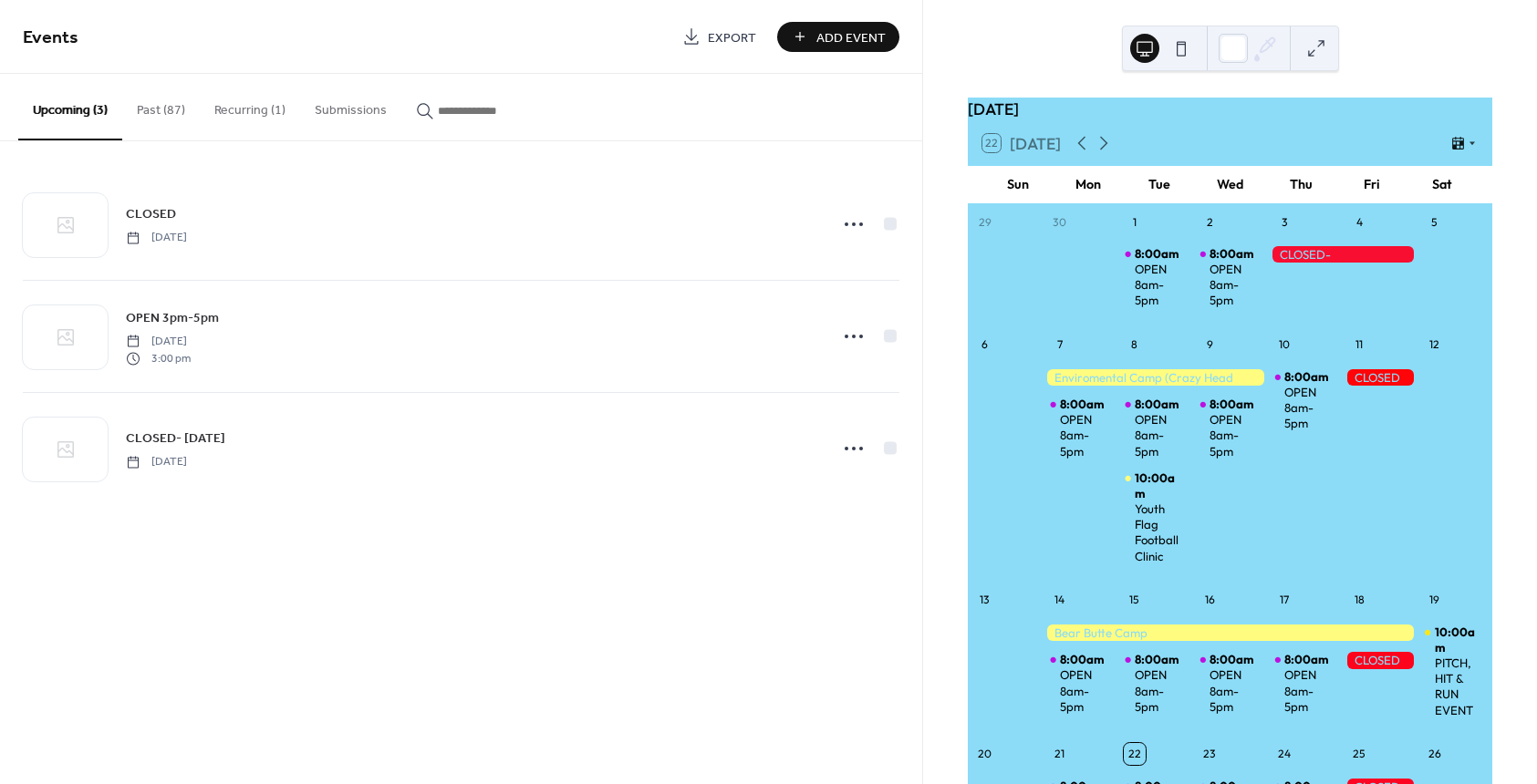 scroll, scrollTop: 0, scrollLeft: 0, axis: both 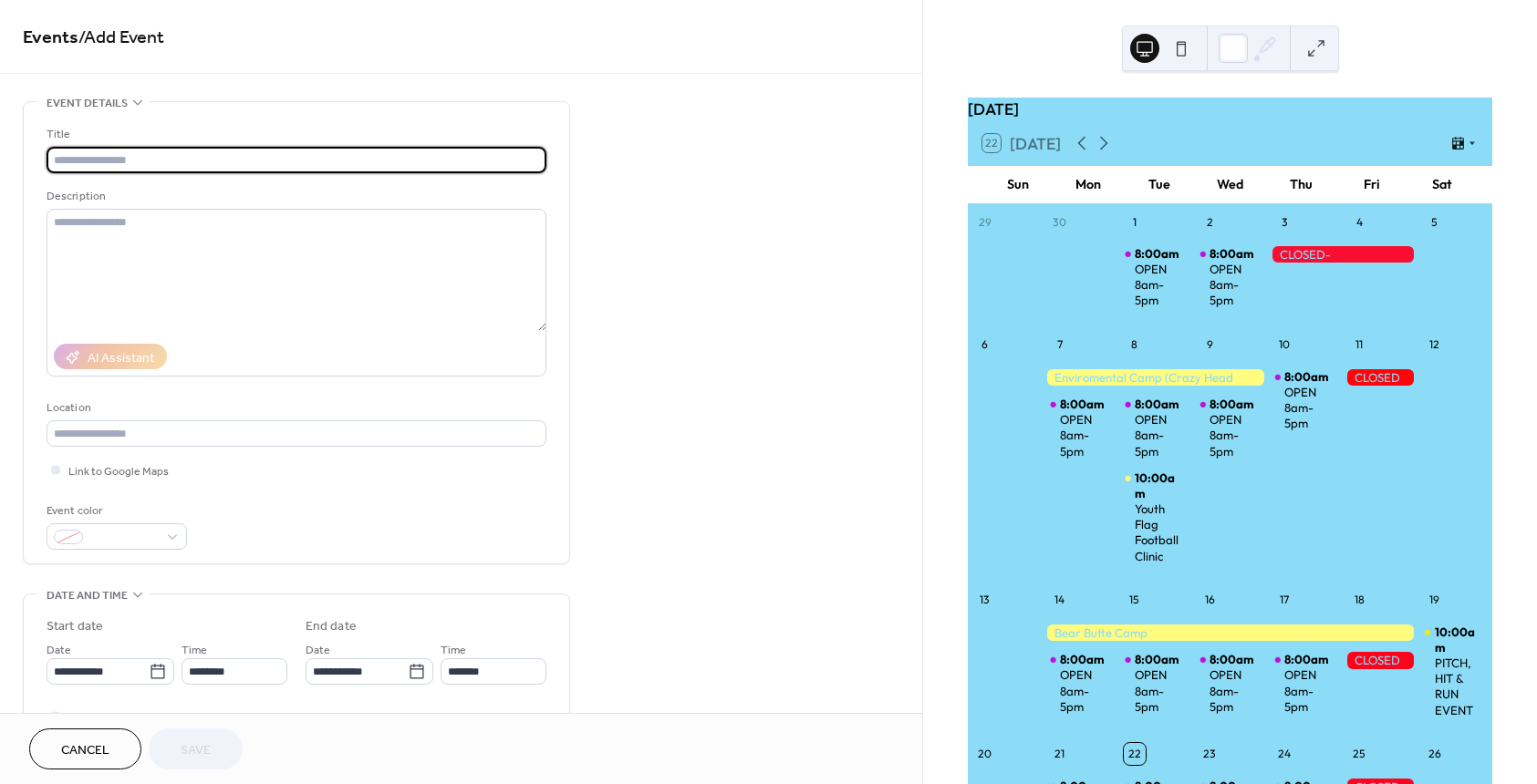 click on "Title" at bounding box center [295, 134] 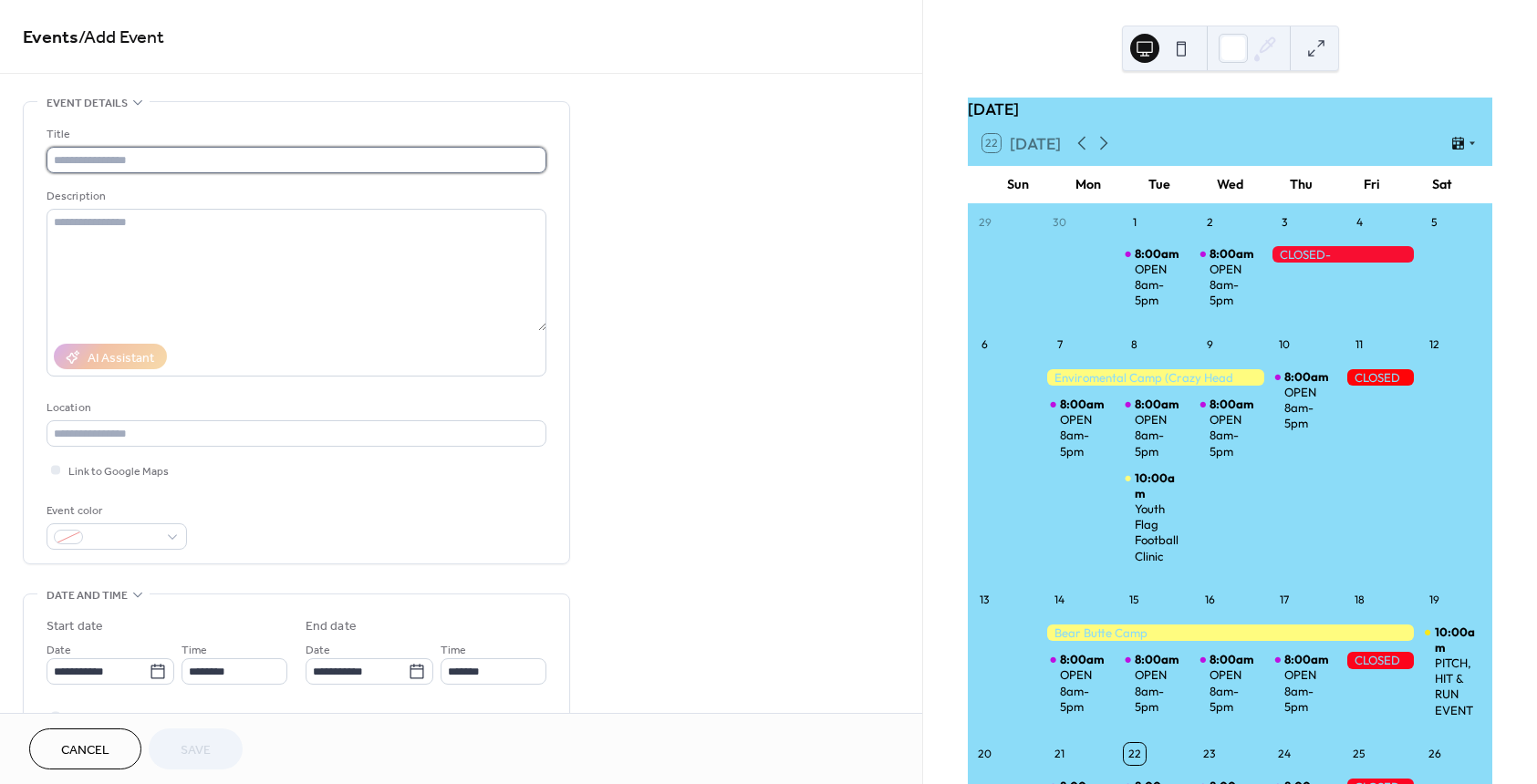 click at bounding box center (296, 160) 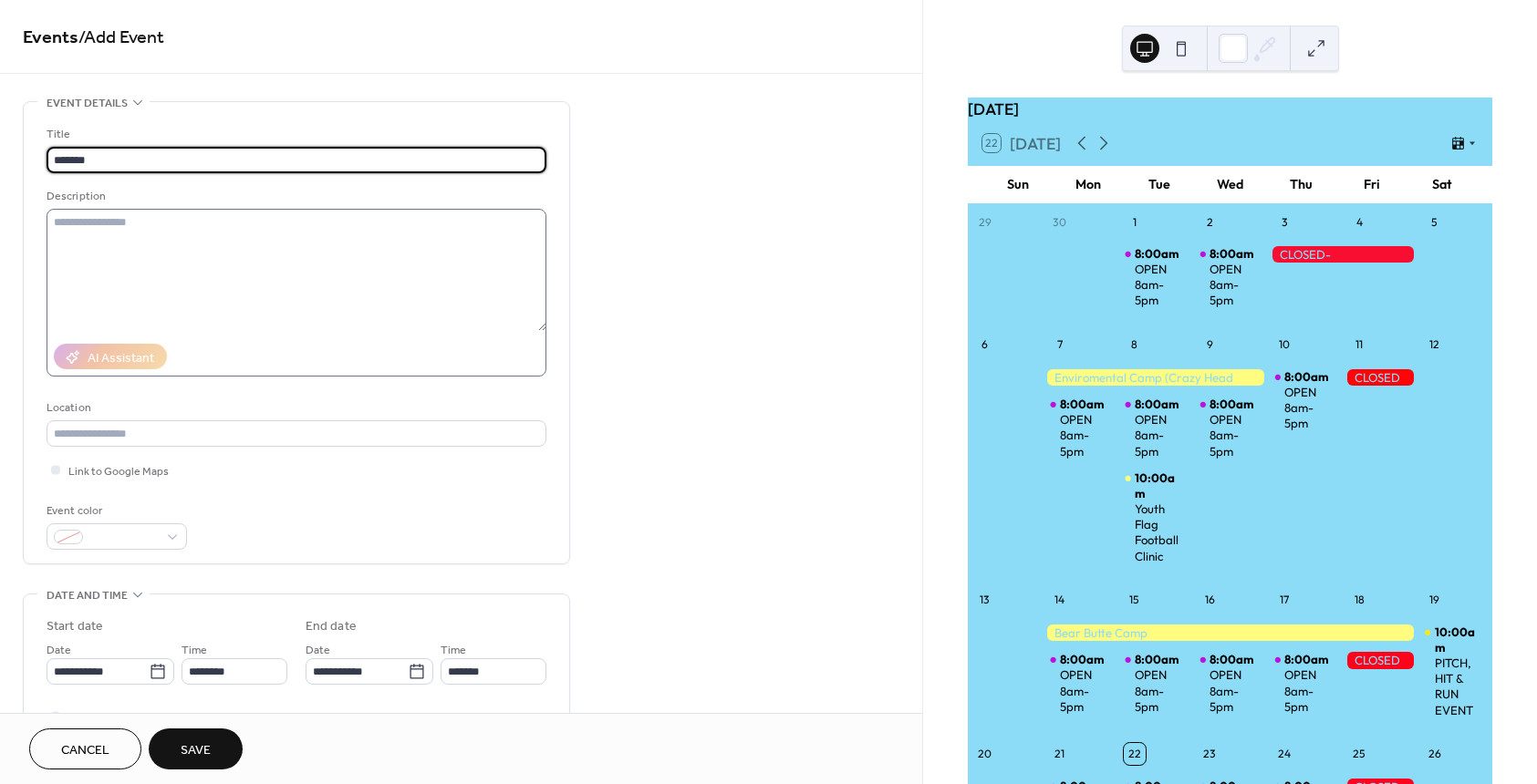 type on "******" 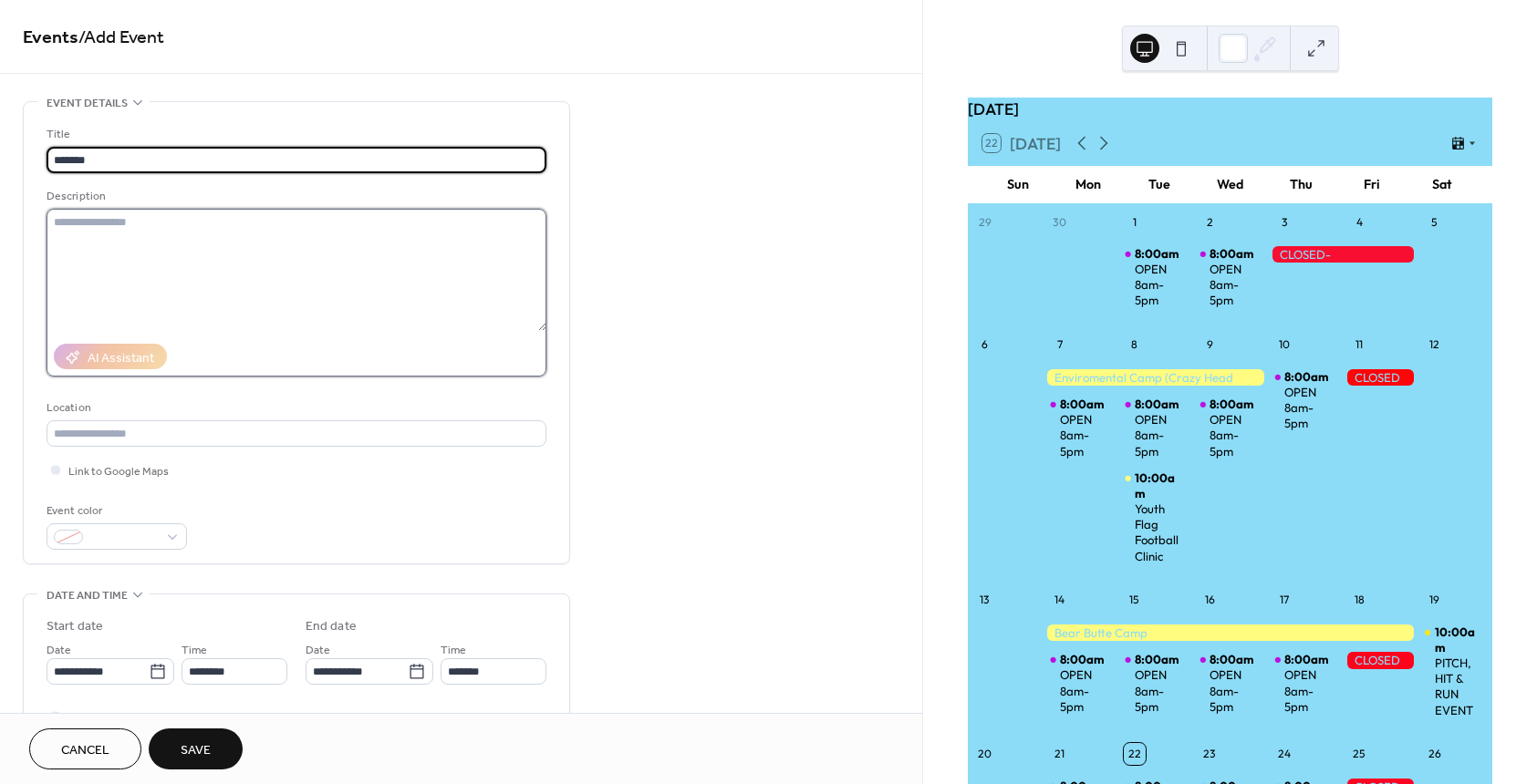 click at bounding box center [296, 270] 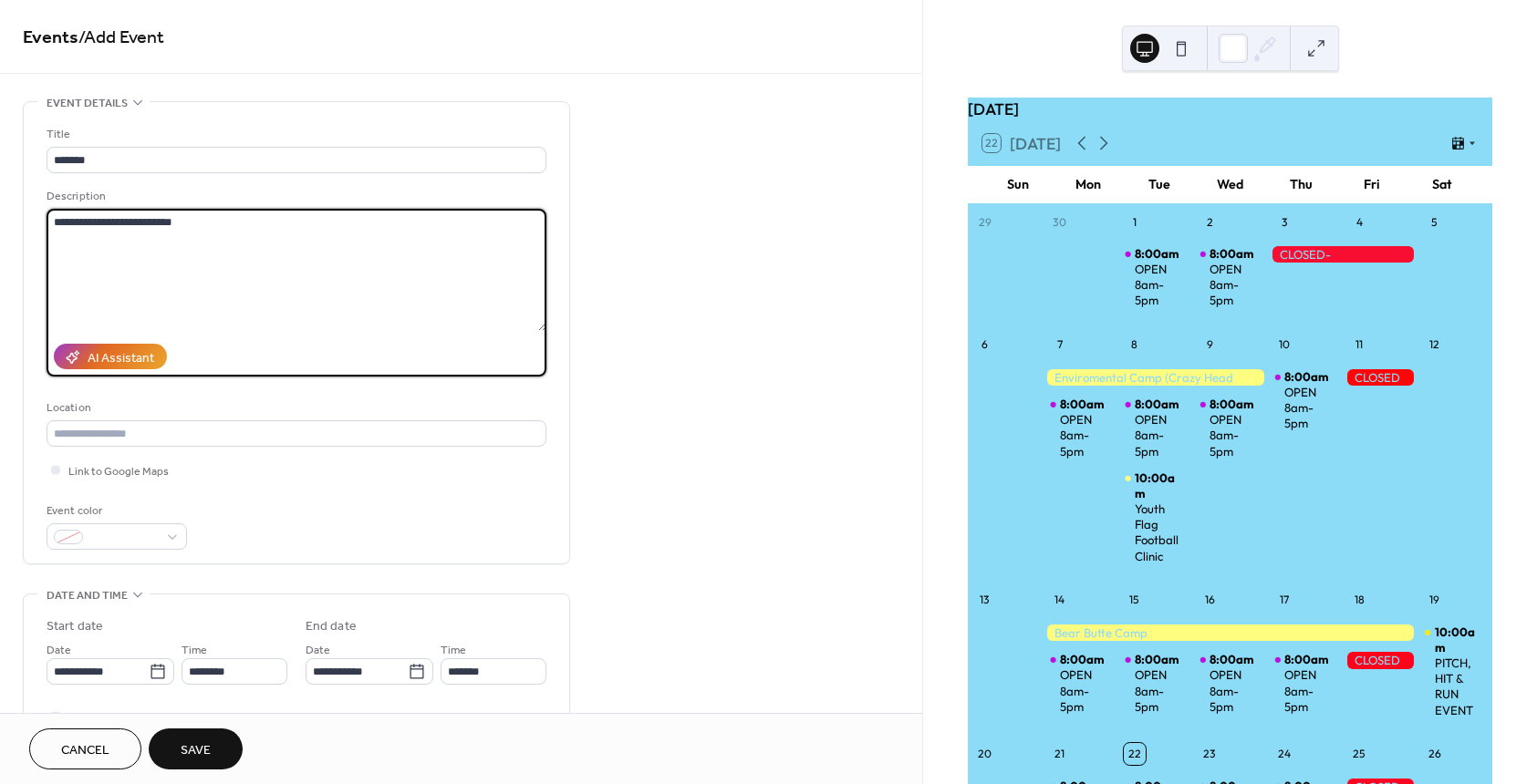 type on "**********" 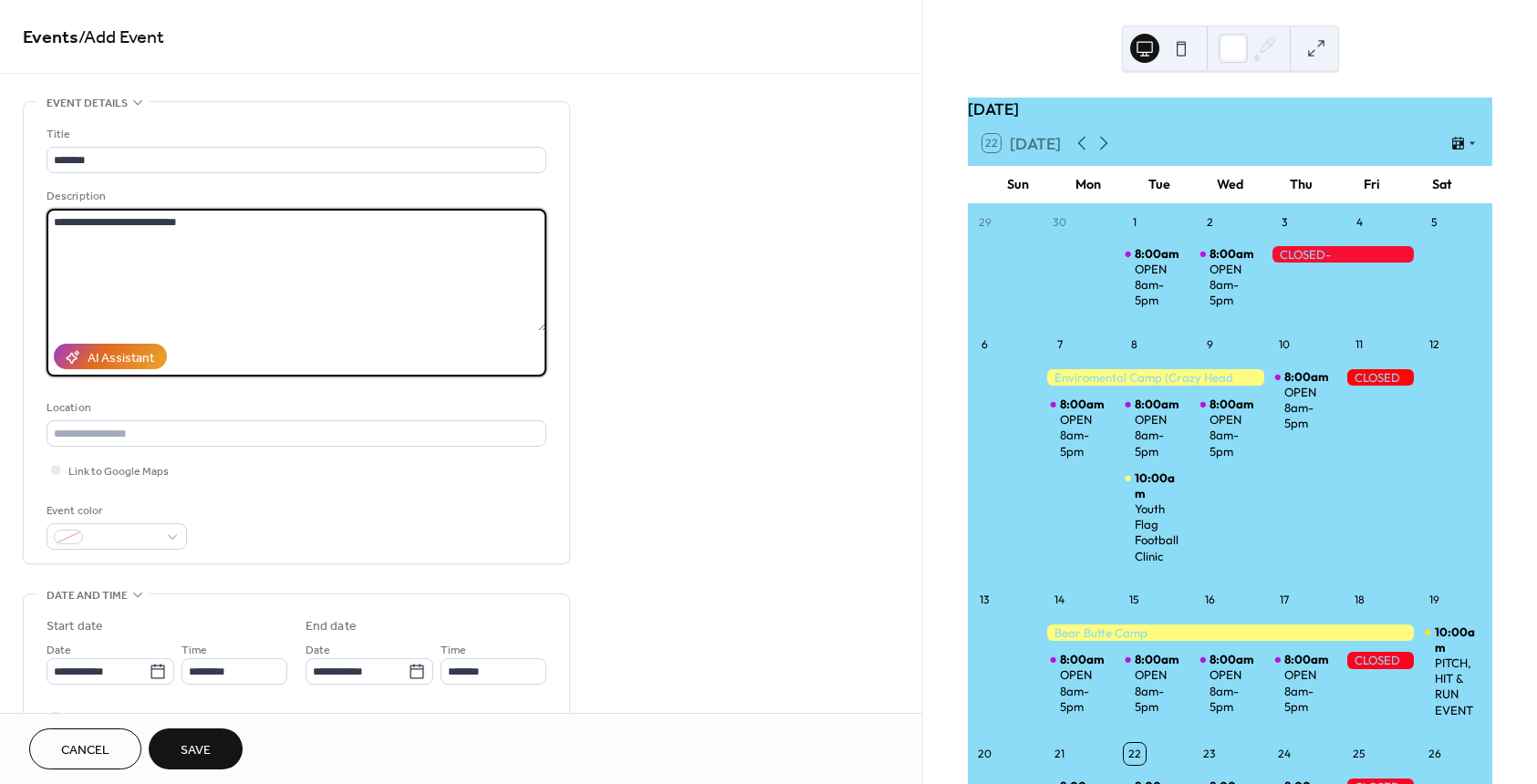 click on "**********" at bounding box center [296, 270] 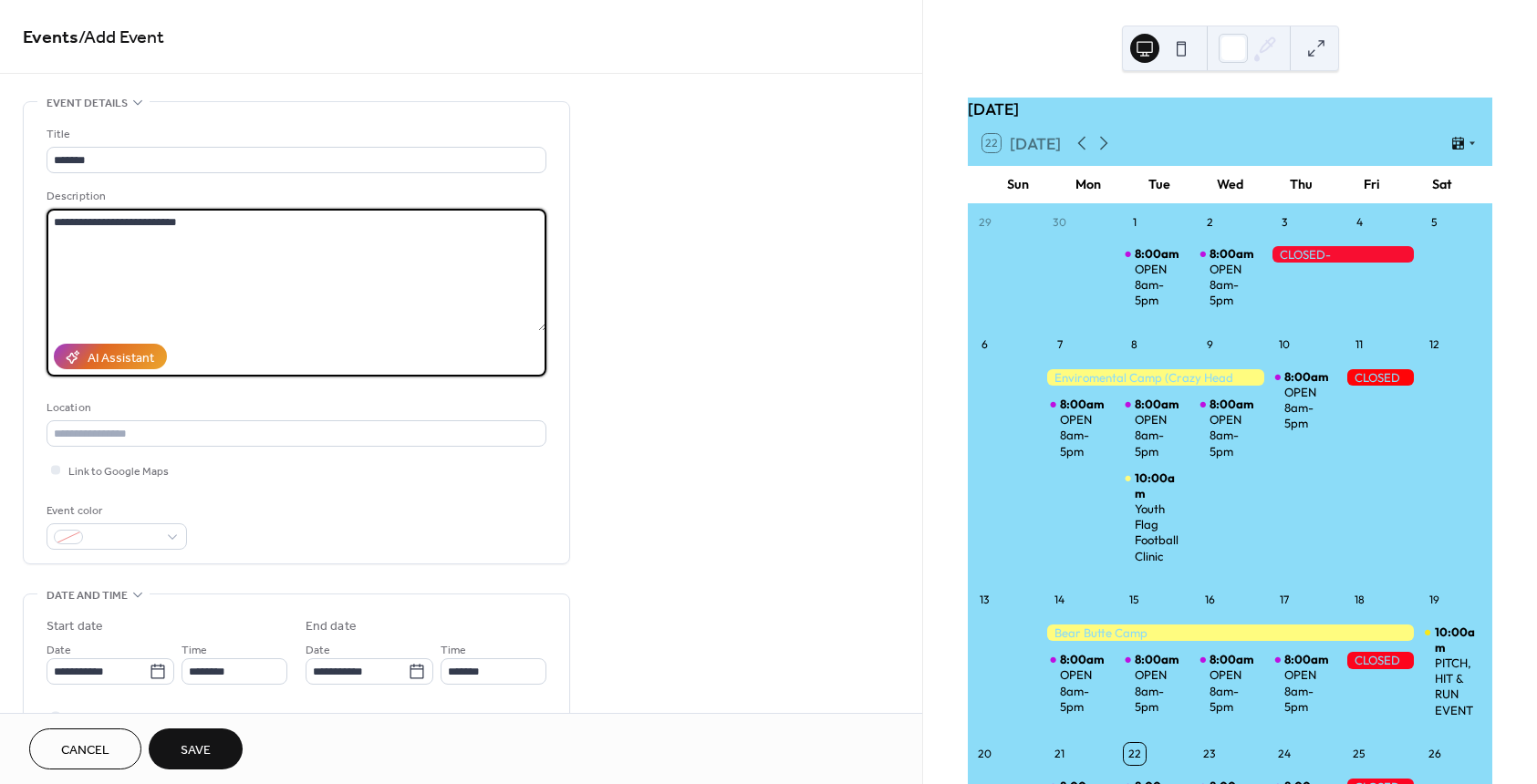 click on "**********" at bounding box center [296, 270] 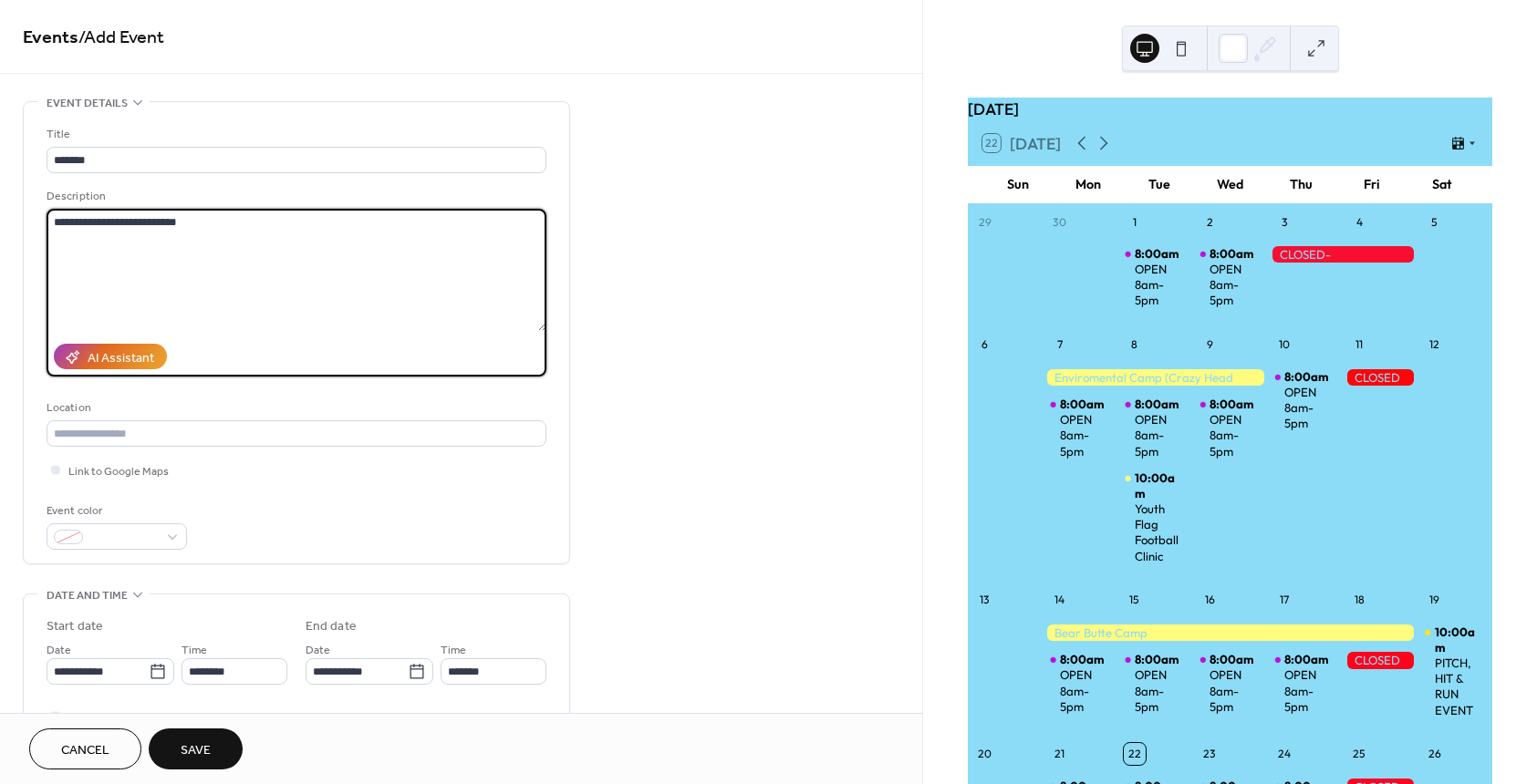 drag, startPoint x: 265, startPoint y: 217, endPoint x: -18, endPoint y: 230, distance: 283.29843 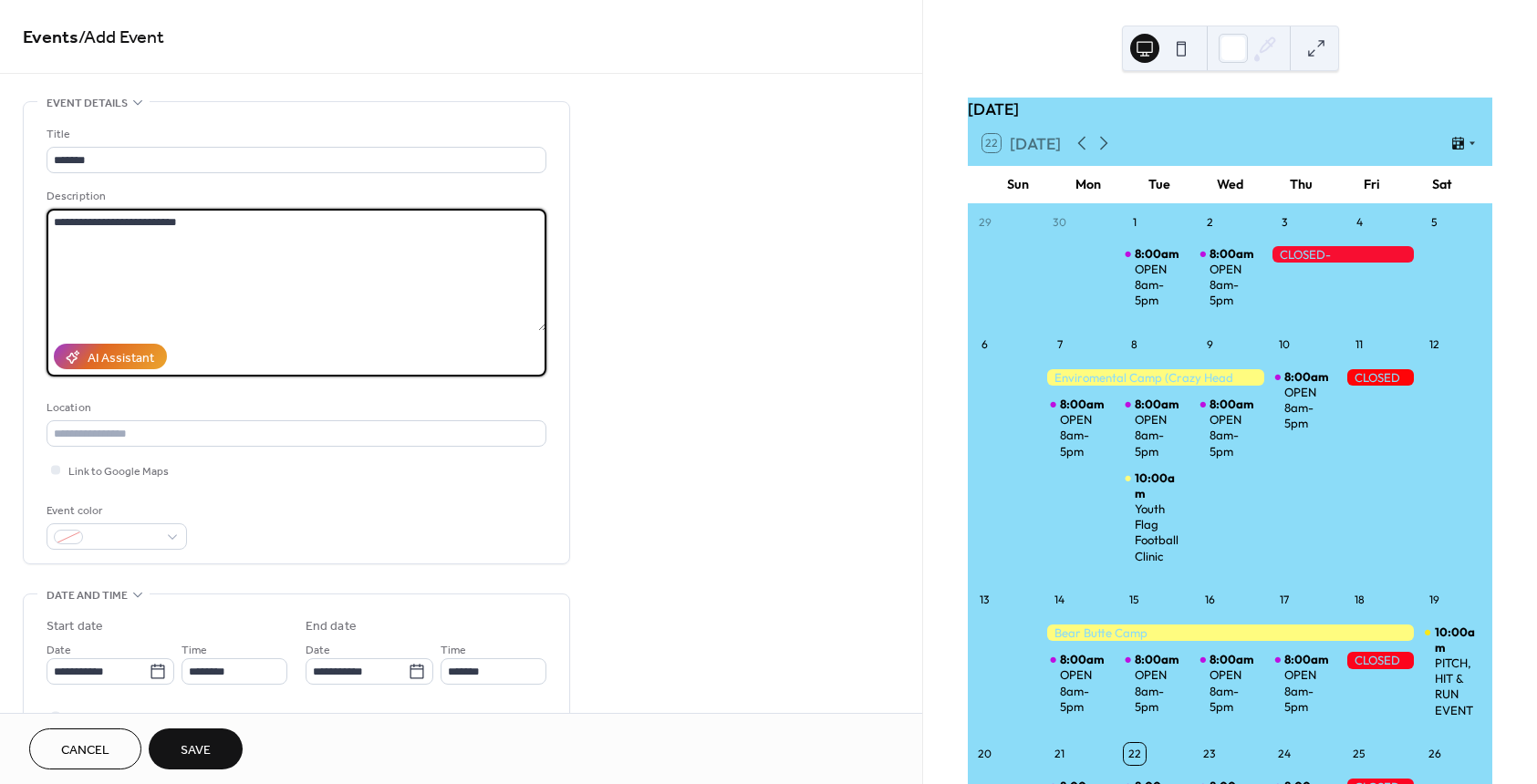 click on "**********" at bounding box center [768, 392] 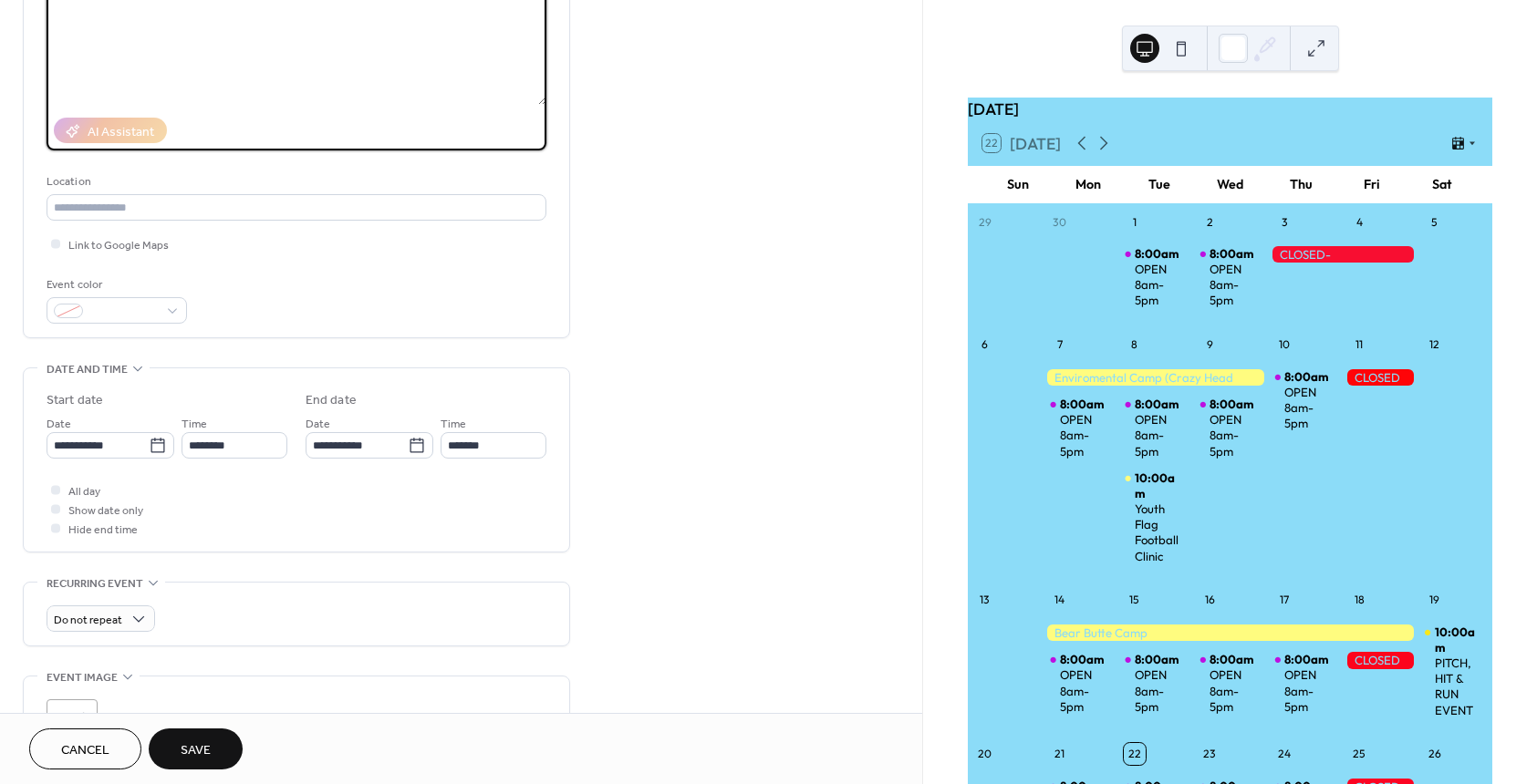 scroll, scrollTop: 273, scrollLeft: 0, axis: vertical 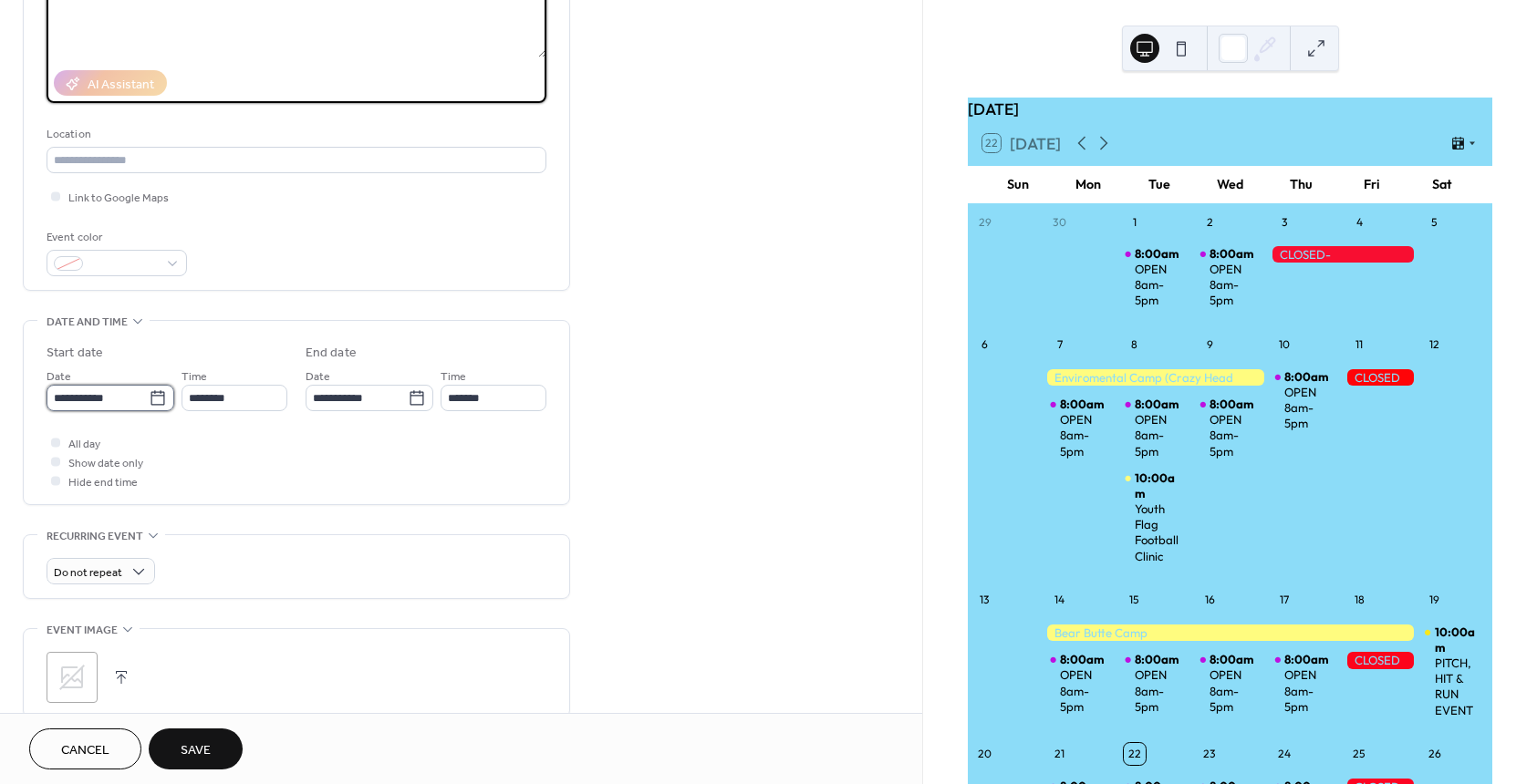 click on "**********" at bounding box center (98, 397) 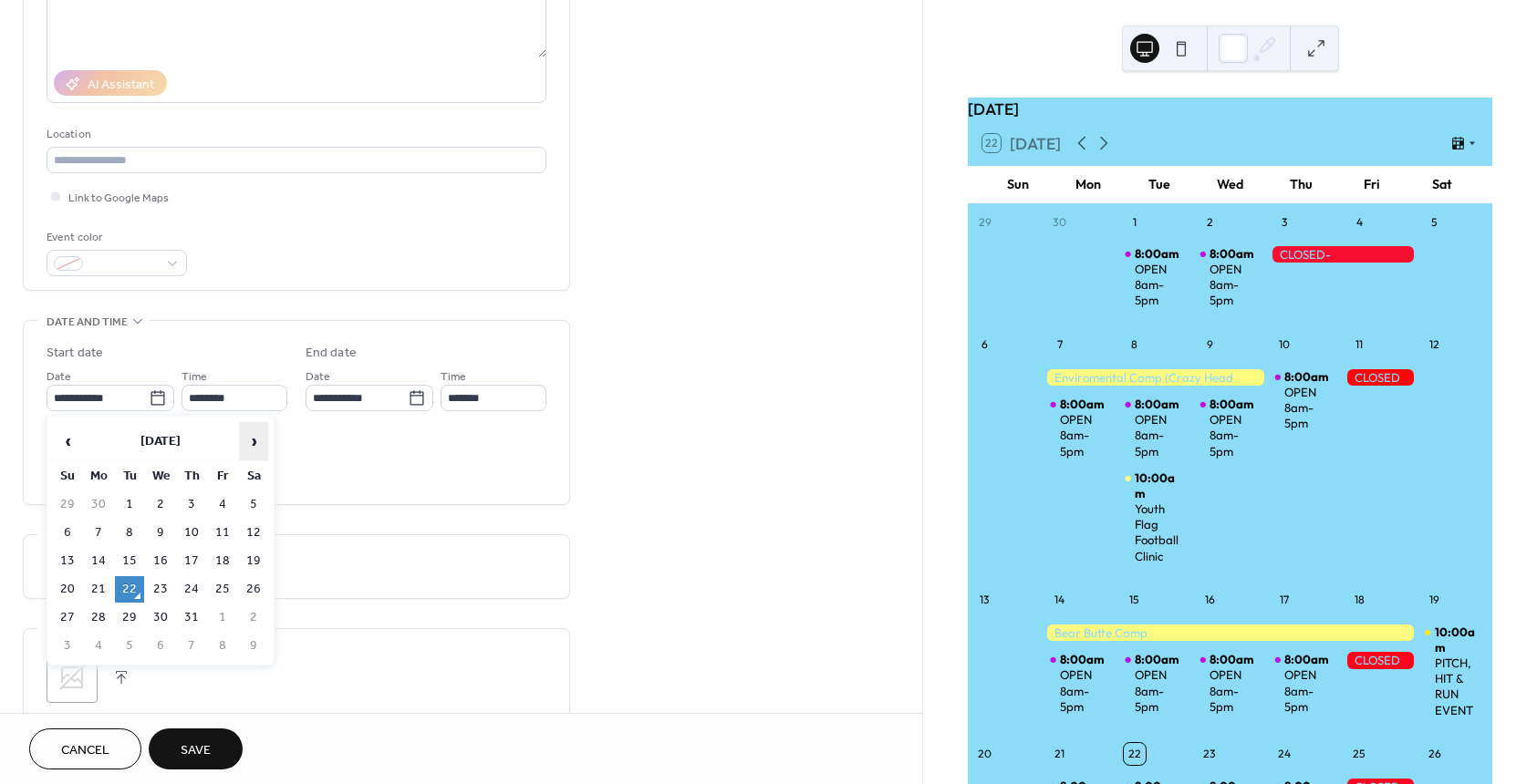 click on "›" at bounding box center (254, 441) 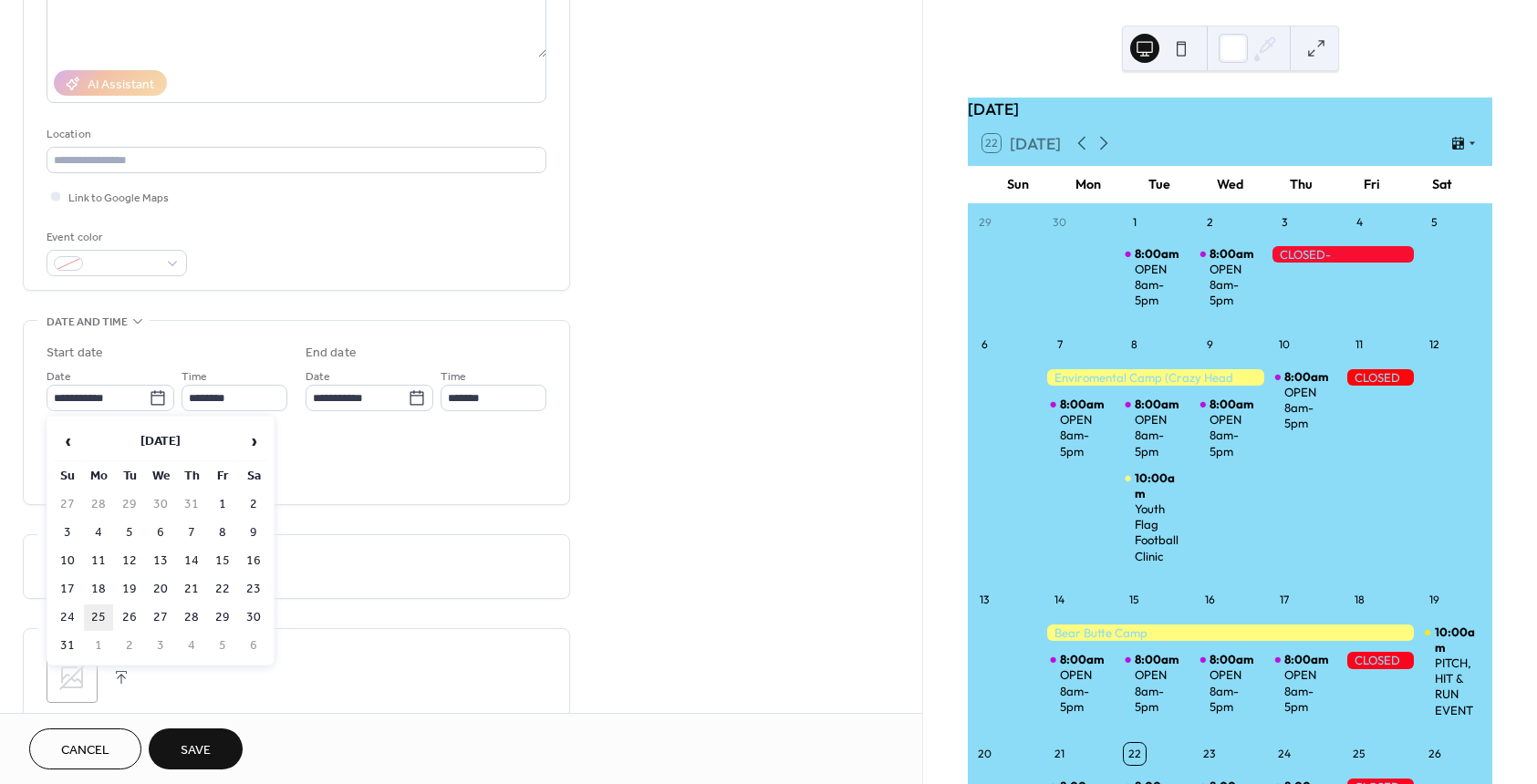 click on "25" at bounding box center [99, 617] 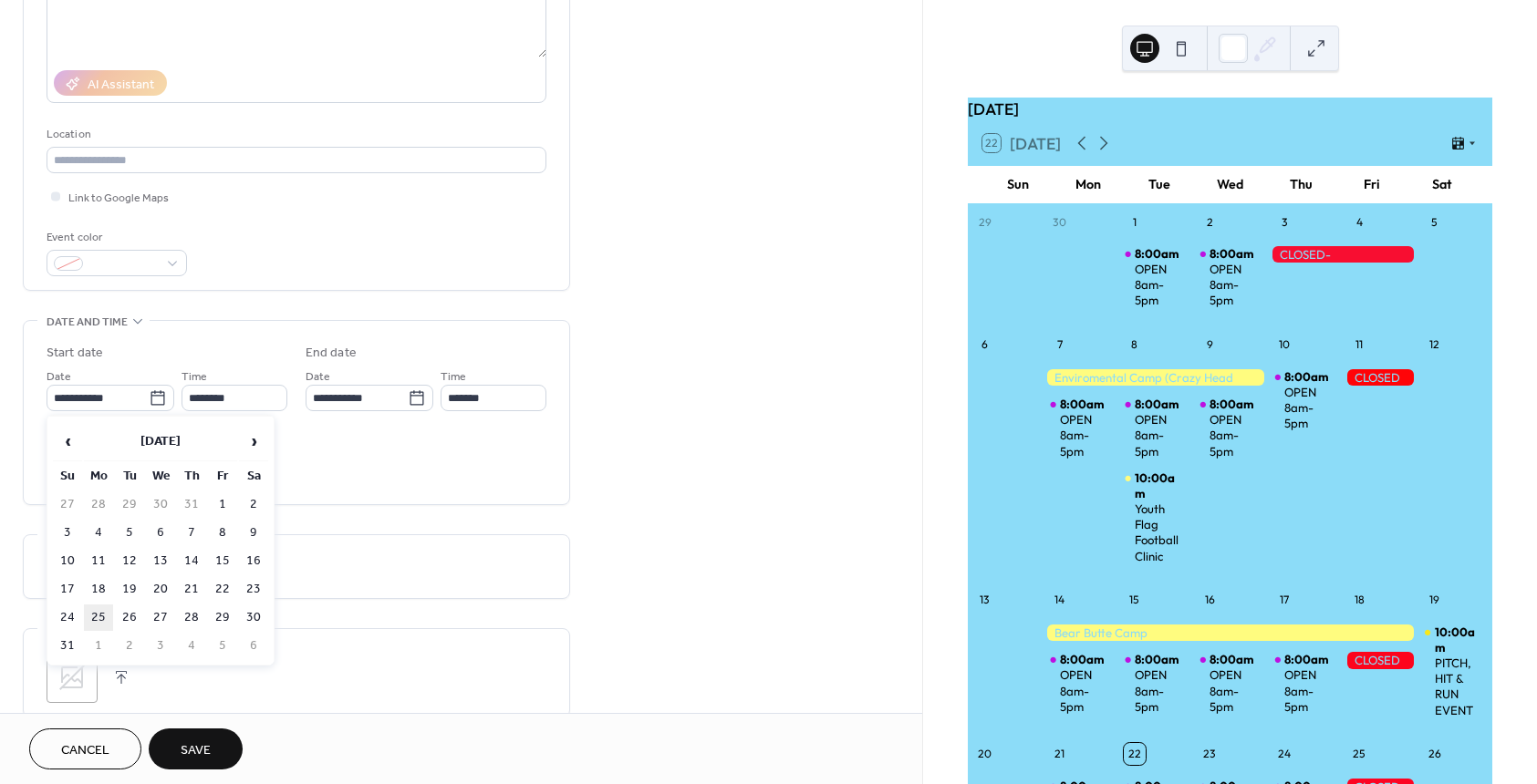 type on "**********" 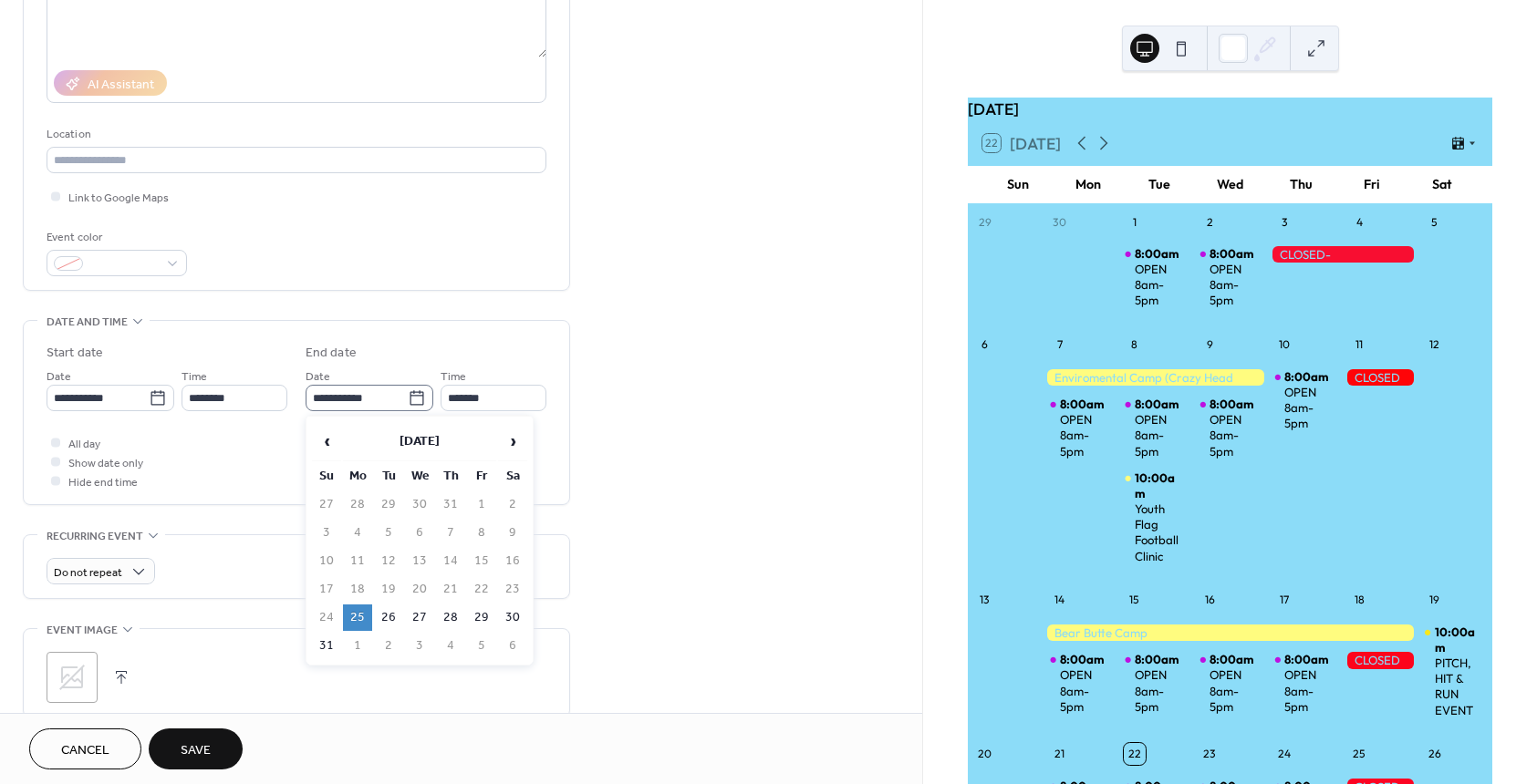 click 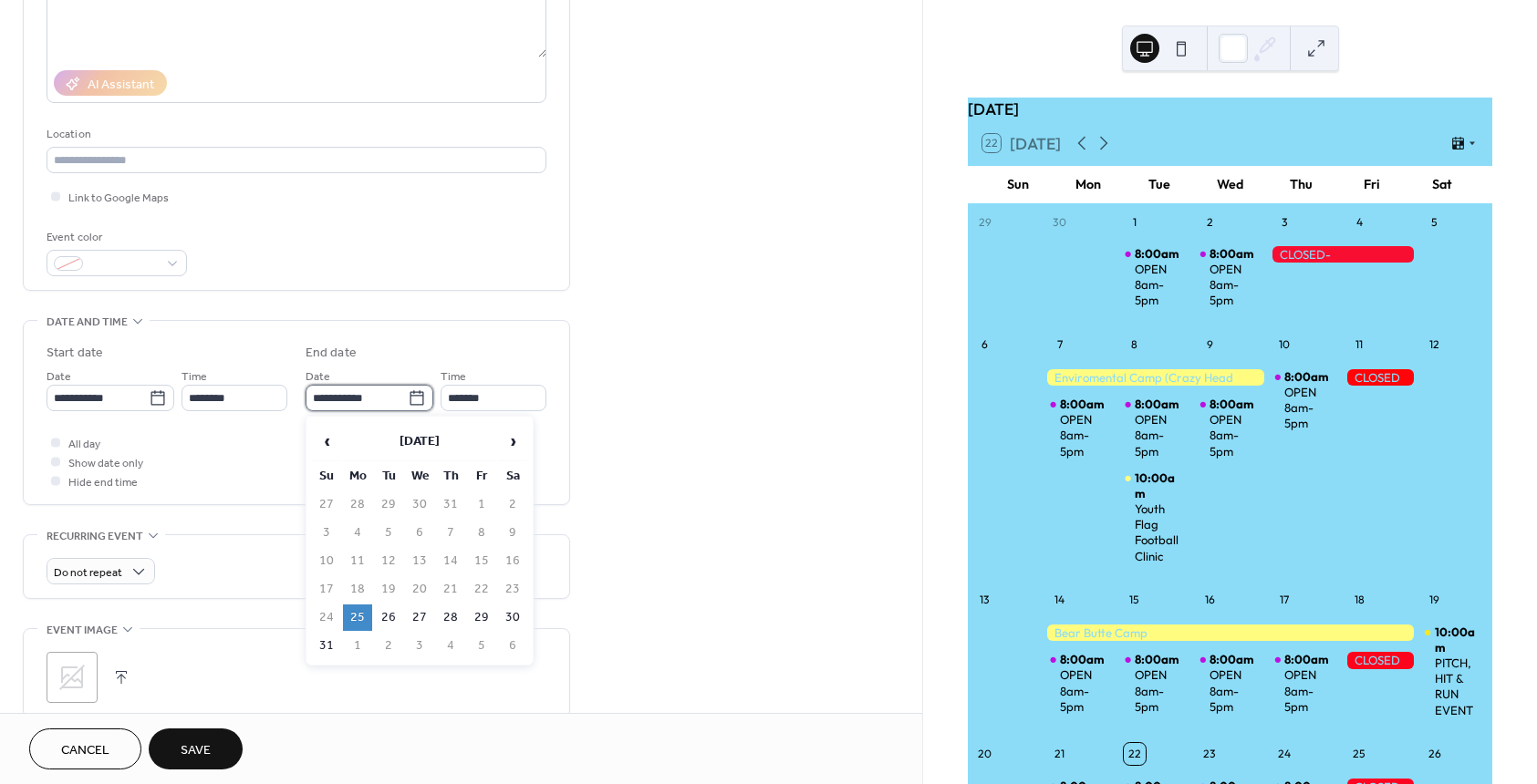 click on "**********" at bounding box center (357, 397) 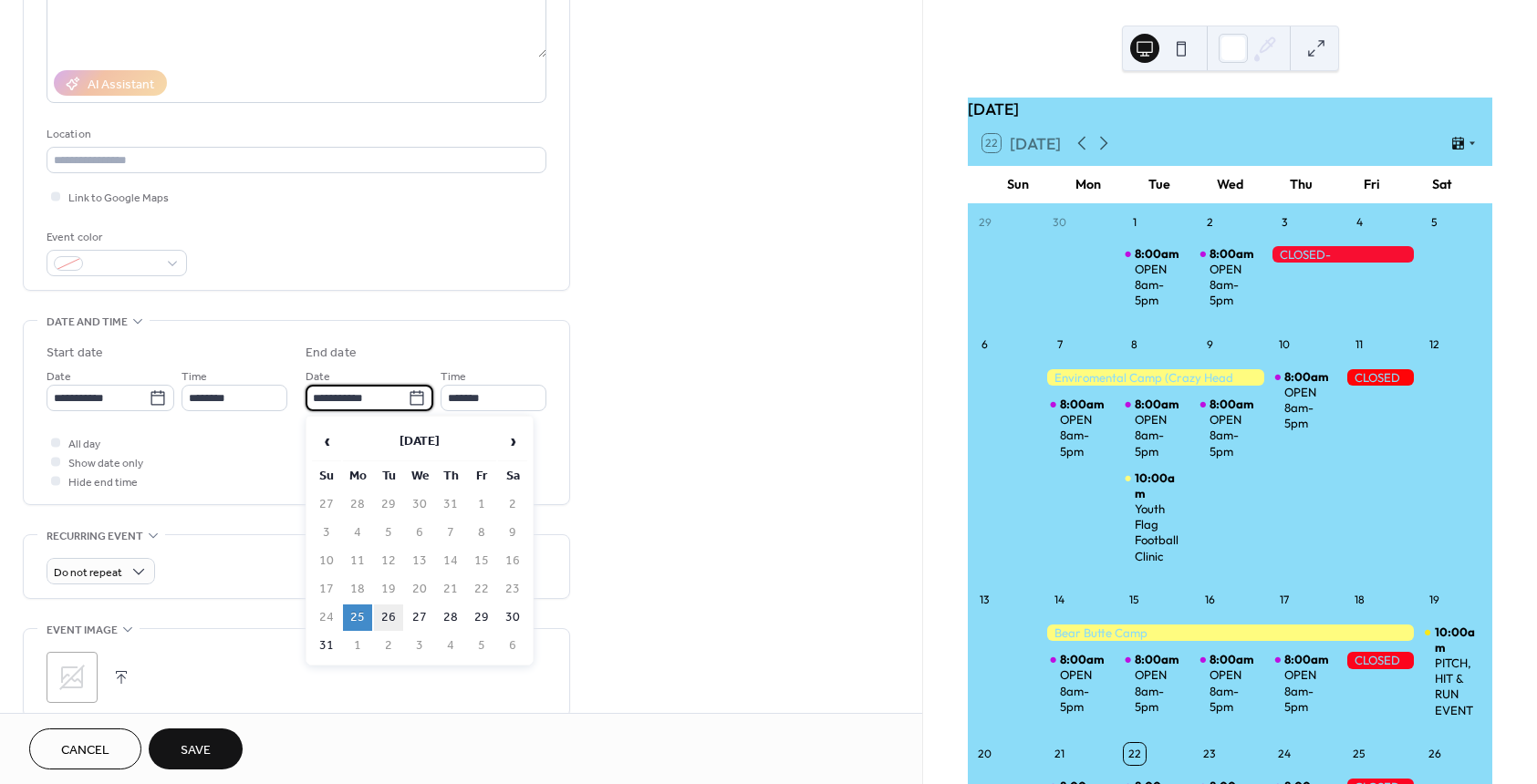 click on "26" at bounding box center [389, 617] 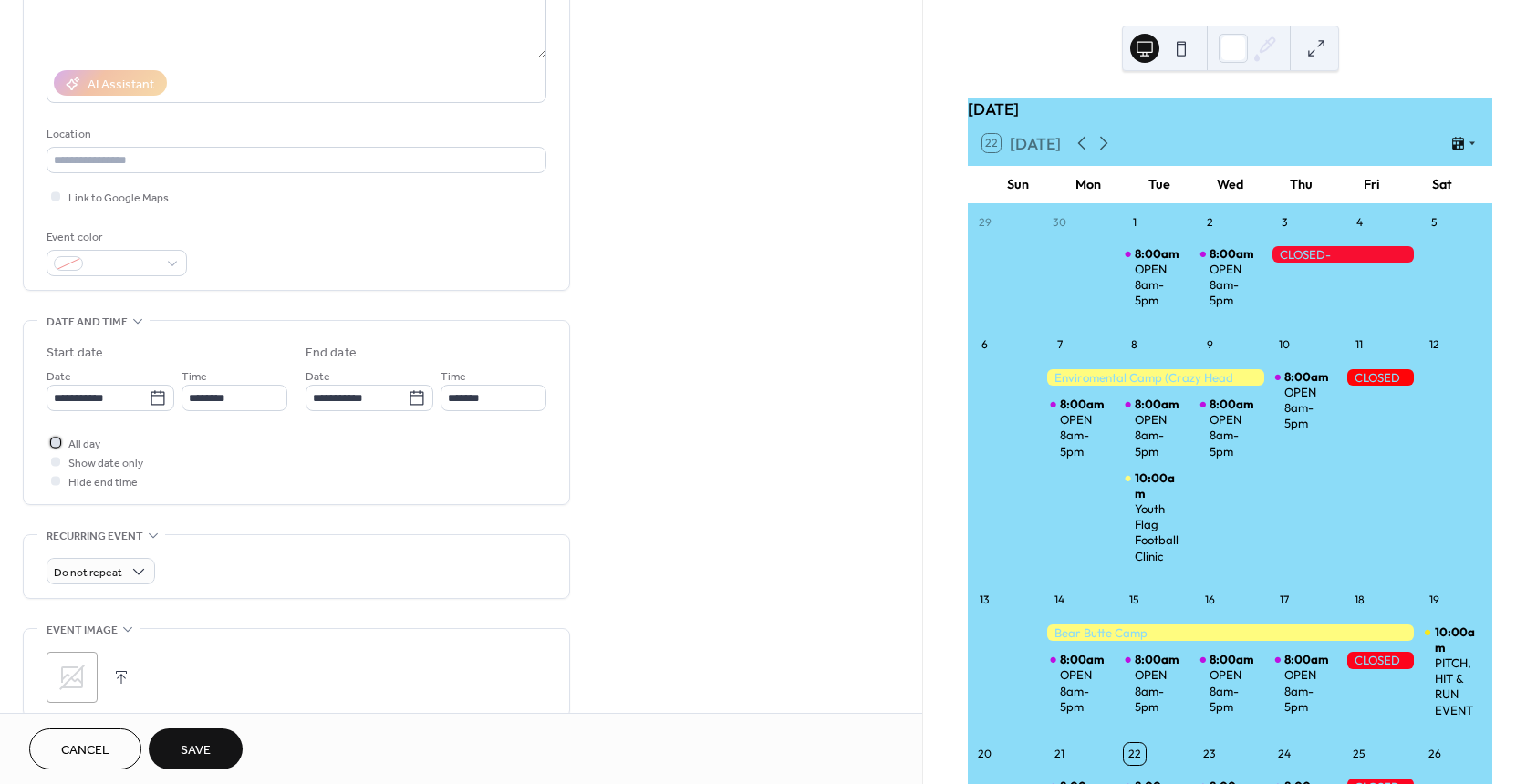 click at bounding box center (56, 442) 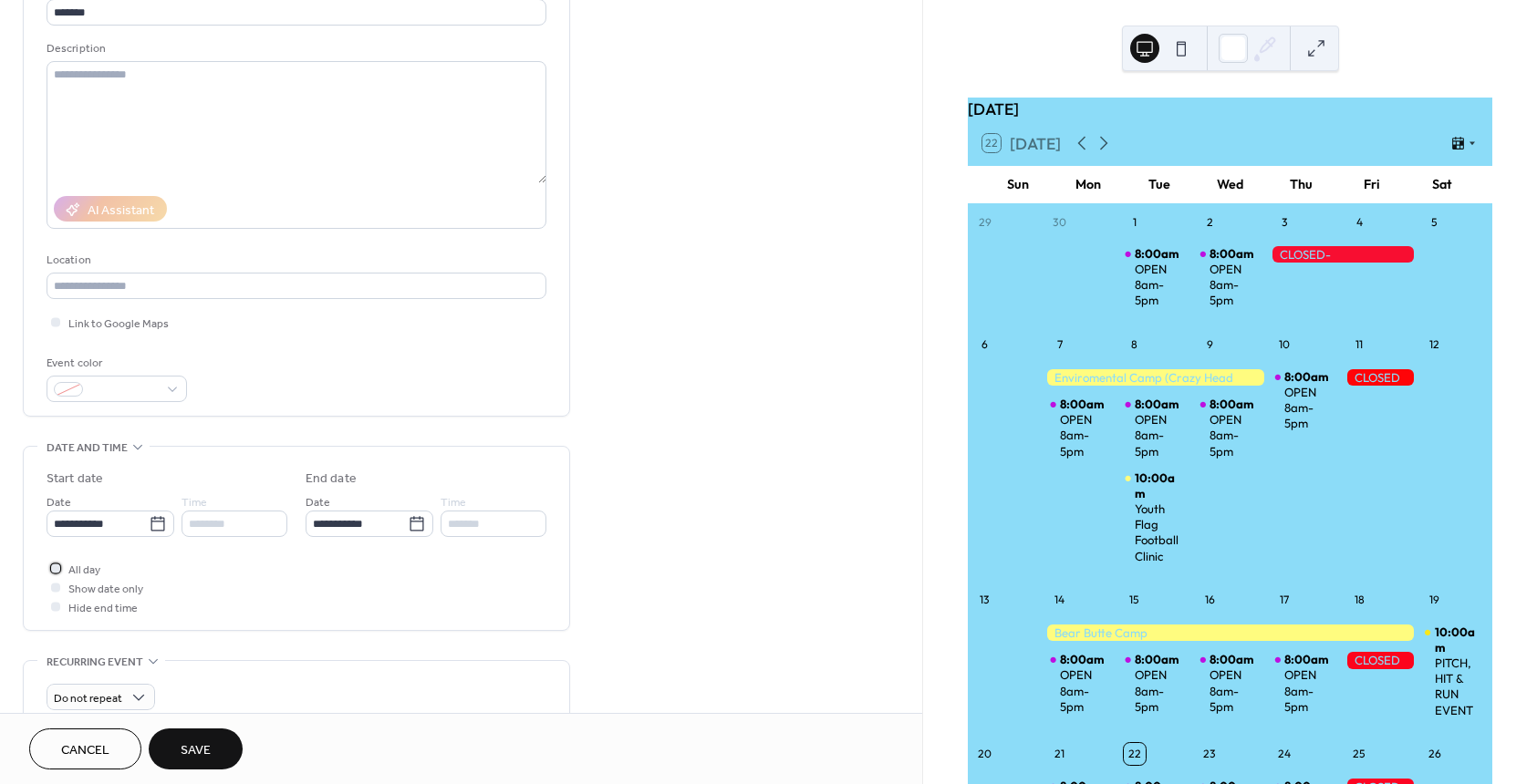 scroll, scrollTop: 91, scrollLeft: 0, axis: vertical 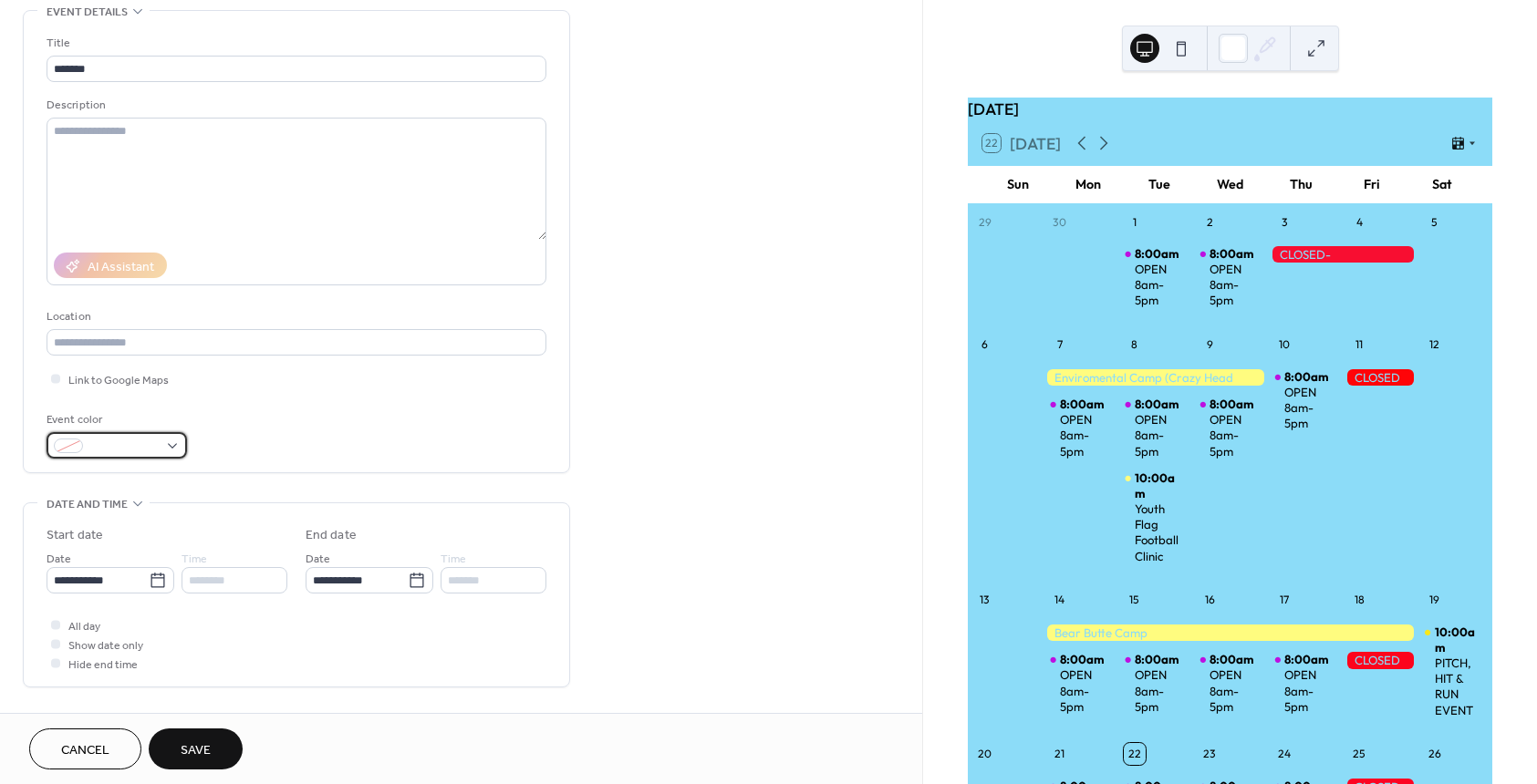 click at bounding box center [124, 447] 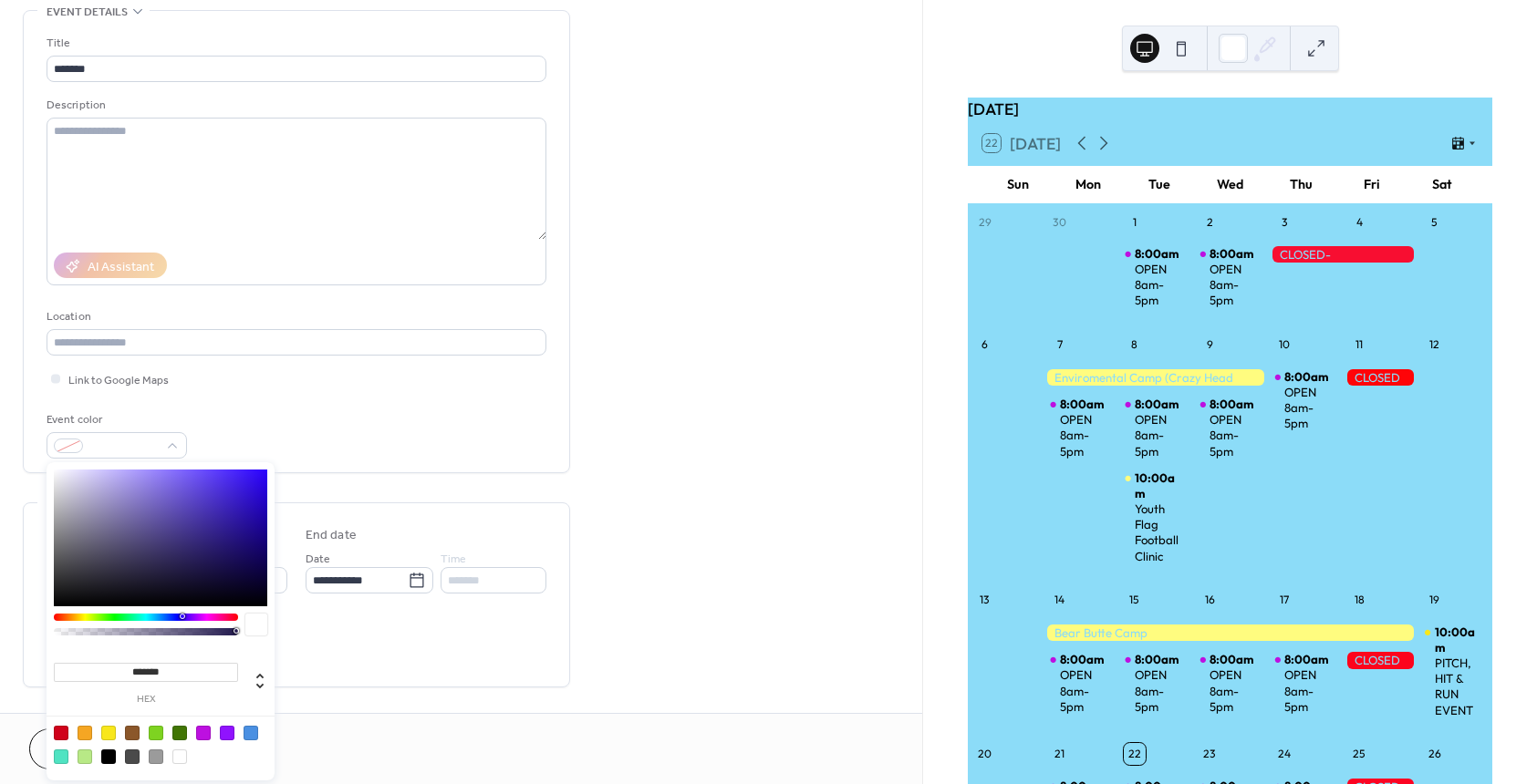 click at bounding box center (146, 617) 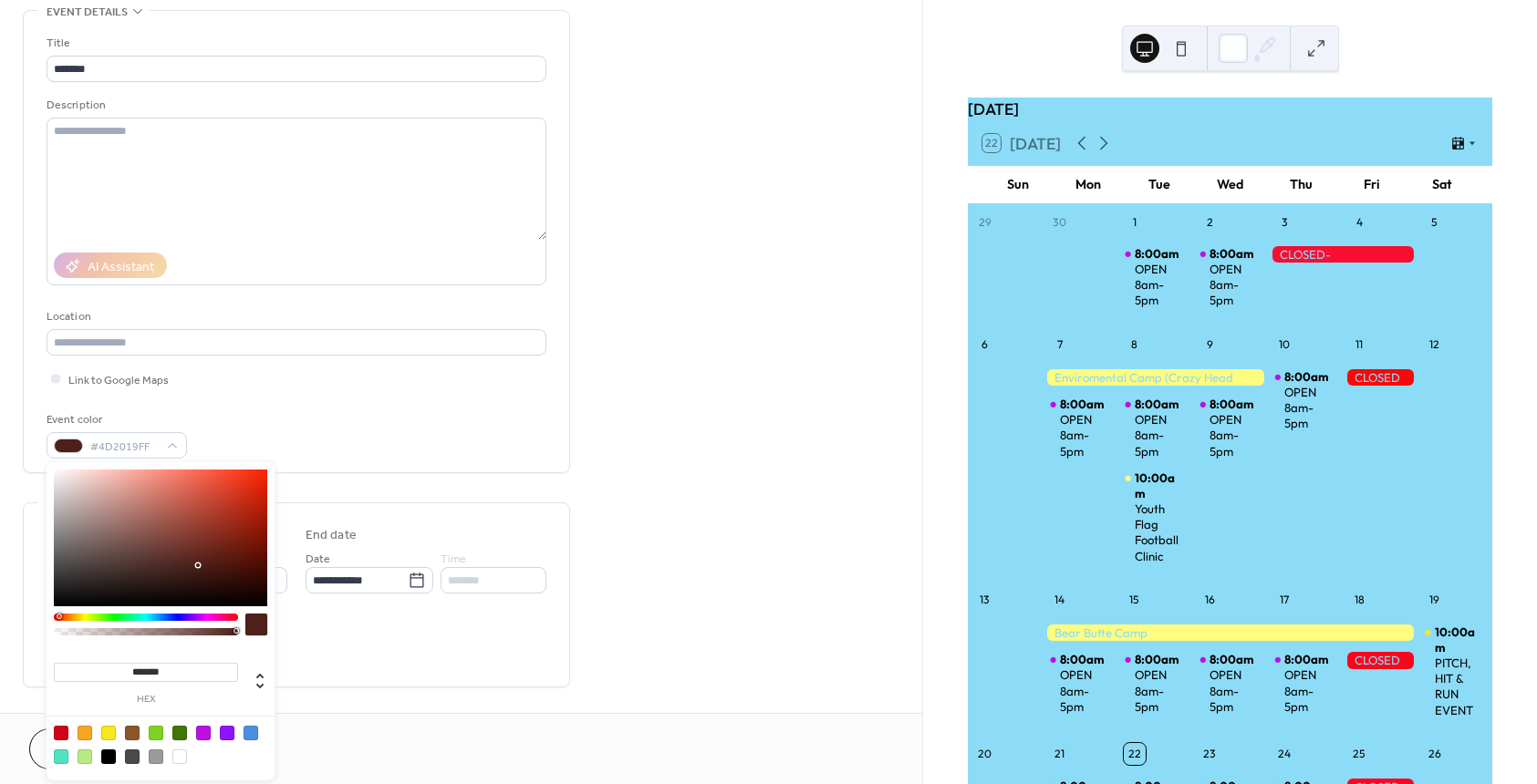 click at bounding box center (146, 617) 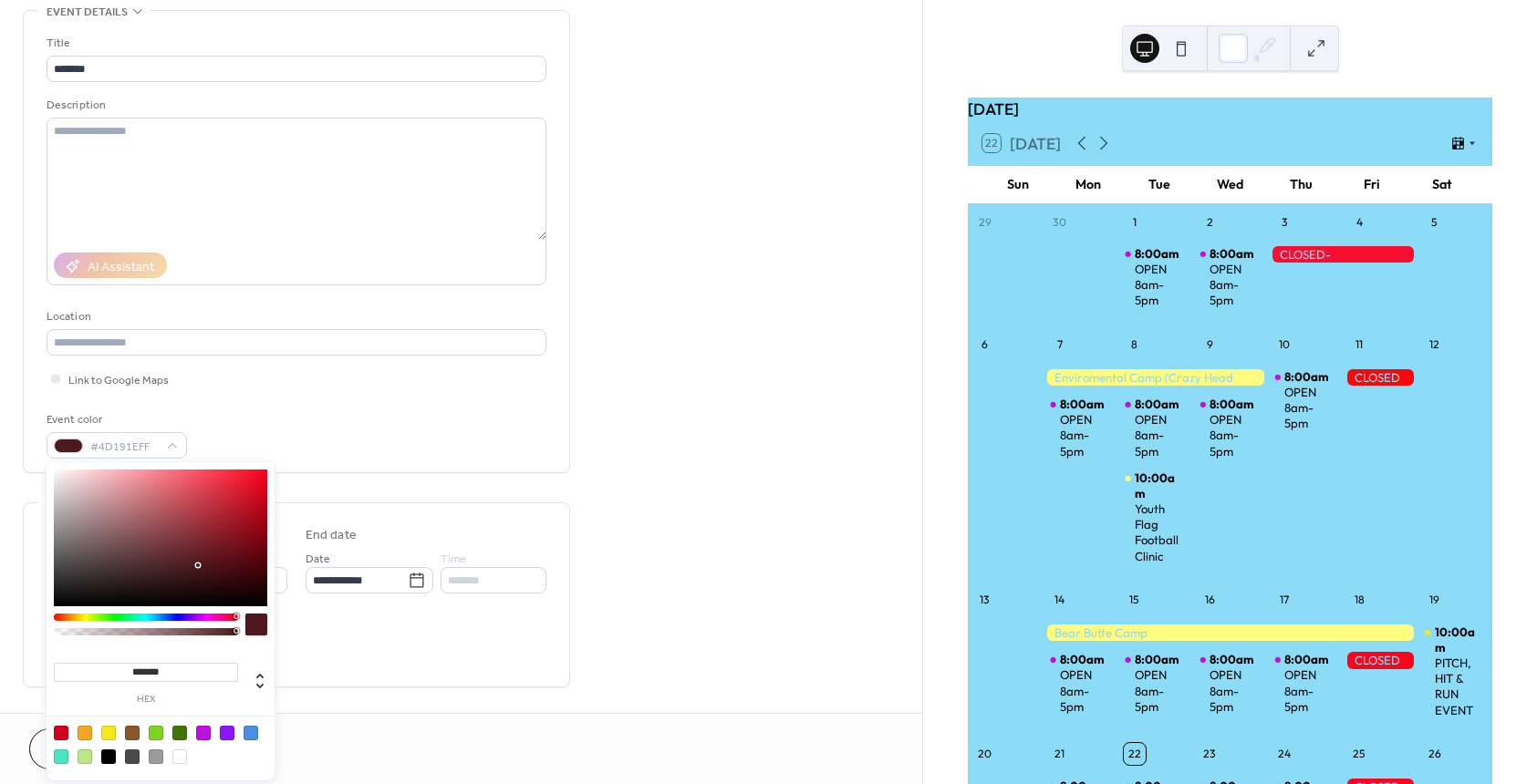 click at bounding box center [161, 538] 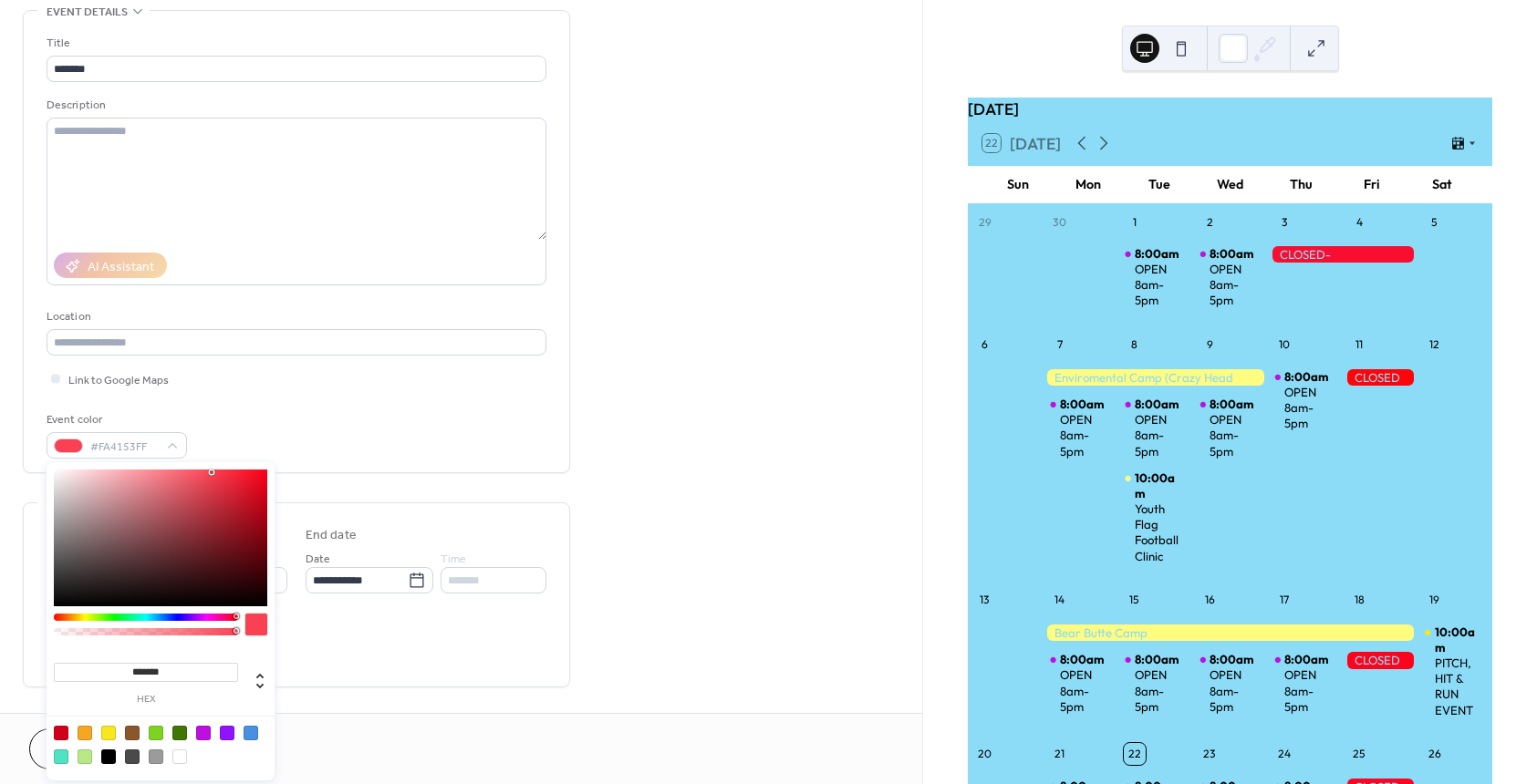 type on "*******" 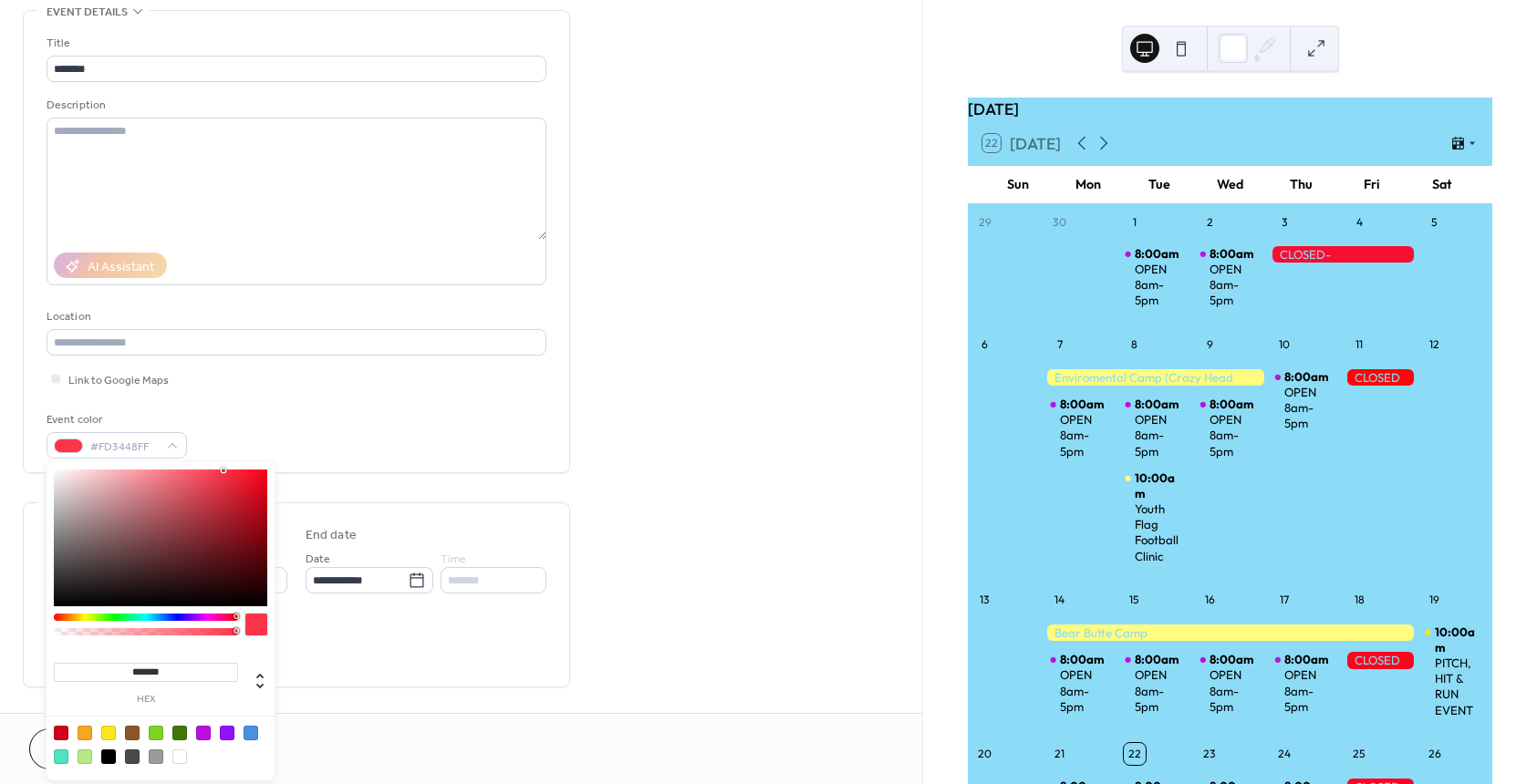 click on "**********" at bounding box center (461, 565) 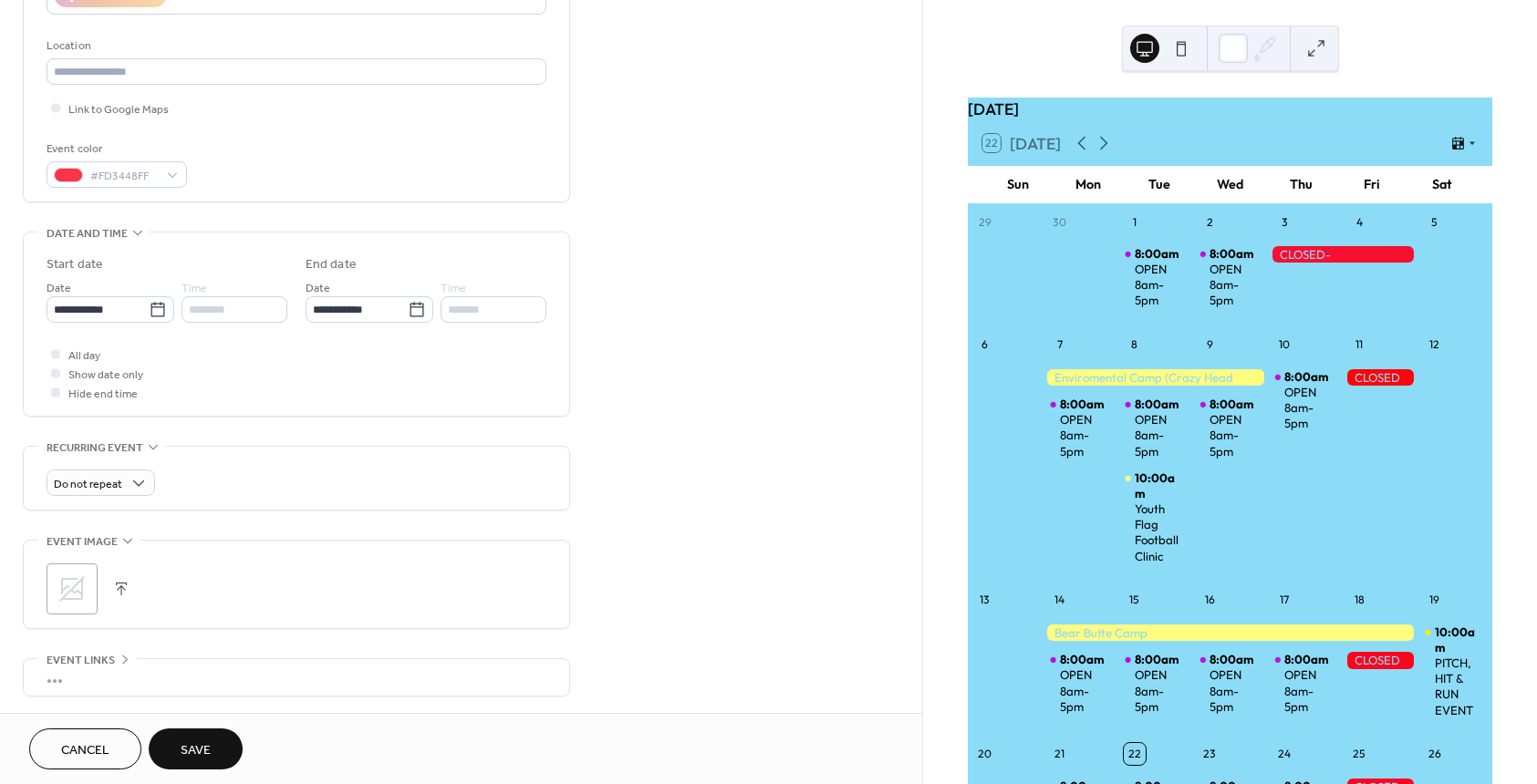 scroll, scrollTop: 365, scrollLeft: 0, axis: vertical 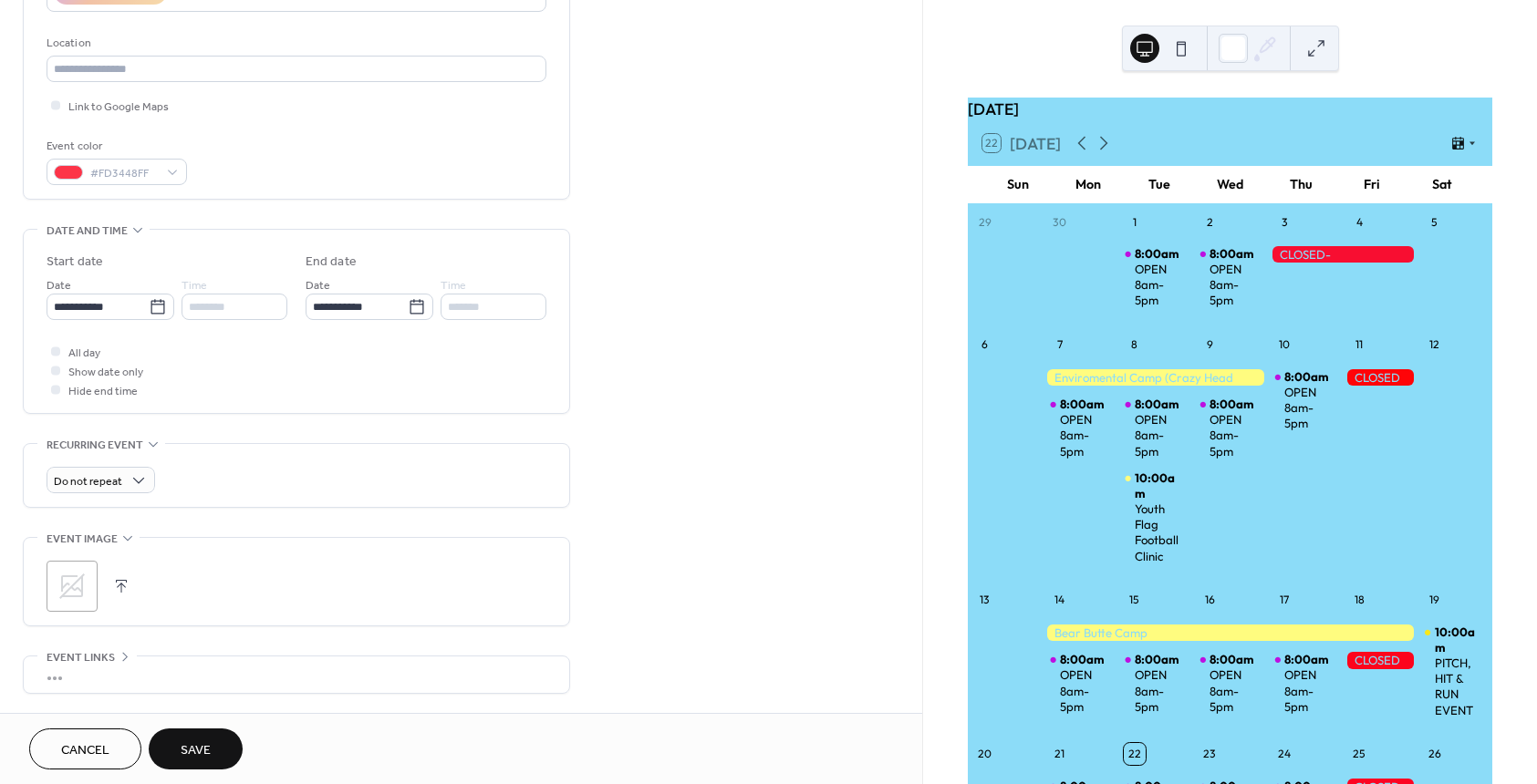 click on "Save" at bounding box center [195, 750] 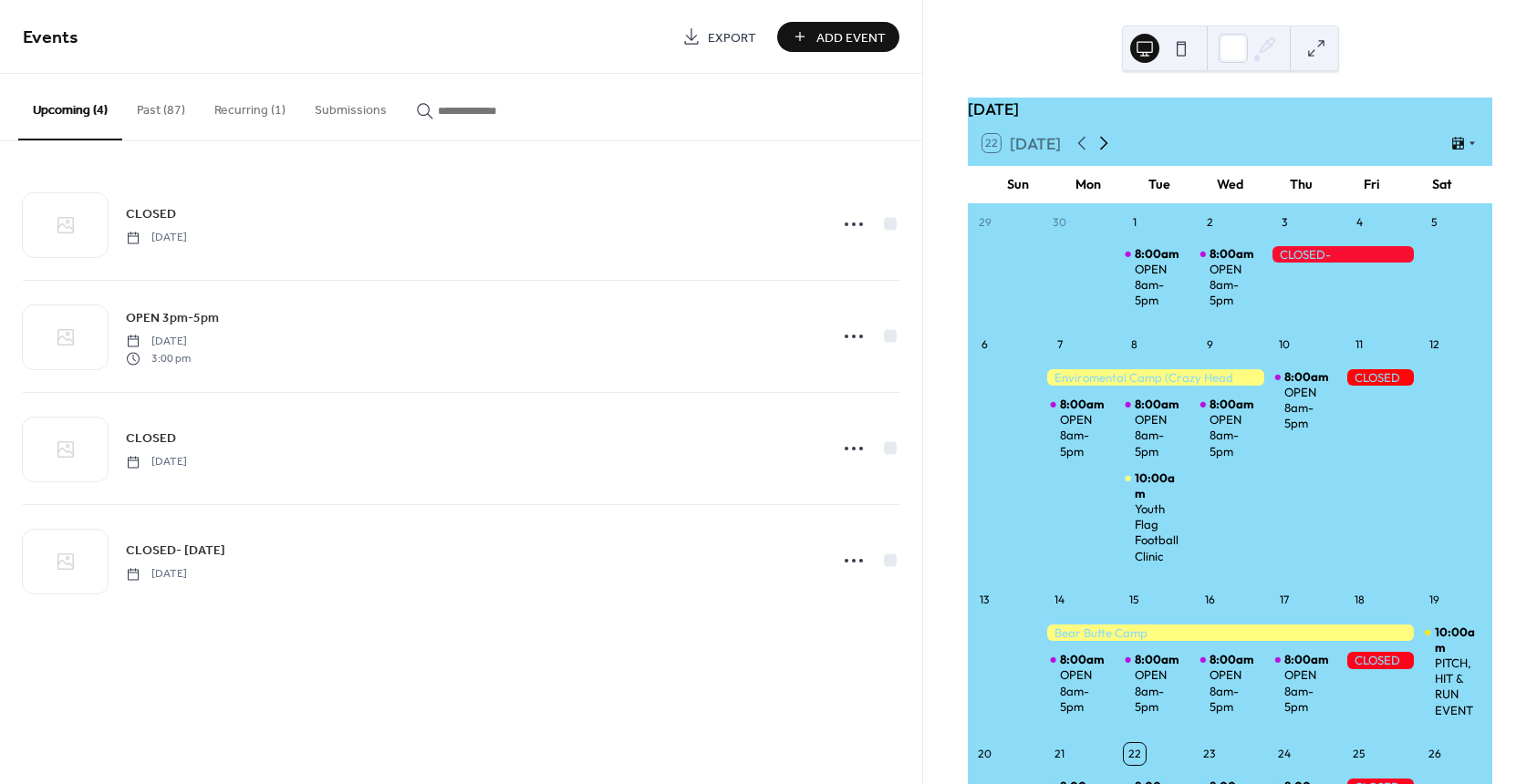 click 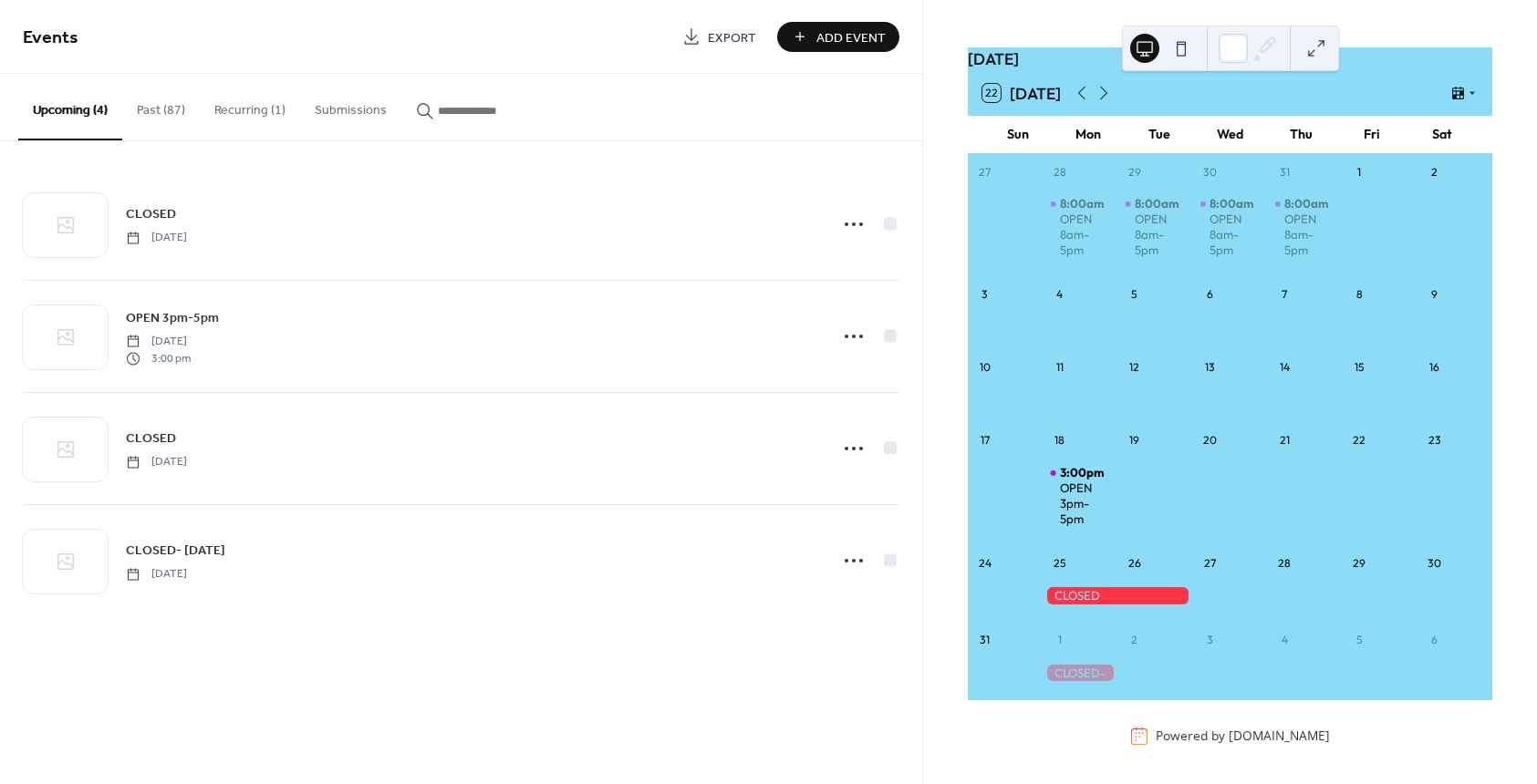 scroll, scrollTop: 92, scrollLeft: 0, axis: vertical 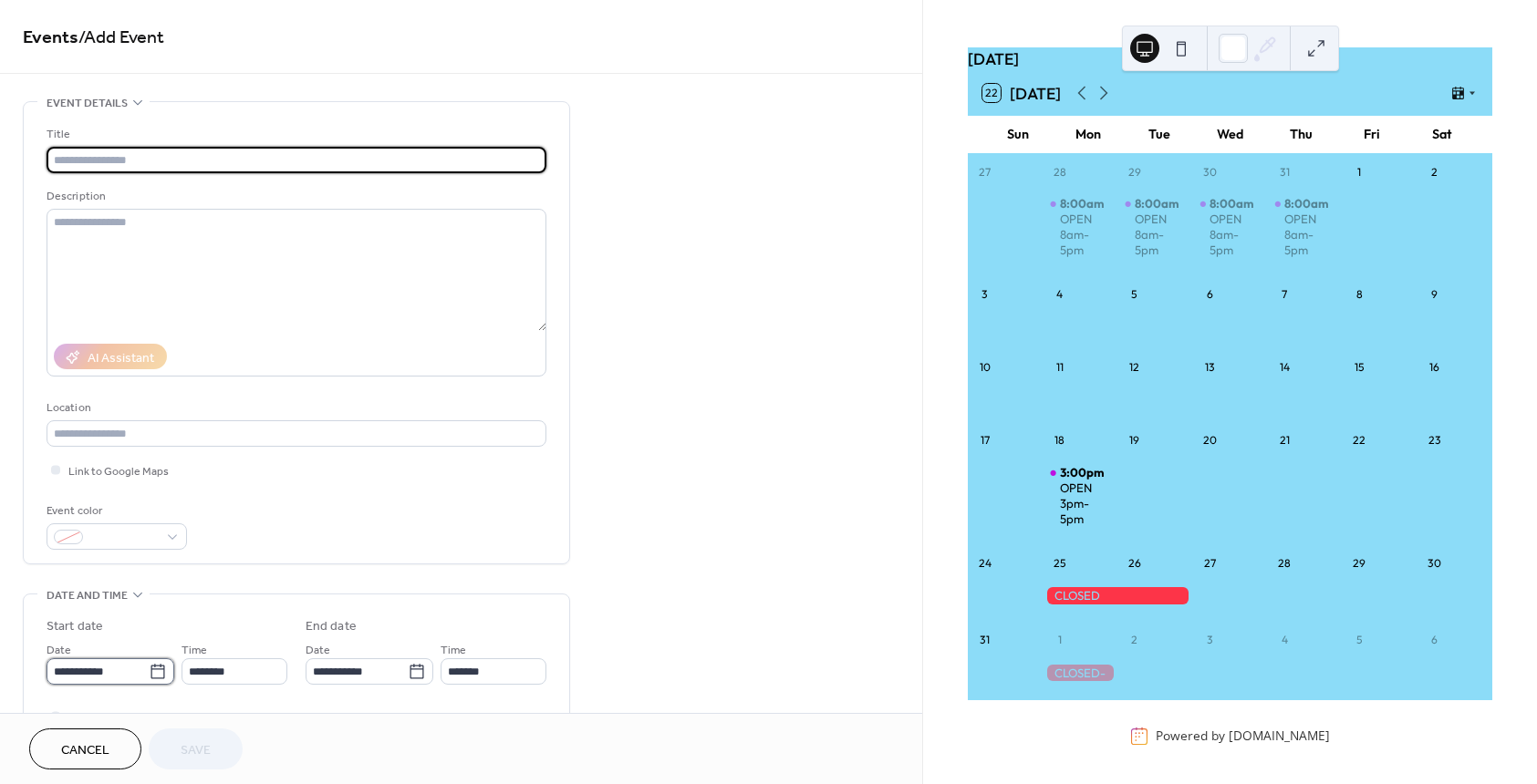 click on "**********" at bounding box center [98, 671] 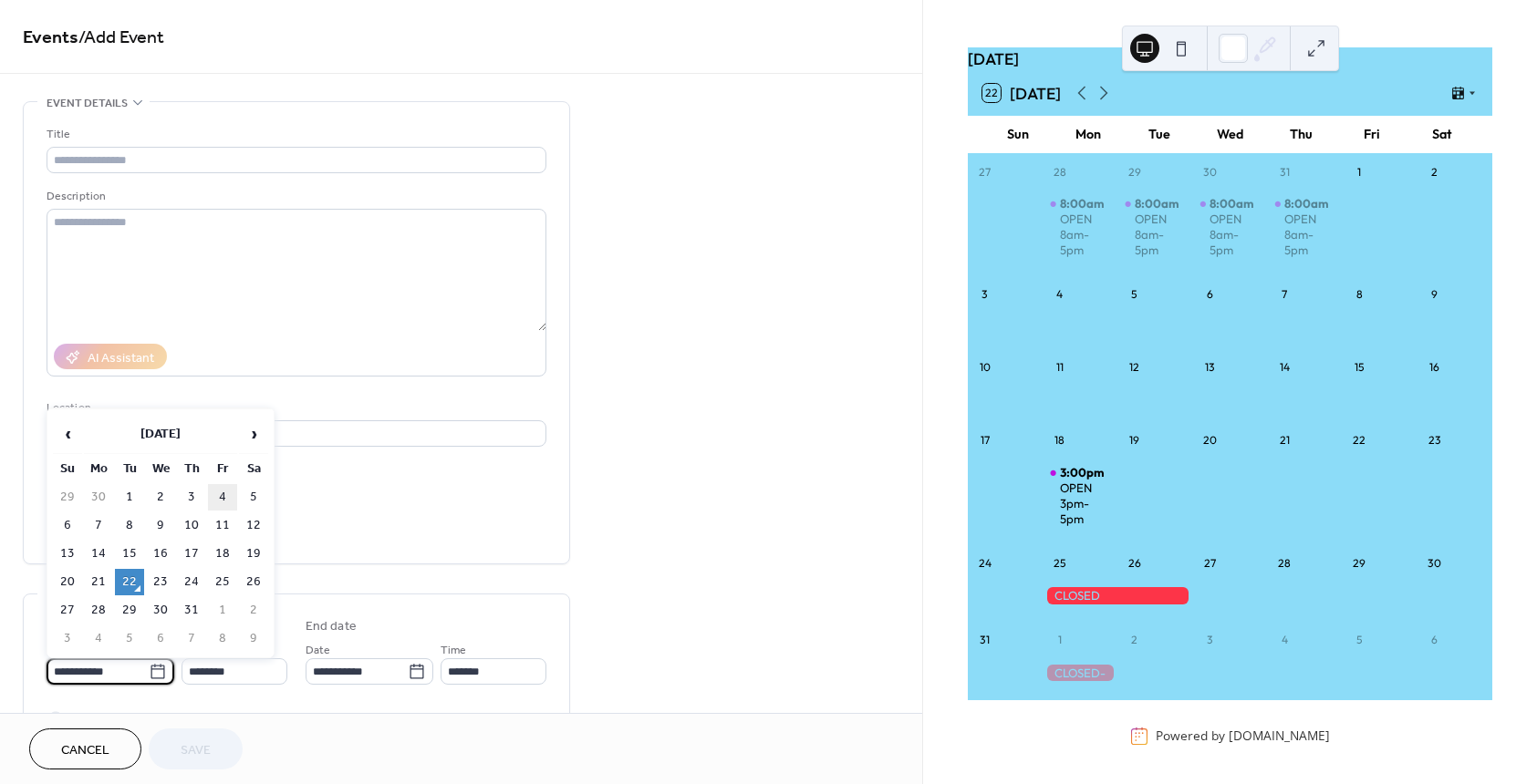 click on "4" at bounding box center (223, 497) 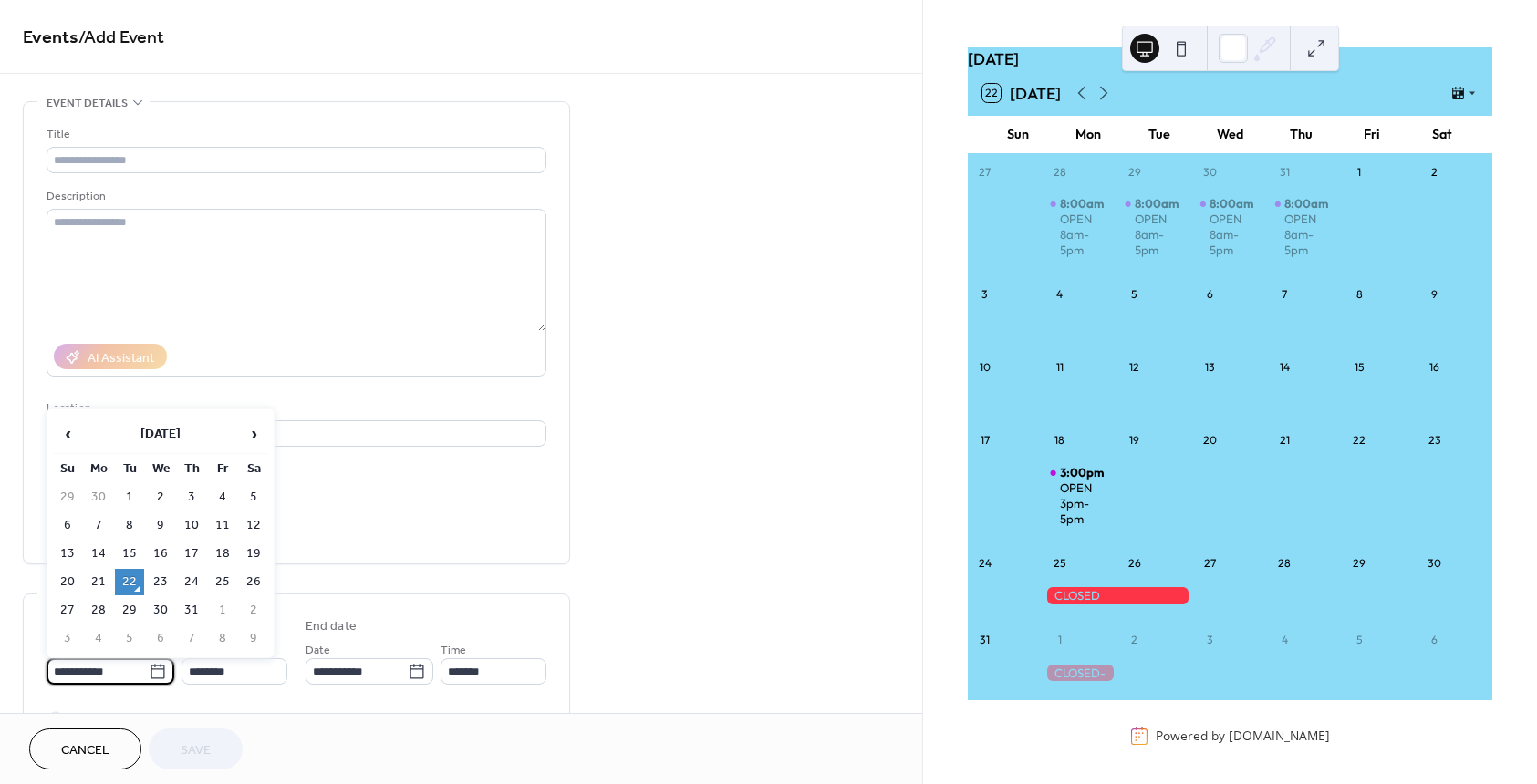 type on "**********" 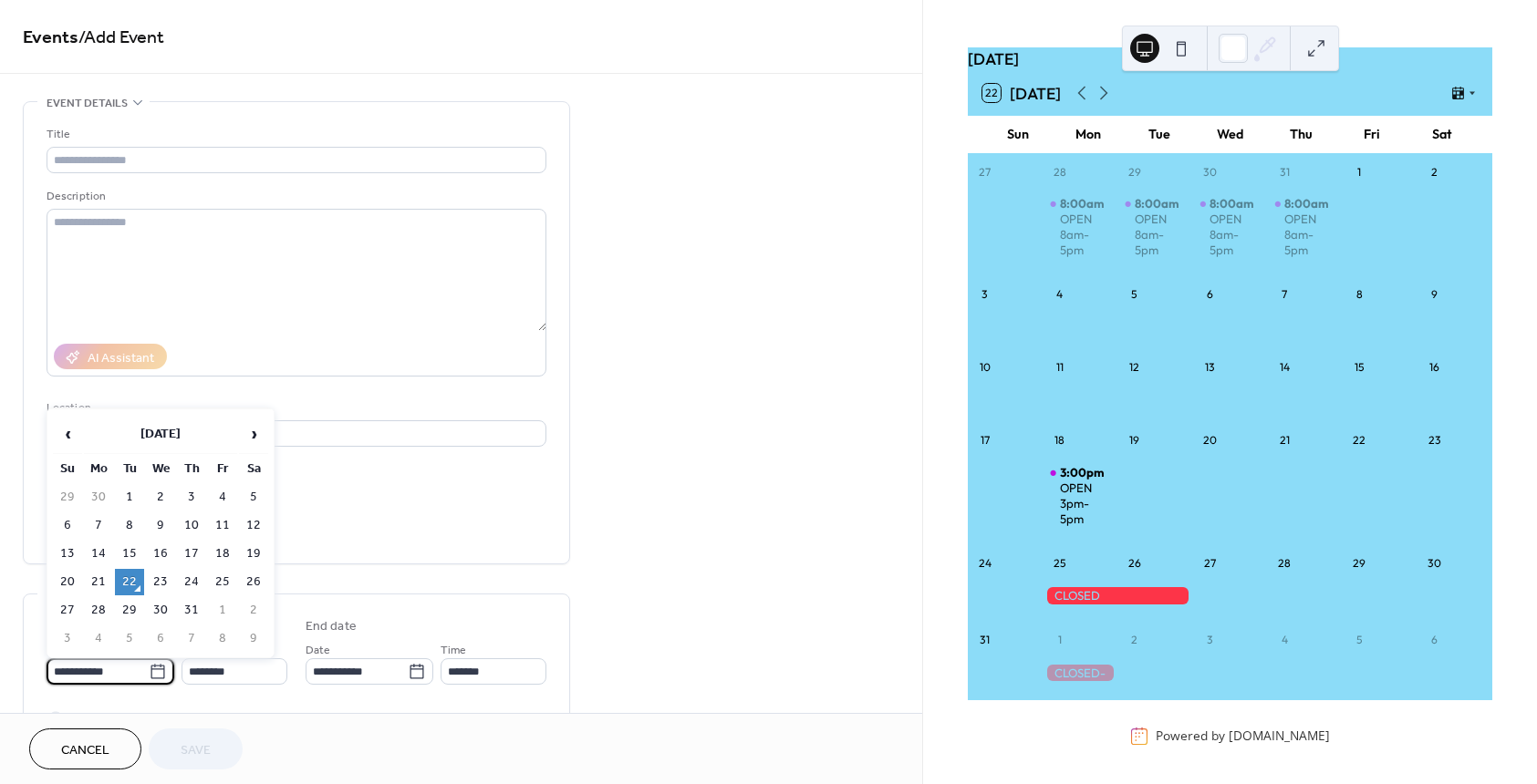 type on "**********" 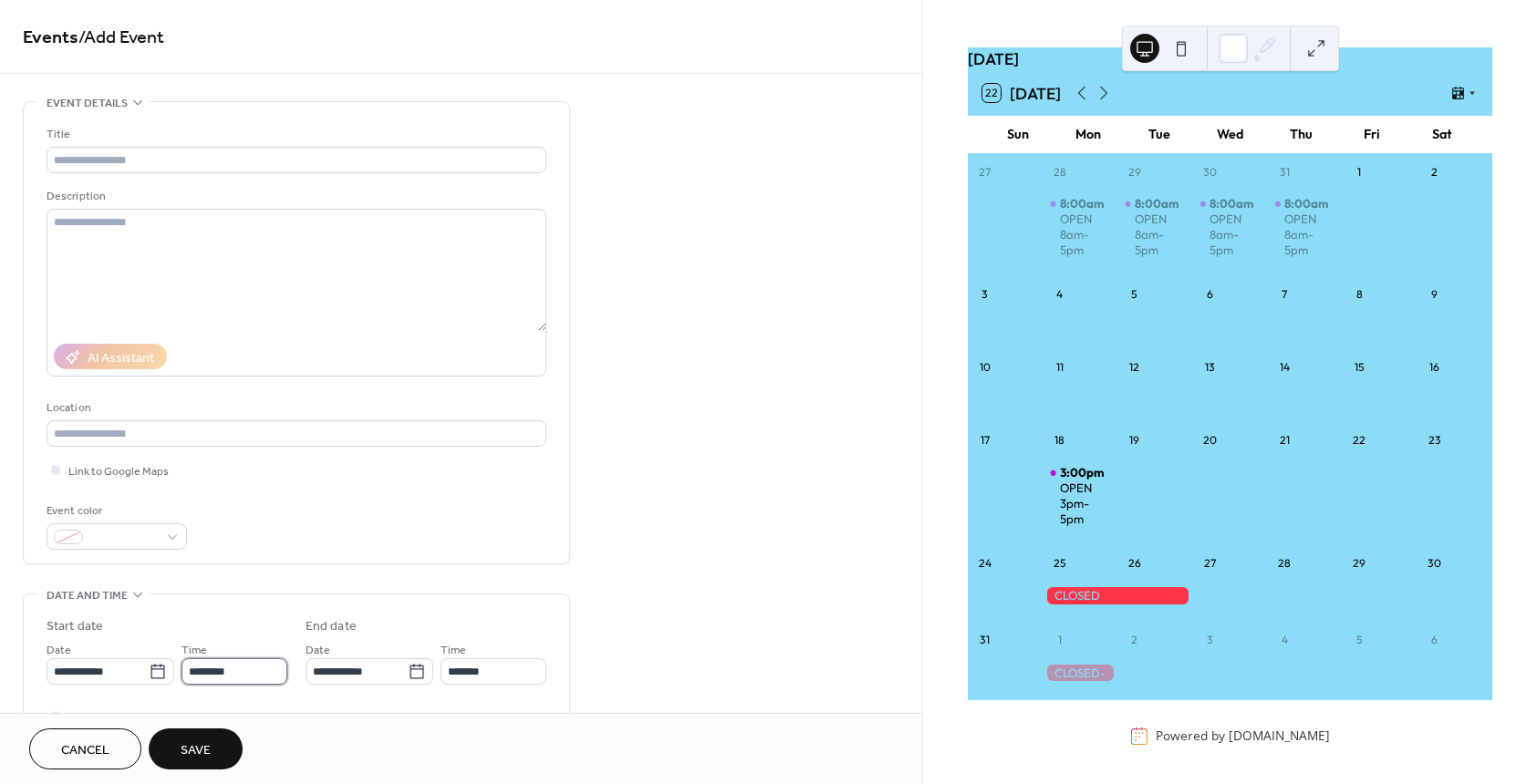 click on "********" at bounding box center (234, 671) 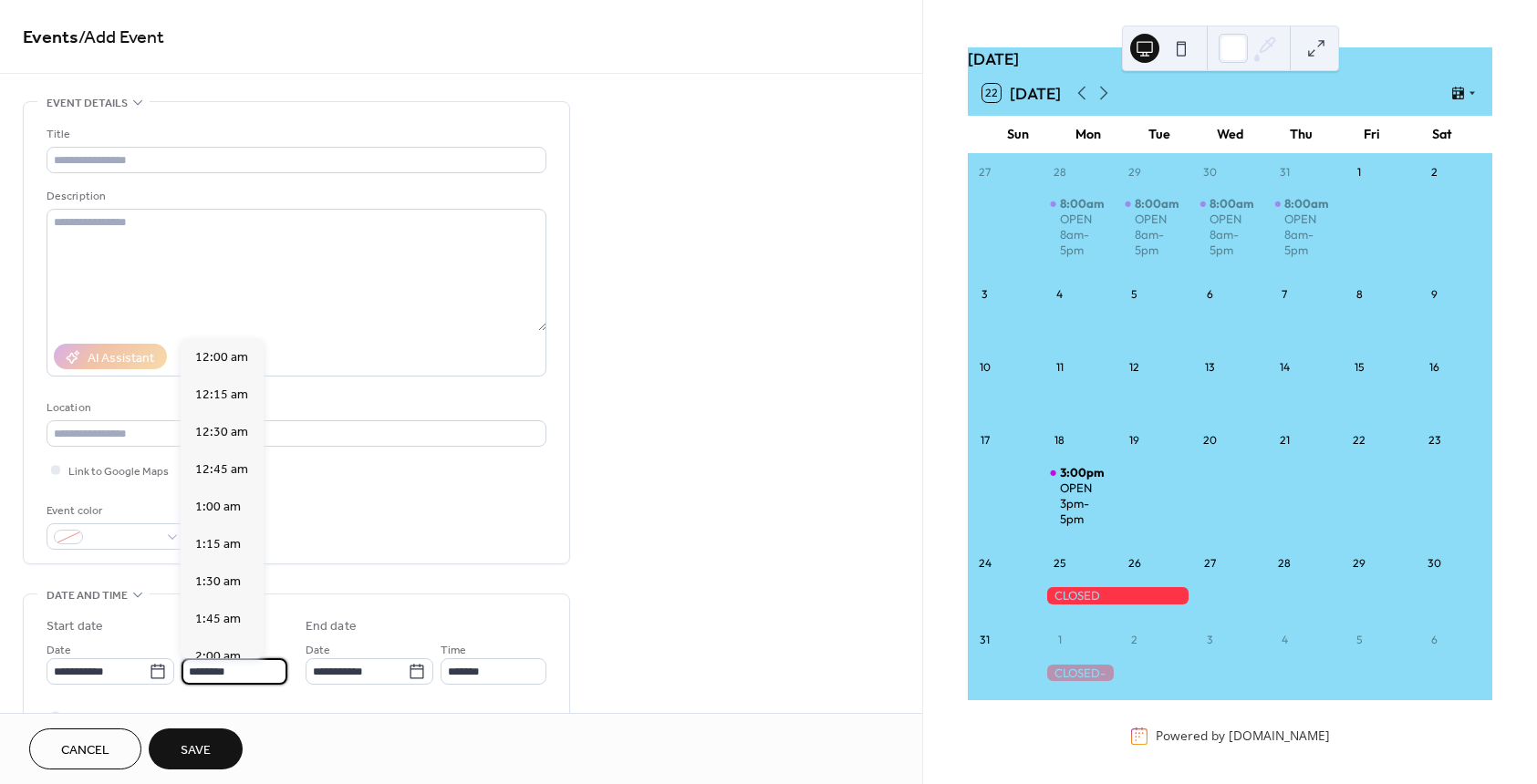 scroll, scrollTop: 1794, scrollLeft: 0, axis: vertical 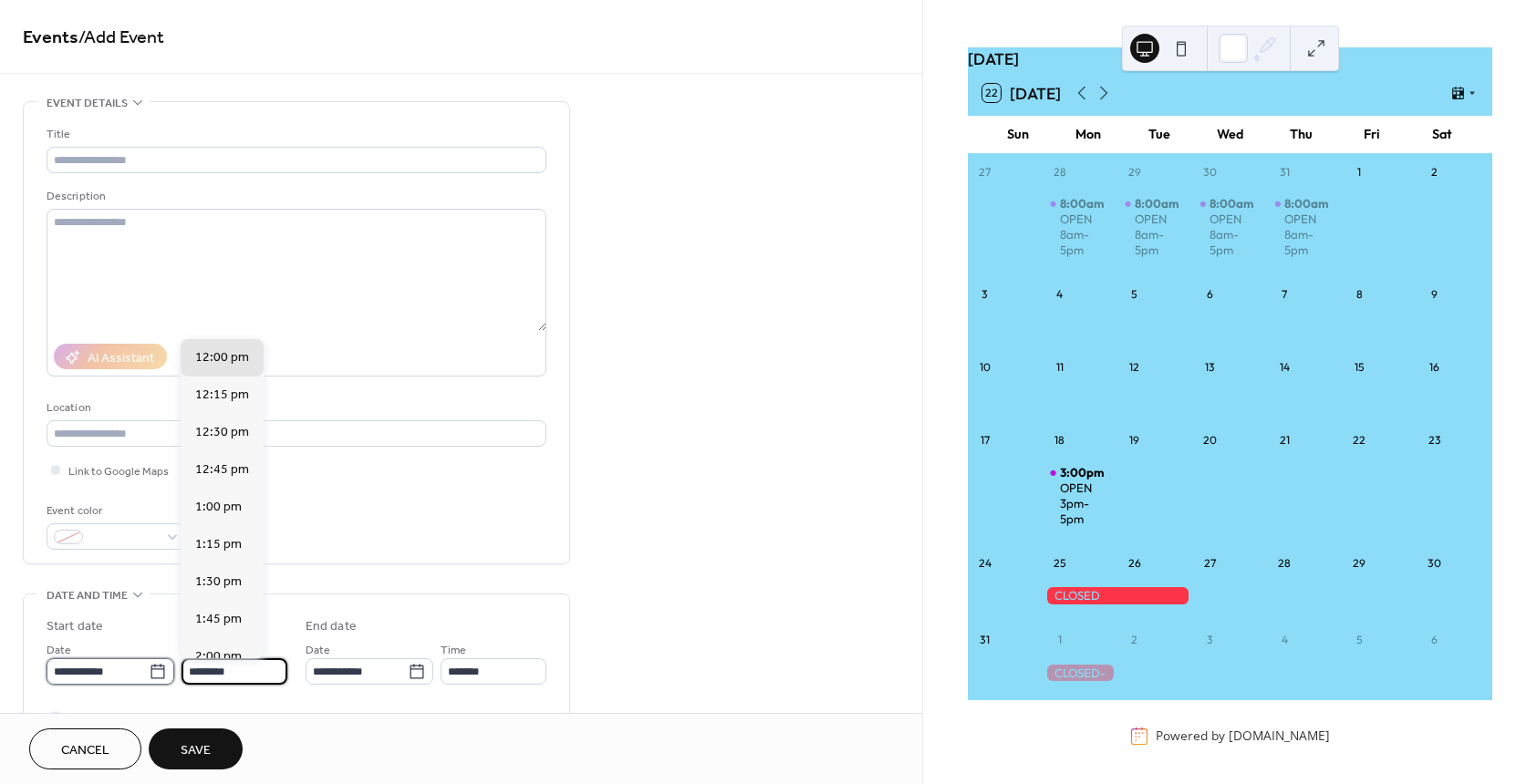 click on "**********" at bounding box center [98, 671] 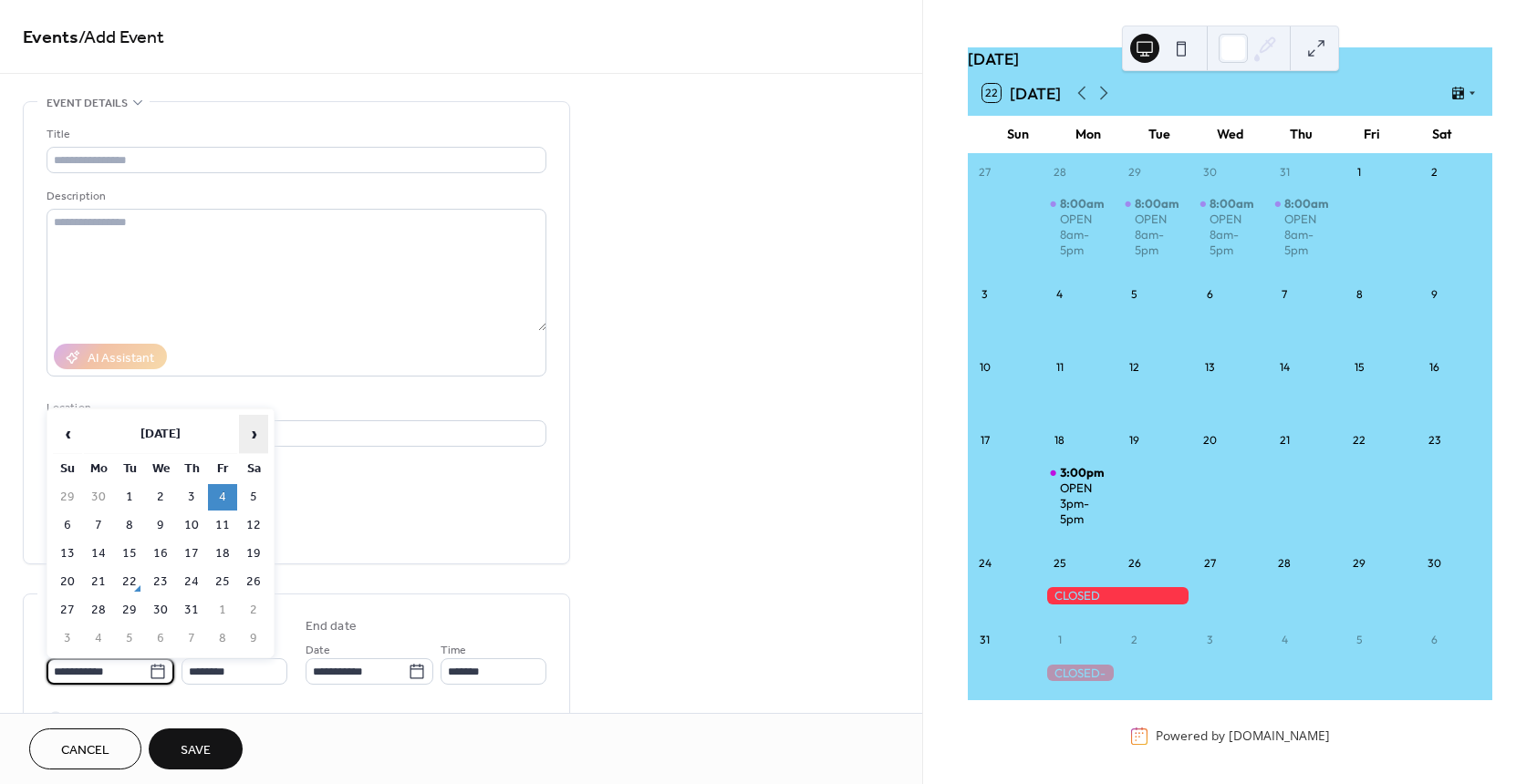 click on "›" at bounding box center (254, 434) 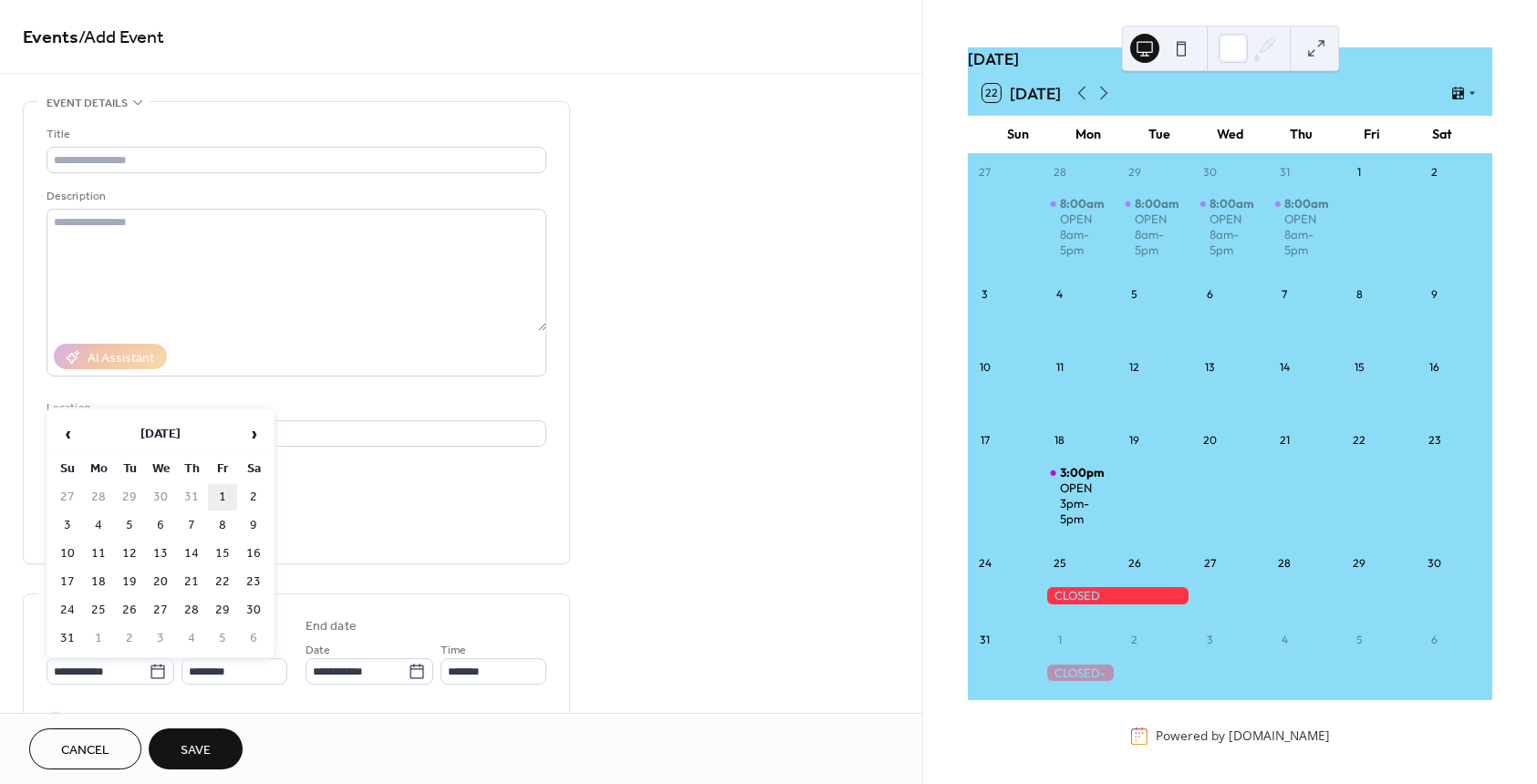 click on "1" at bounding box center (223, 497) 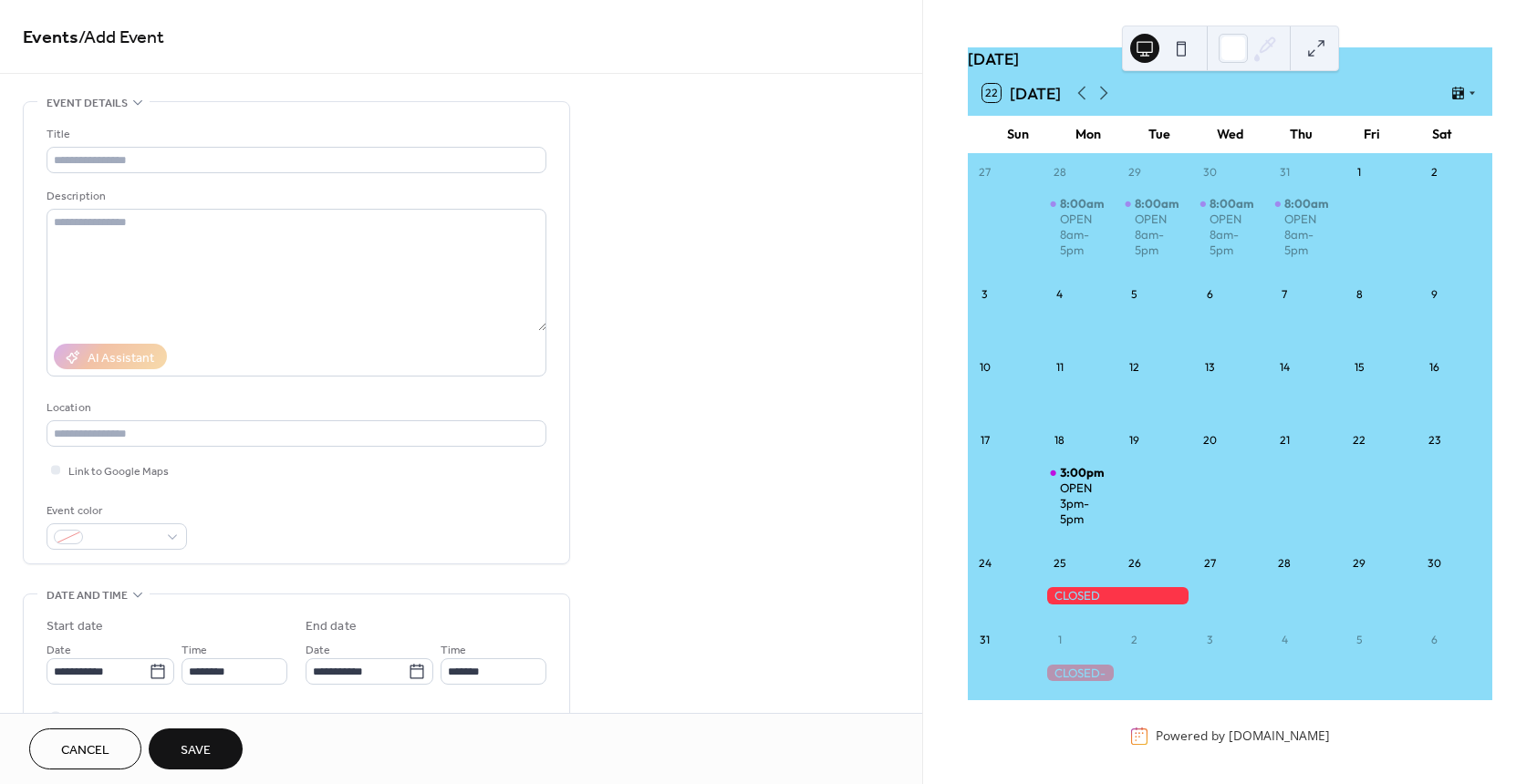 click on "**********" at bounding box center (461, 656) 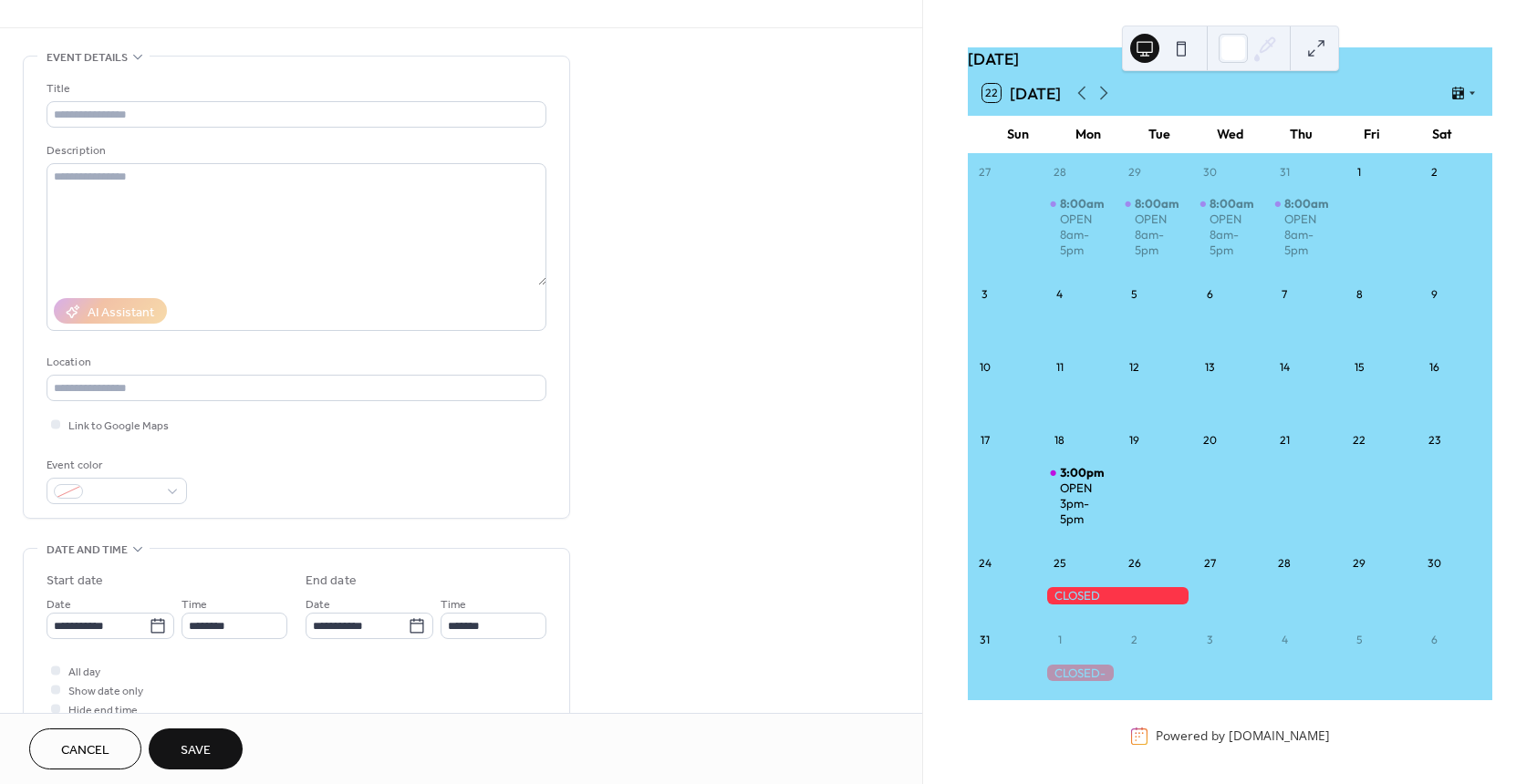 scroll, scrollTop: 182, scrollLeft: 0, axis: vertical 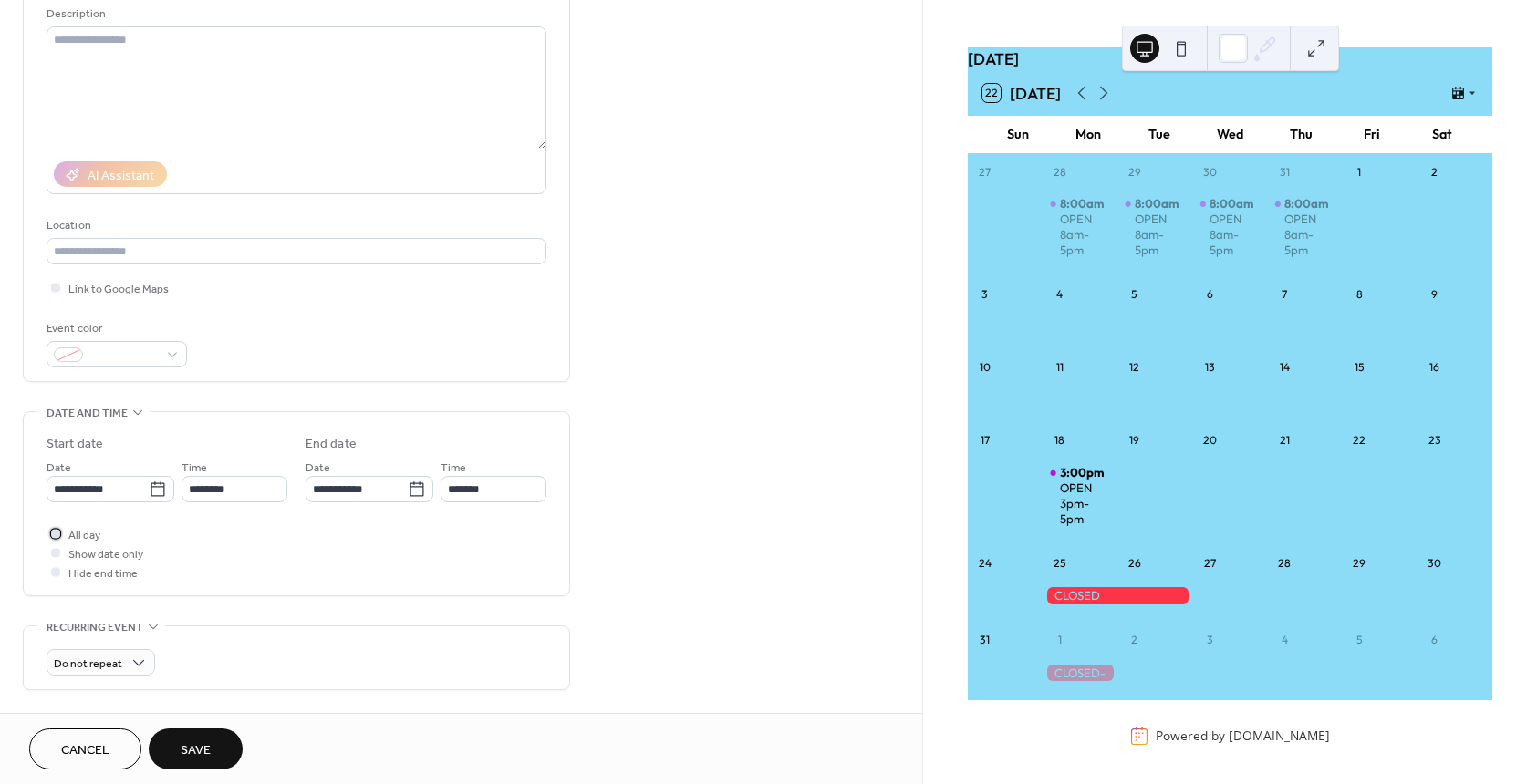click at bounding box center (56, 533) 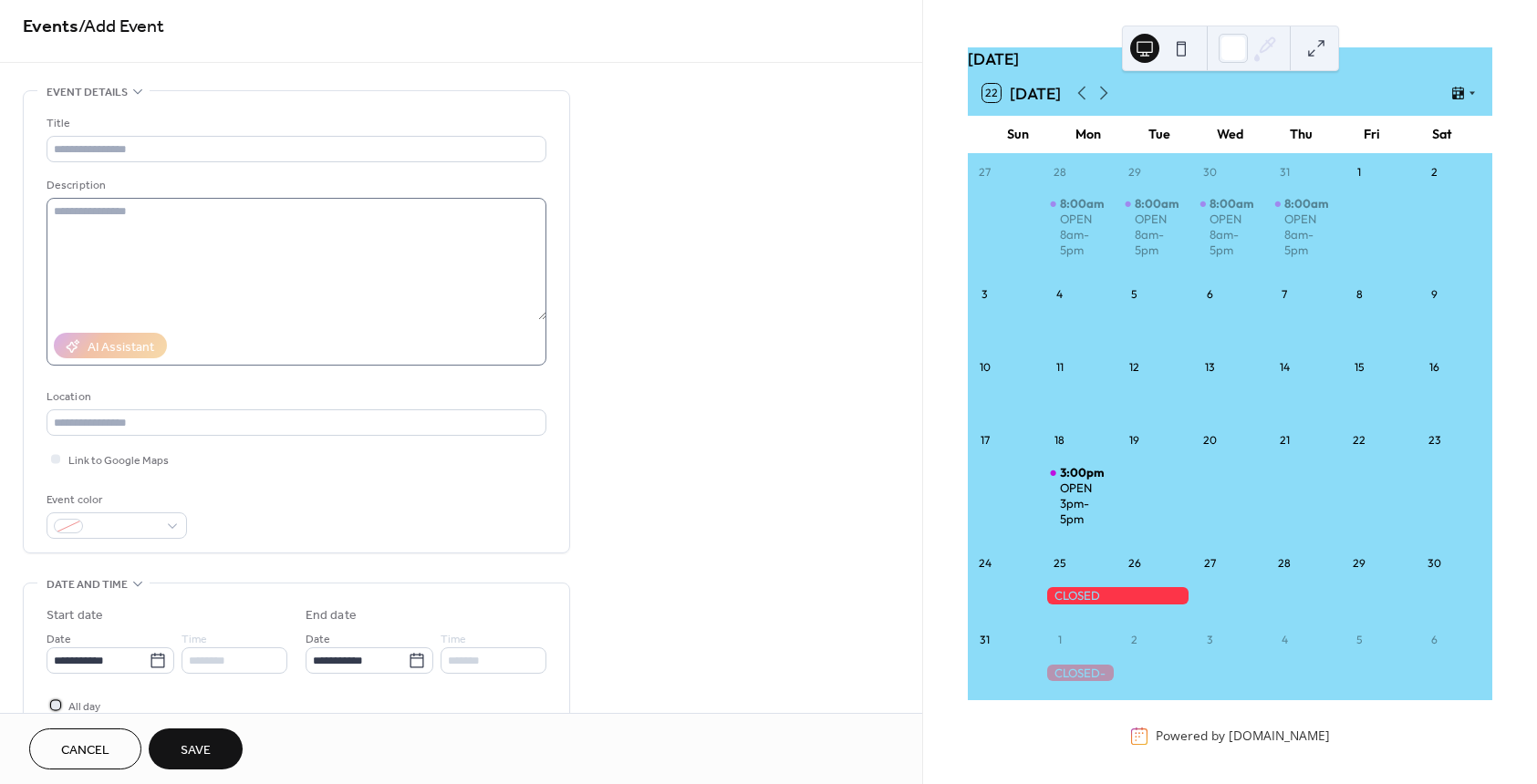scroll, scrollTop: 0, scrollLeft: 0, axis: both 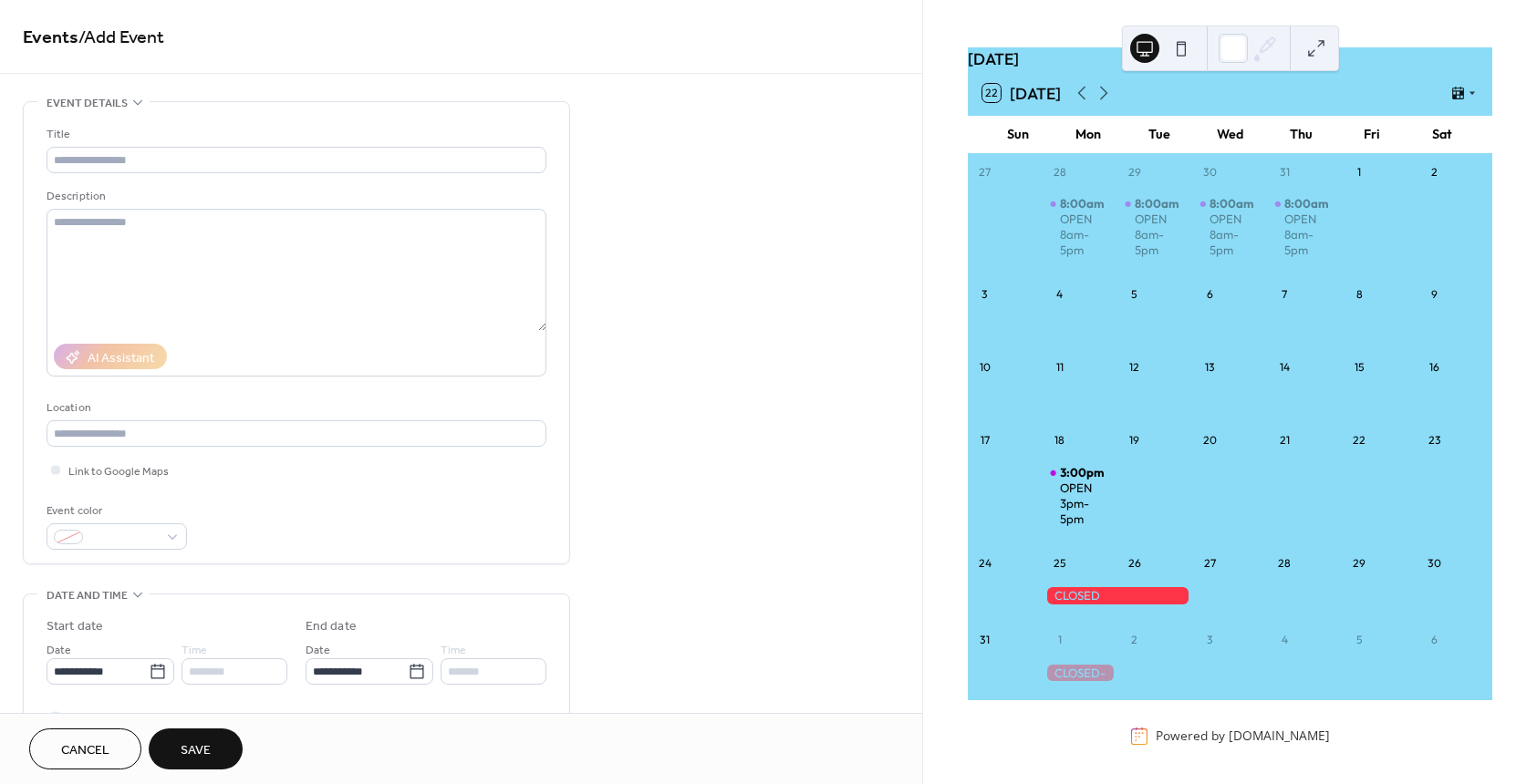 click on "Title Description AI Assistant Location Link to Google Maps Event color" at bounding box center (296, 333) 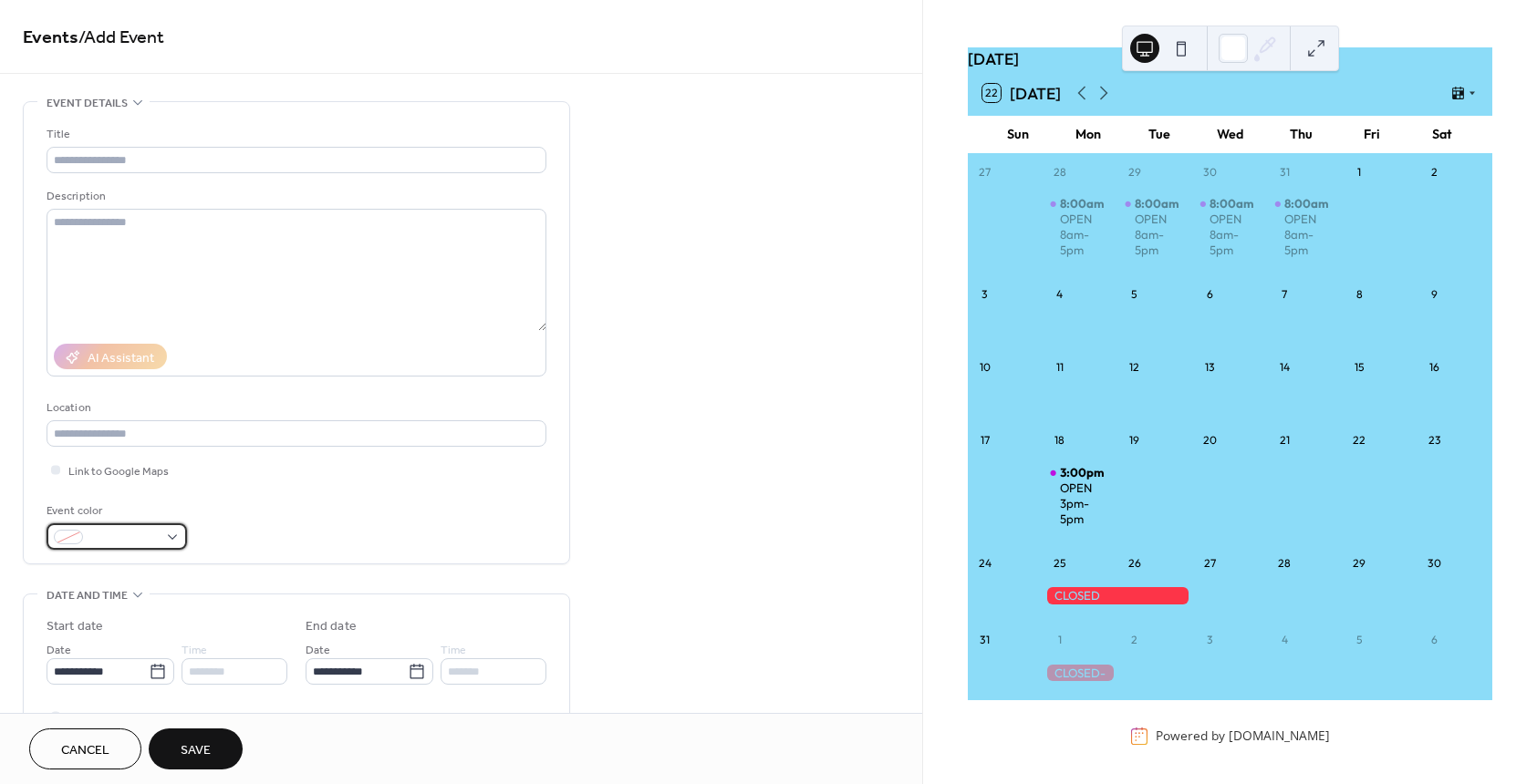 click at bounding box center [117, 536] 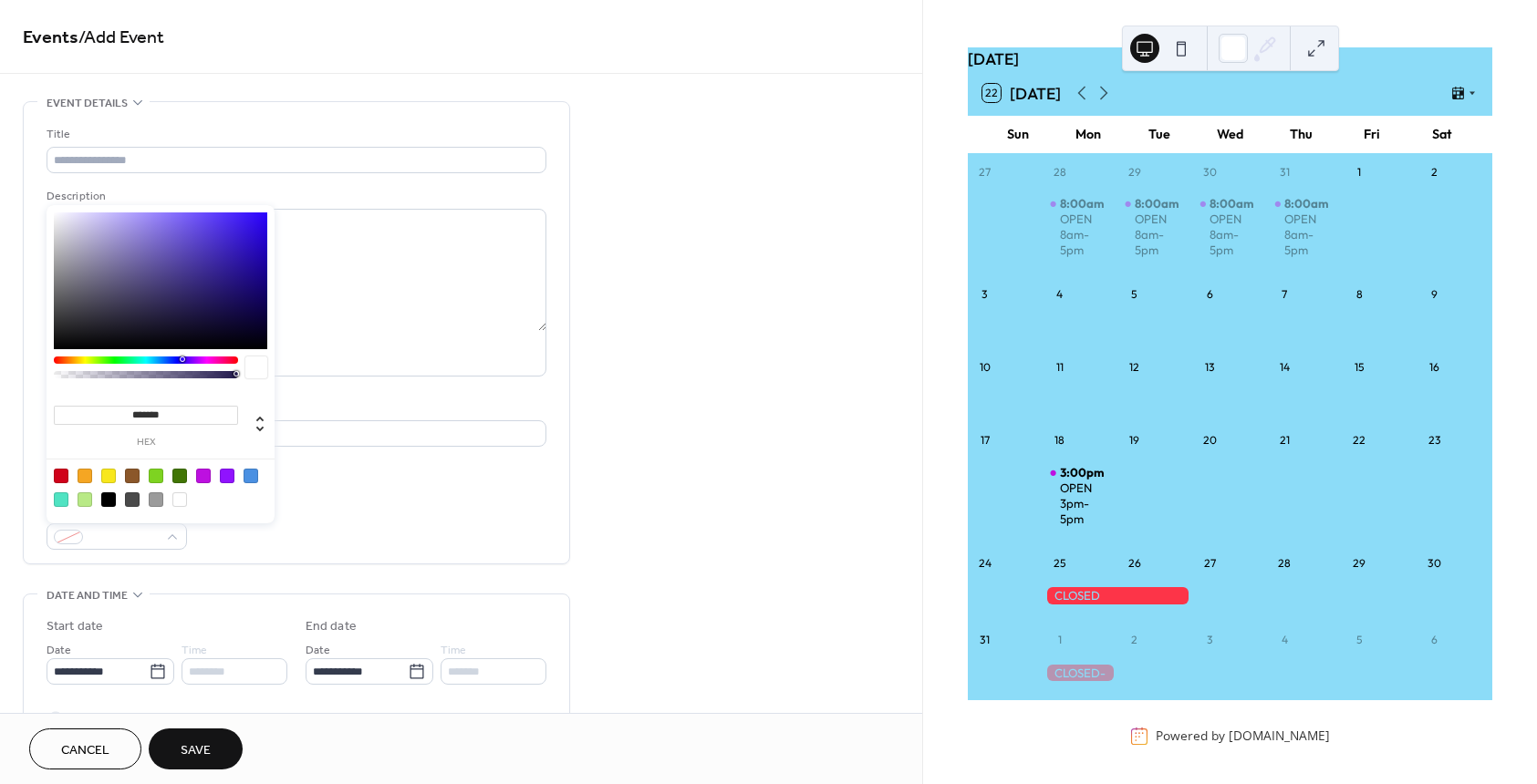 click at bounding box center [146, 360] 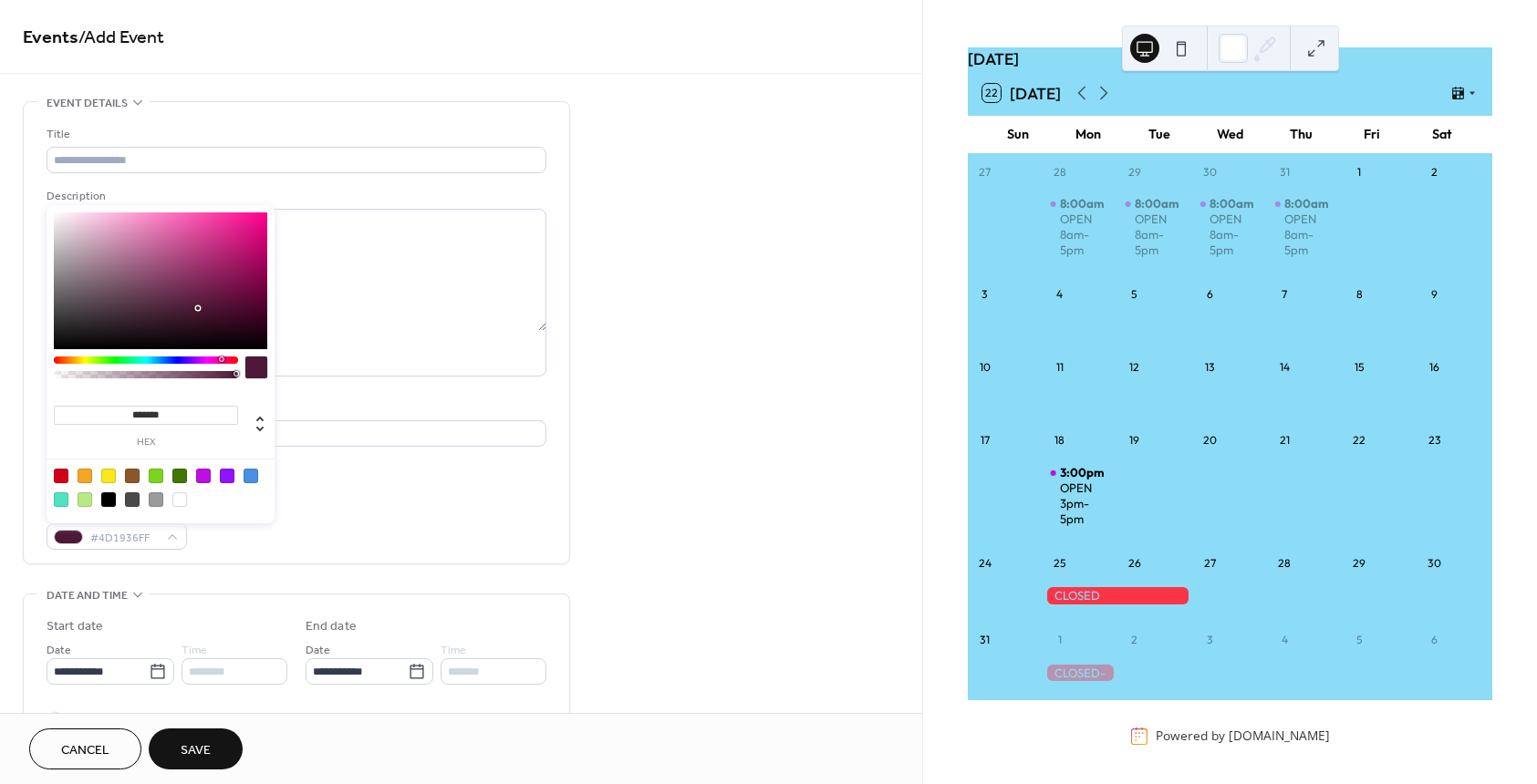 click at bounding box center [146, 360] 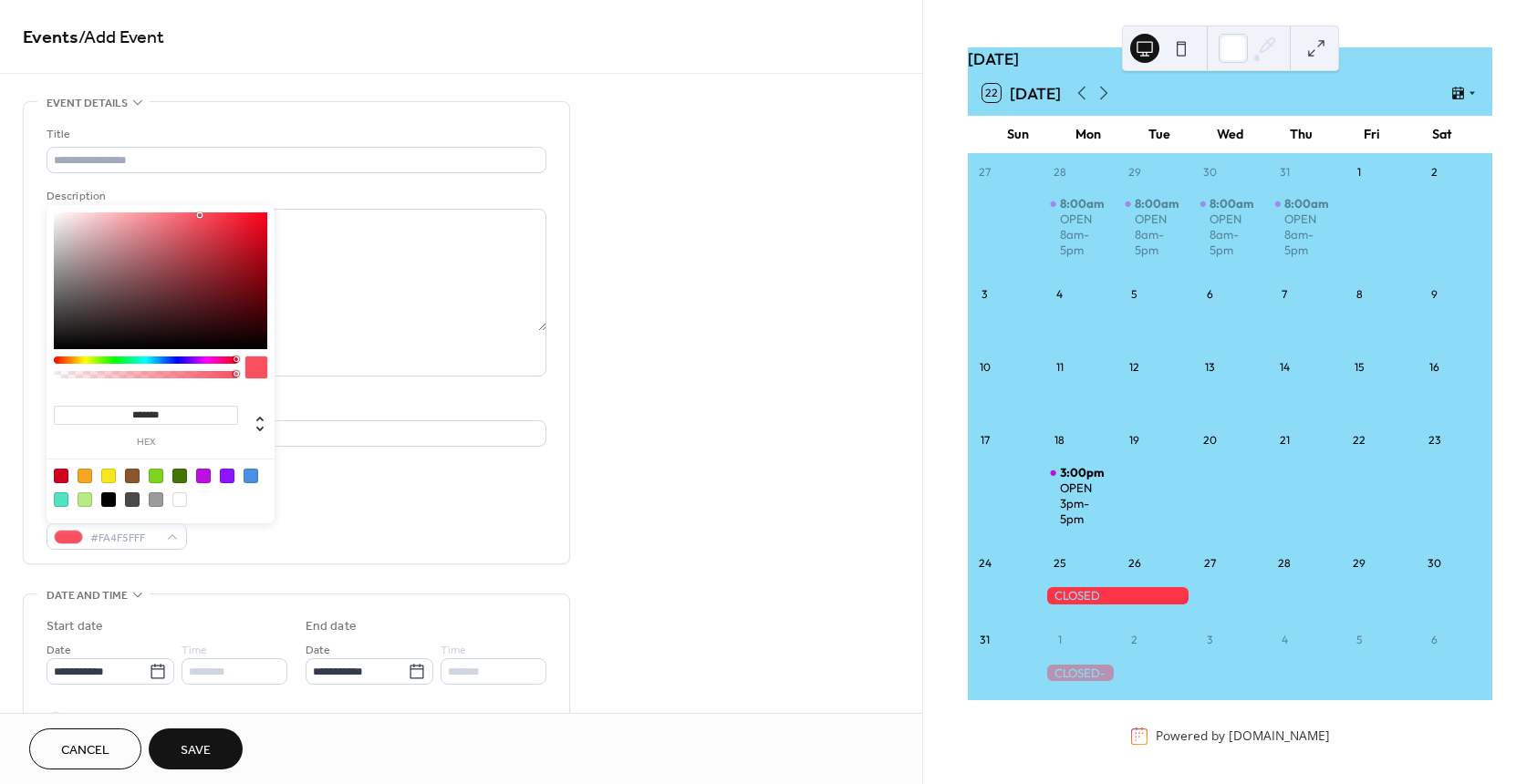 click at bounding box center (161, 281) 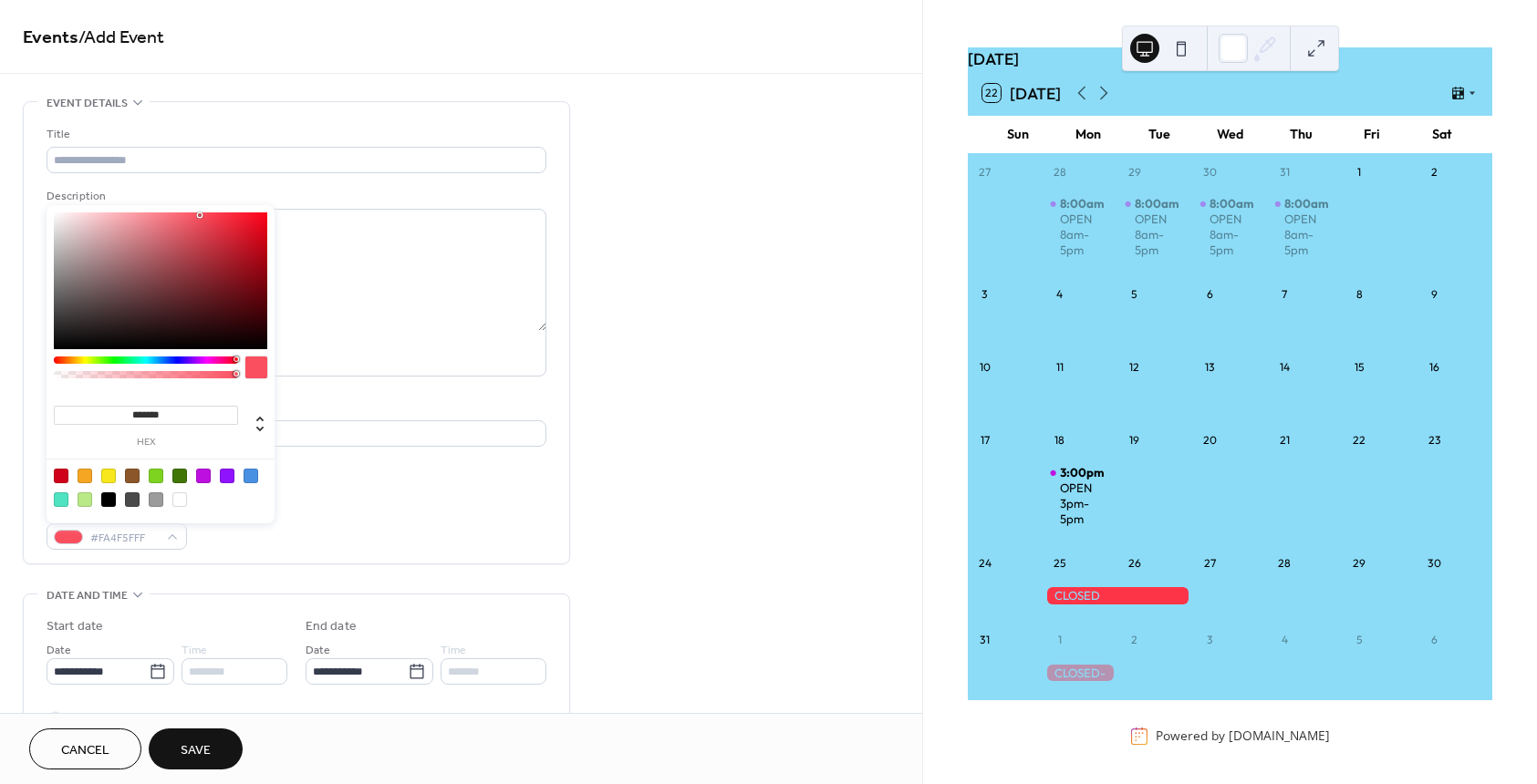 click at bounding box center (161, 281) 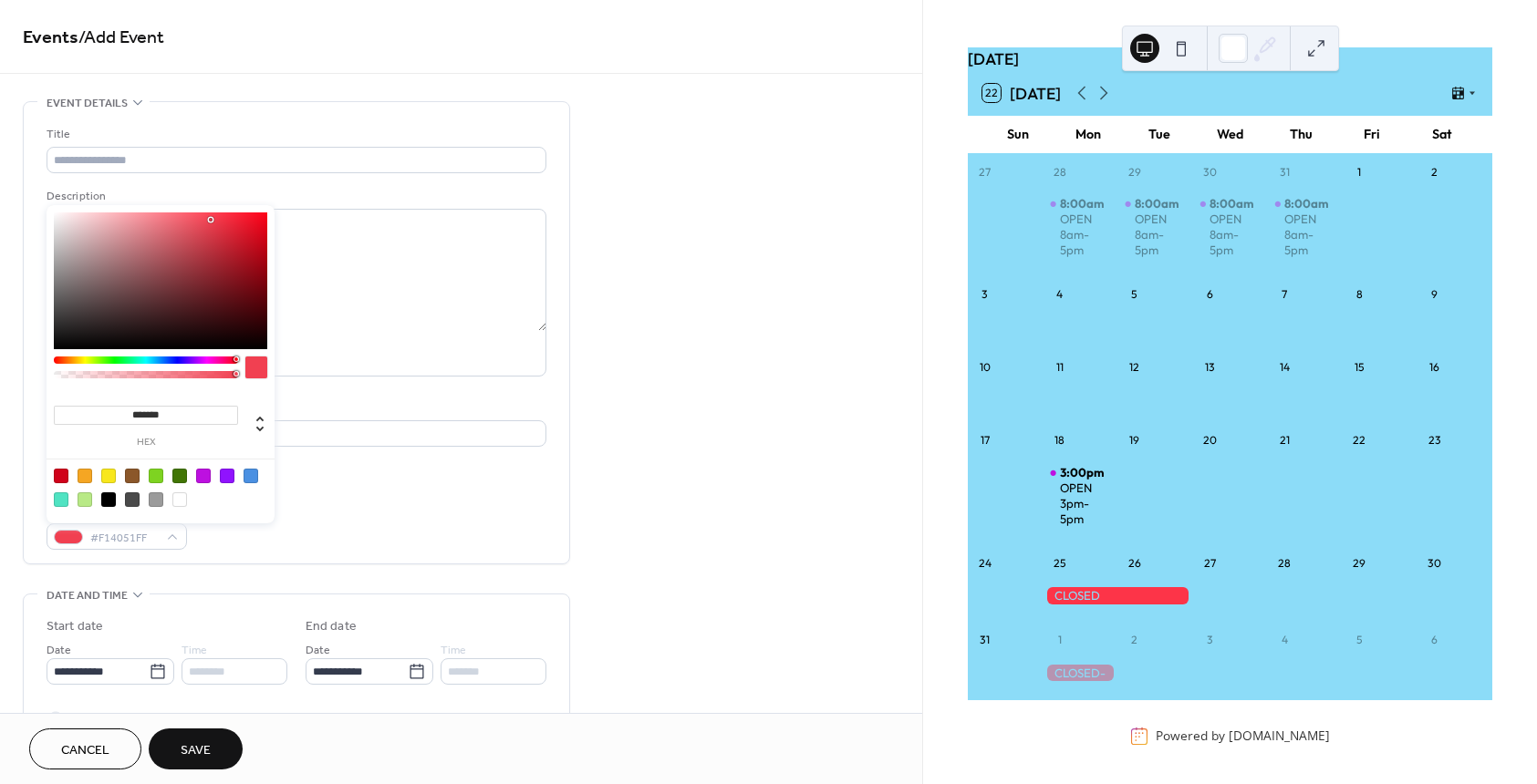 click on "Title Description AI Assistant Location Link to Google Maps Event color #F14051FF" at bounding box center (296, 333) 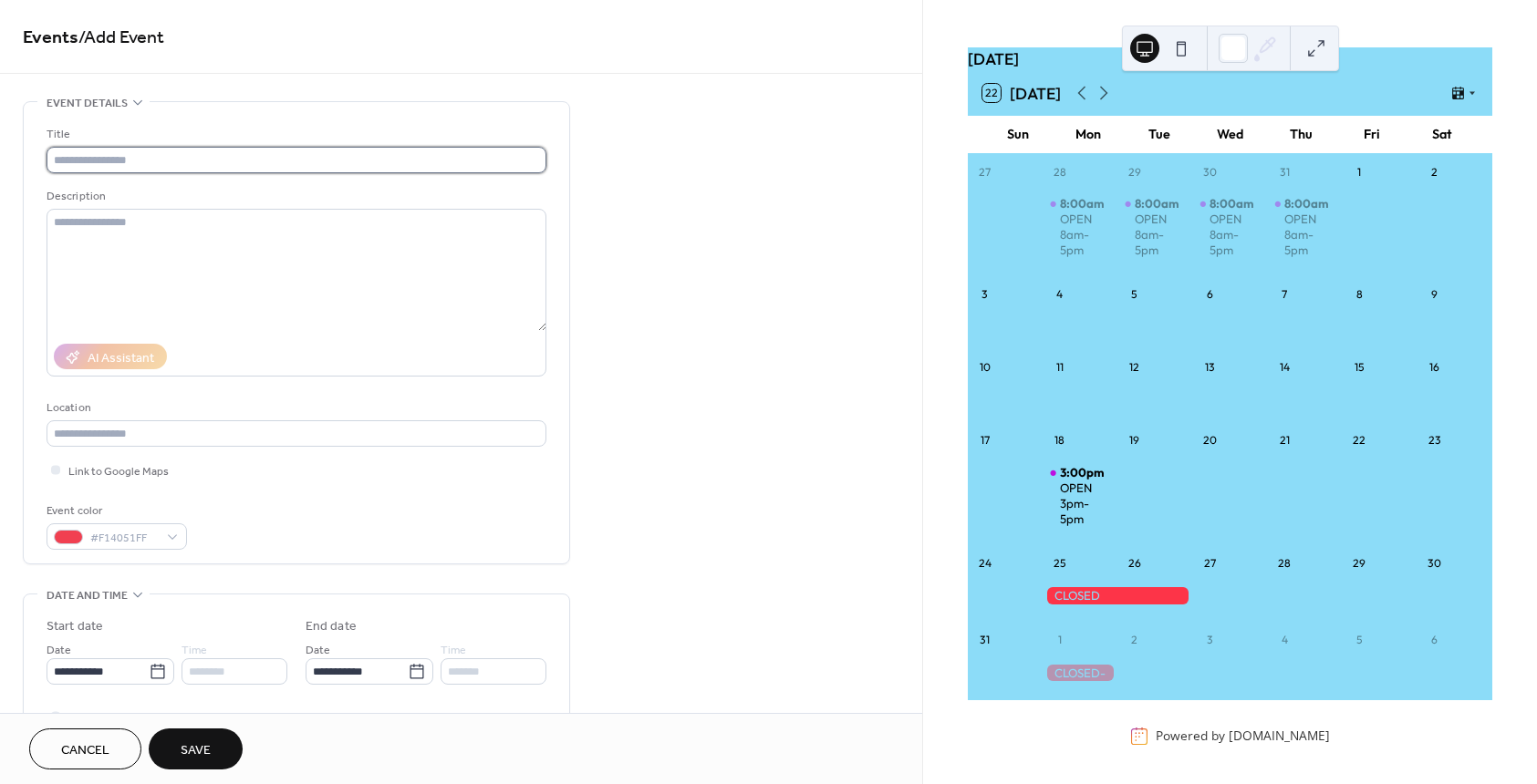 click at bounding box center (296, 160) 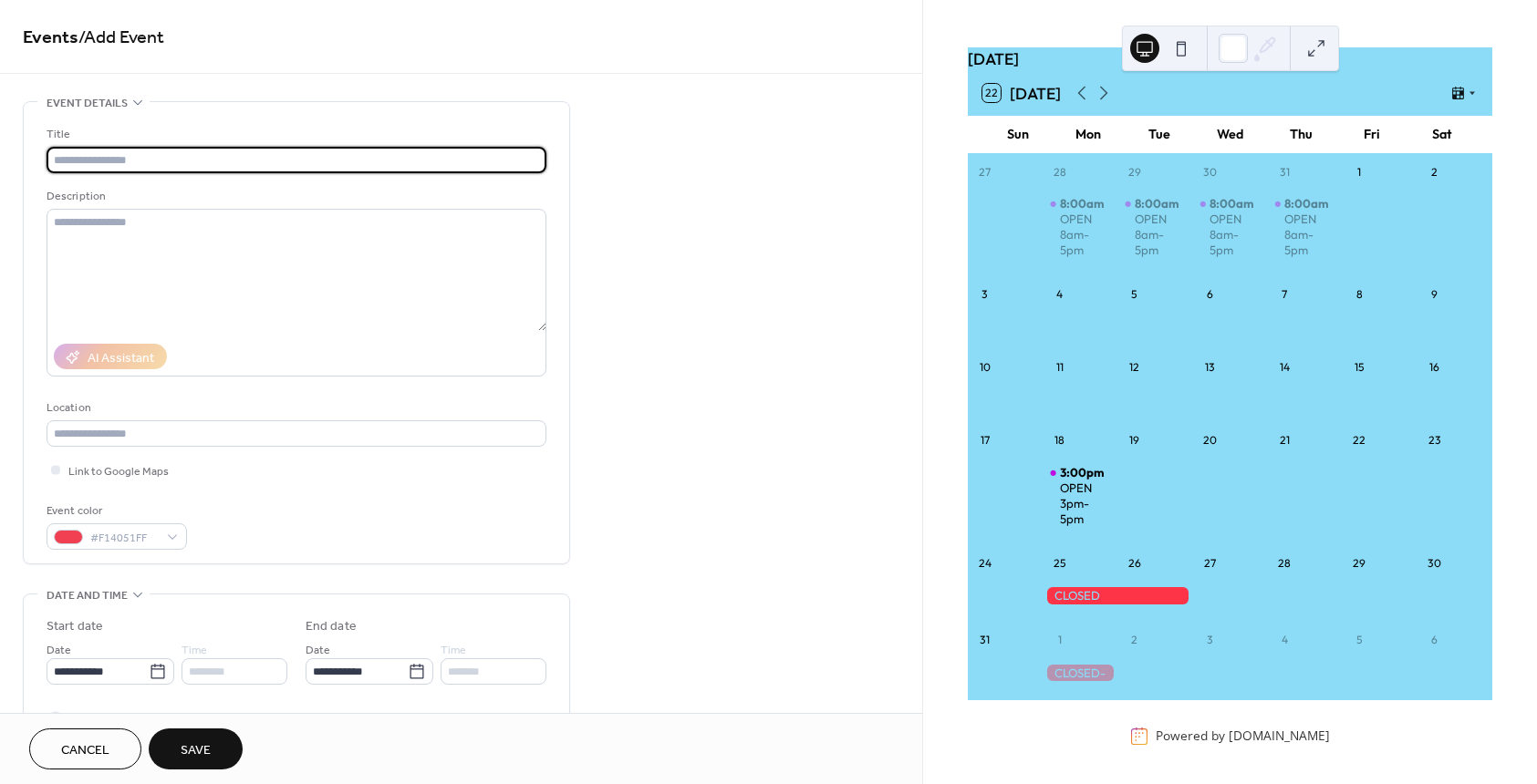 type on "******" 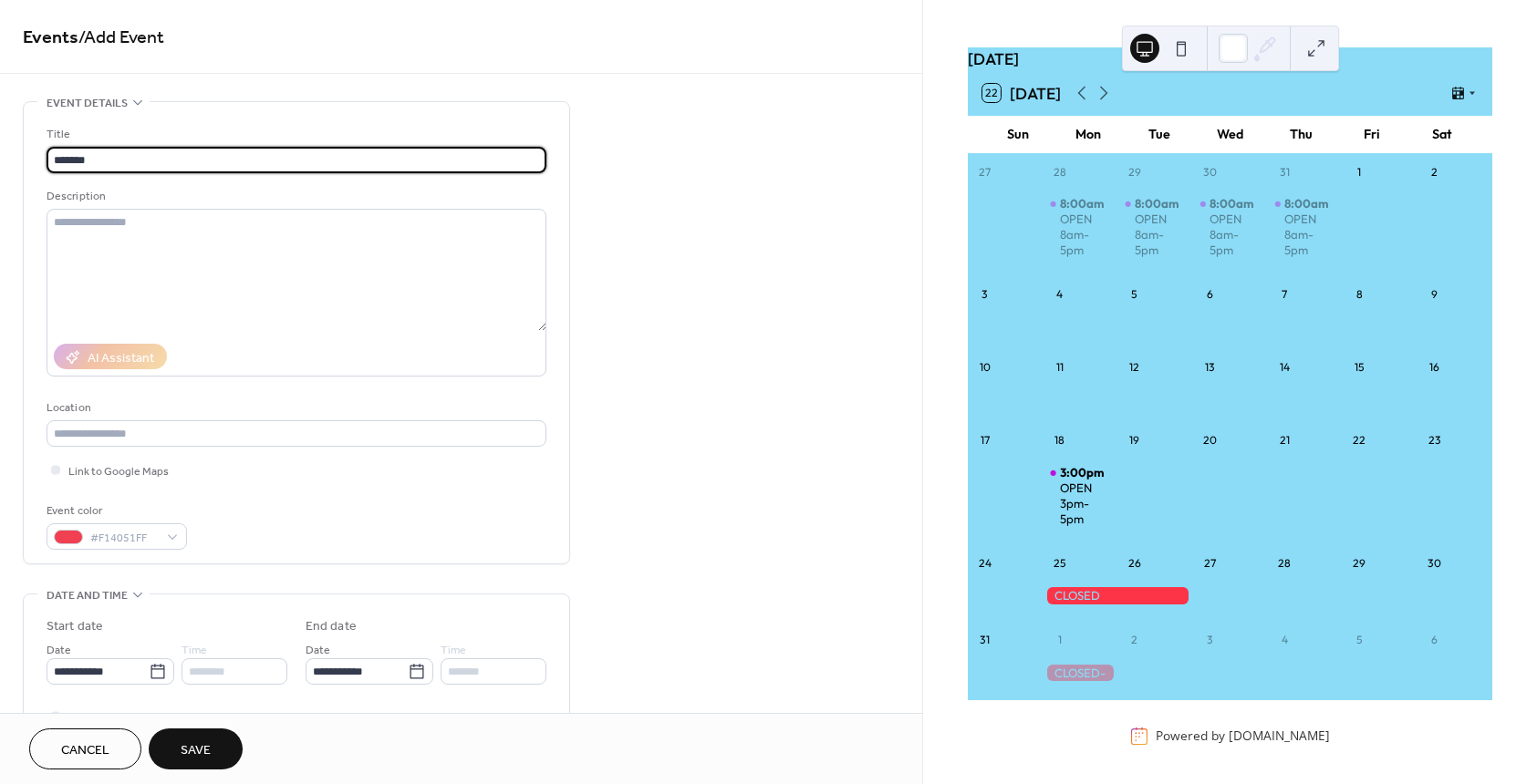 click on "Save" at bounding box center (195, 750) 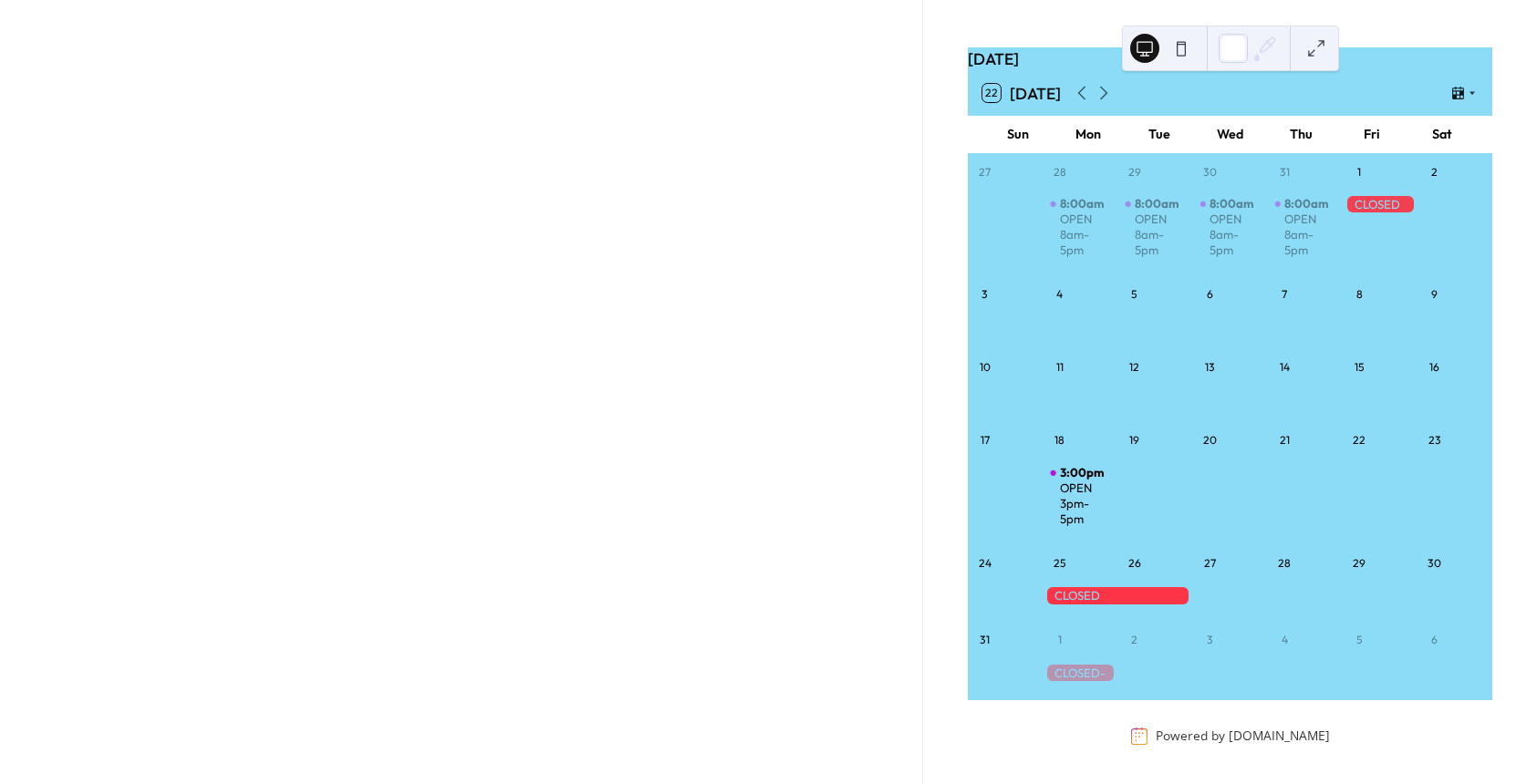 scroll, scrollTop: 0, scrollLeft: 0, axis: both 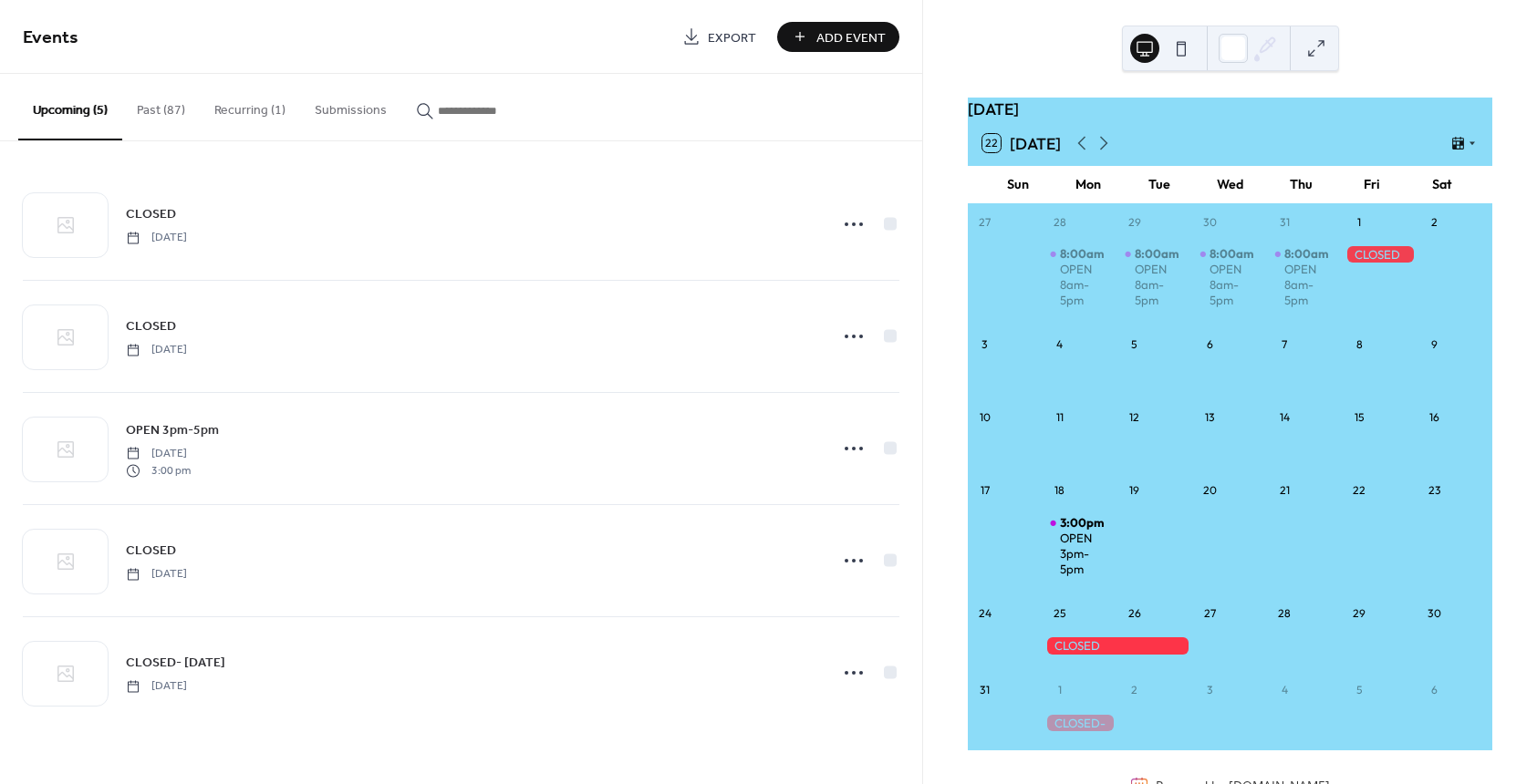 click on "Add Event" at bounding box center [851, 37] 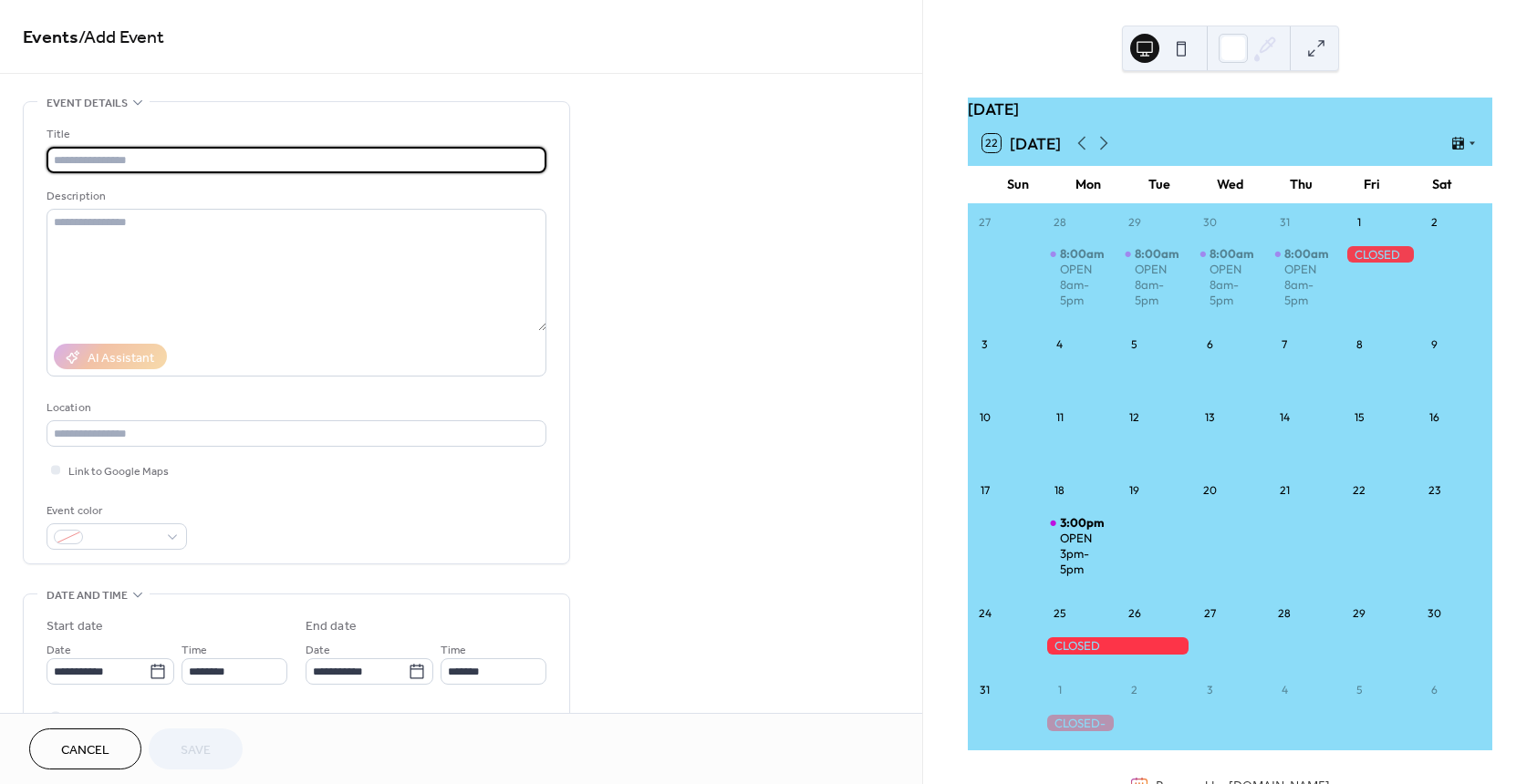 click at bounding box center (296, 160) 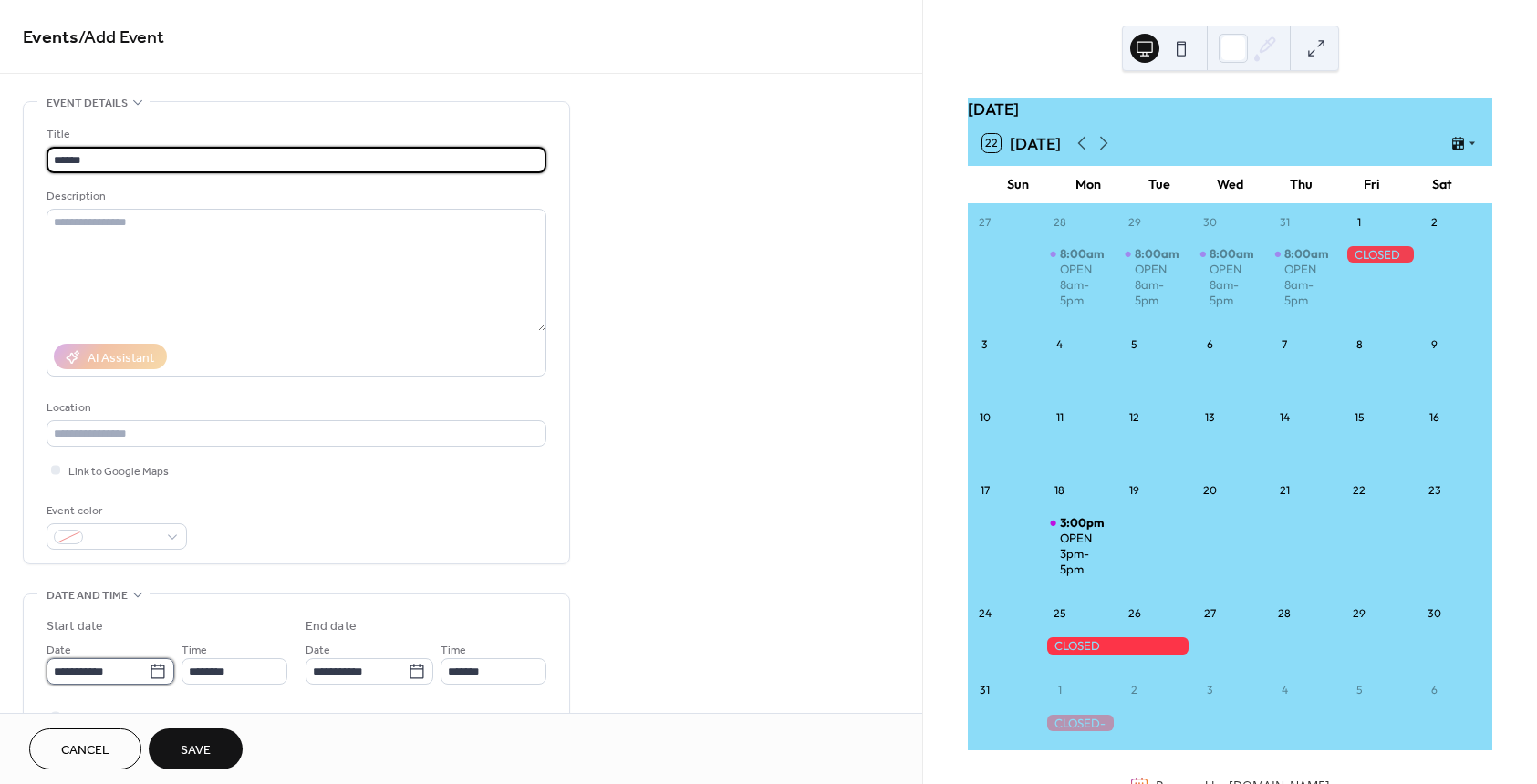 click on "**********" at bounding box center [98, 671] 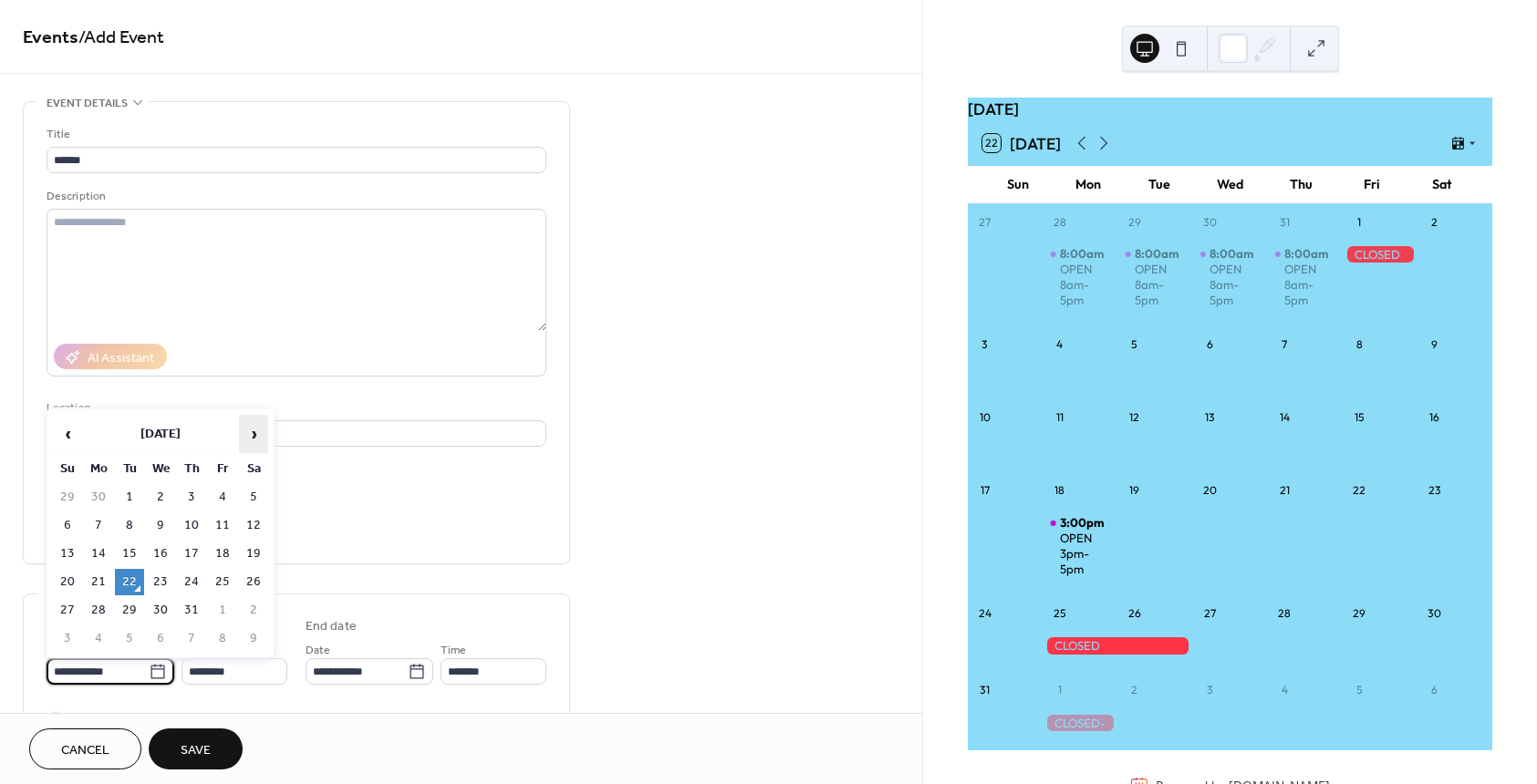 click on "›" at bounding box center (254, 434) 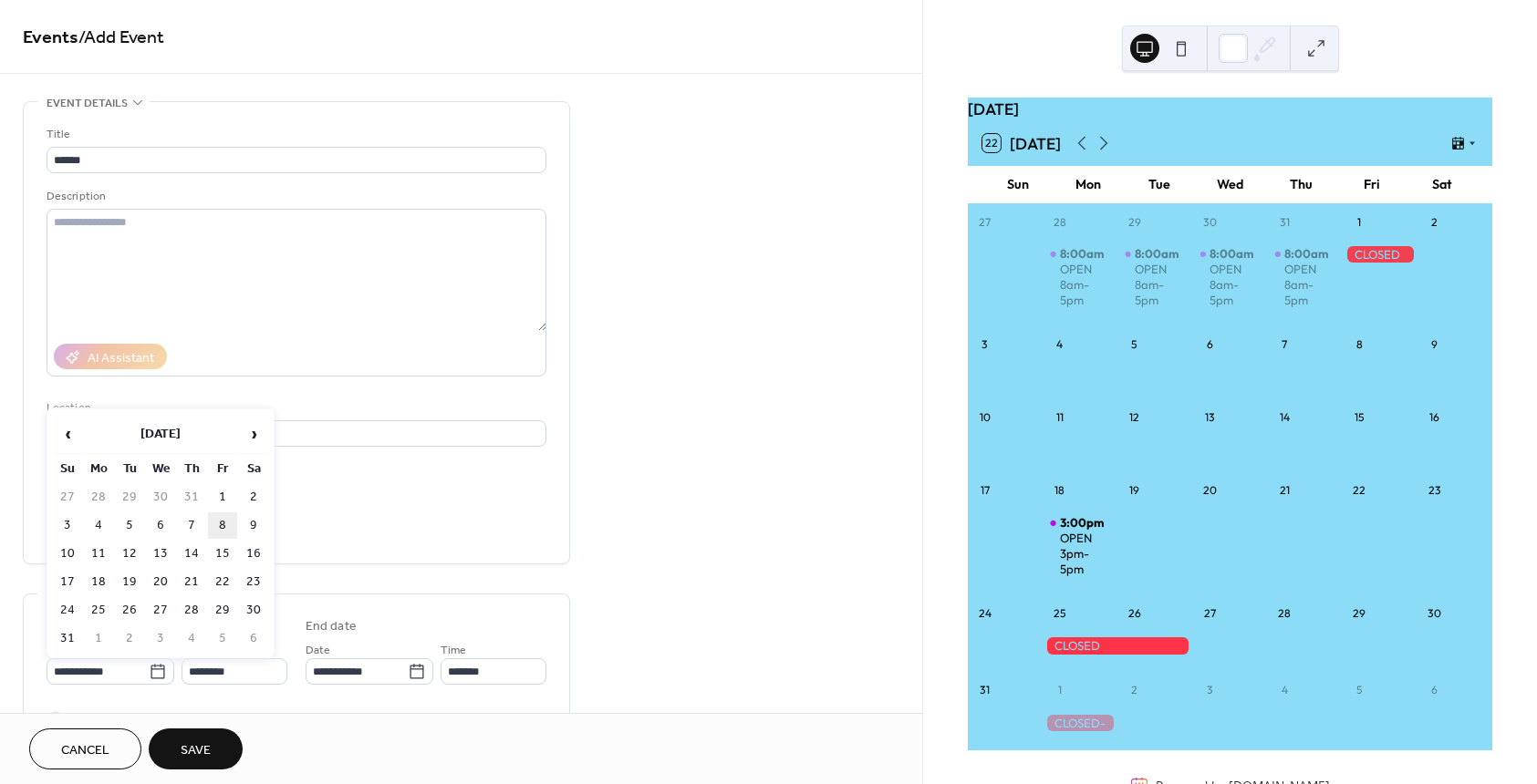 click on "8" at bounding box center [223, 525] 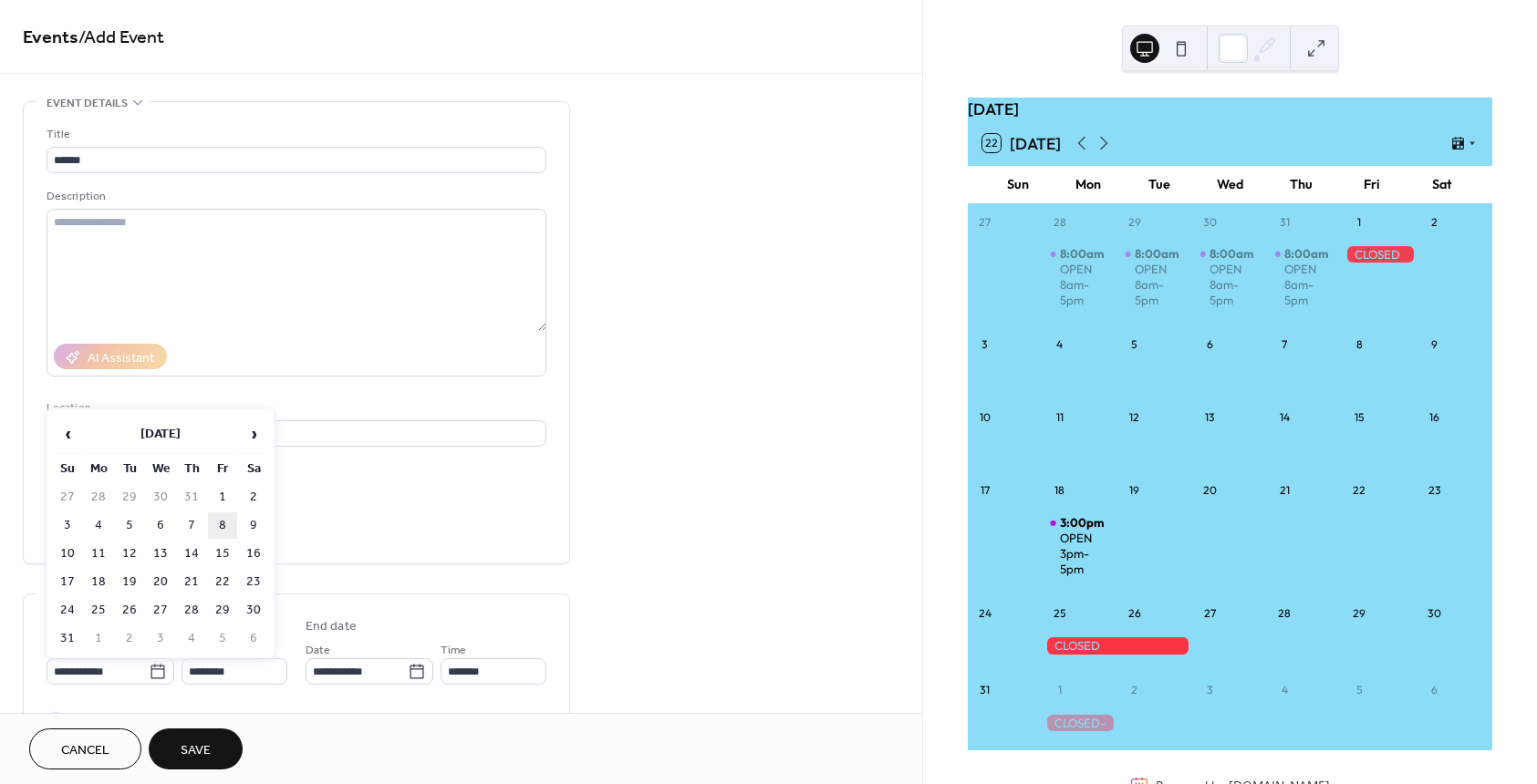 type on "**********" 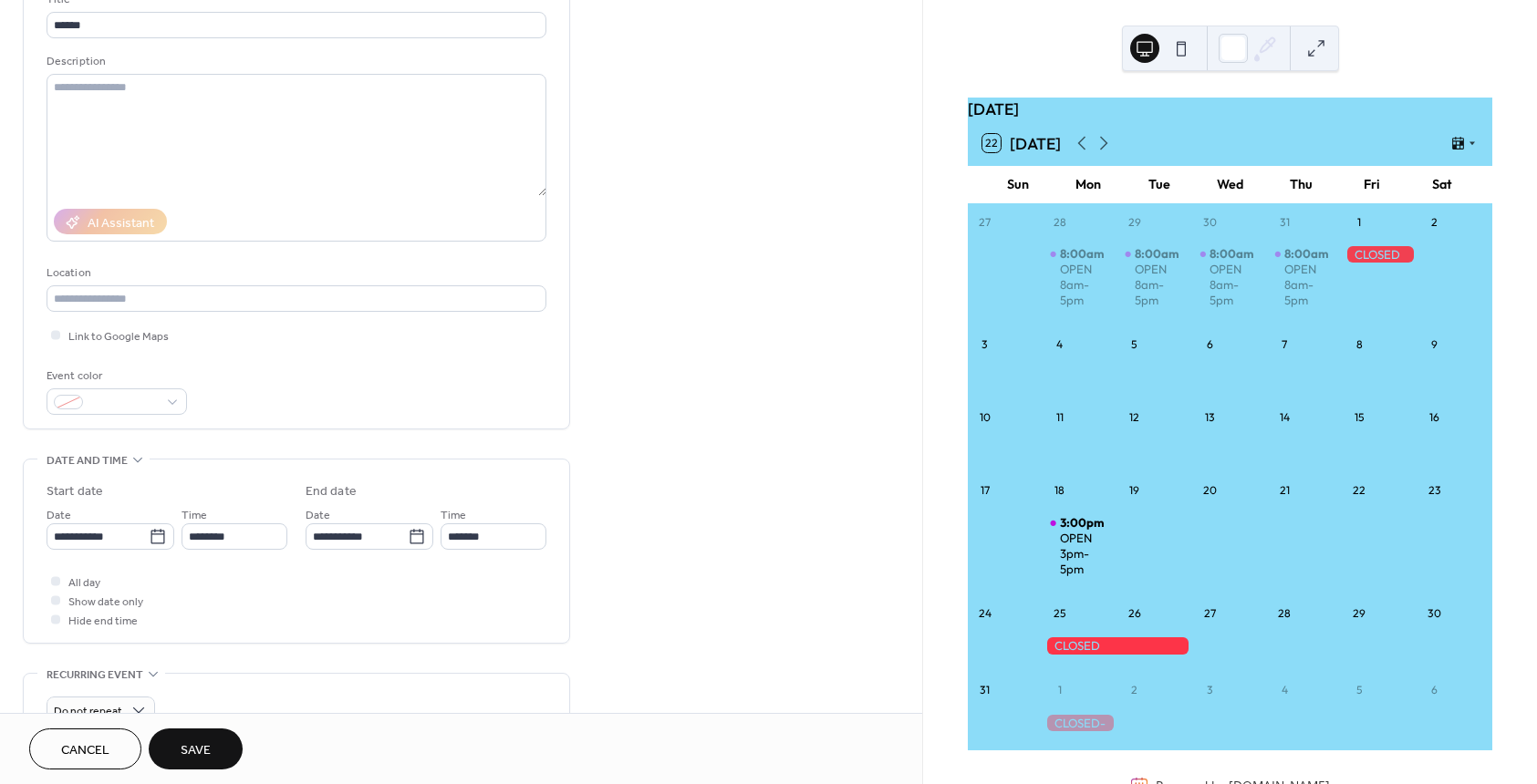 scroll, scrollTop: 182, scrollLeft: 0, axis: vertical 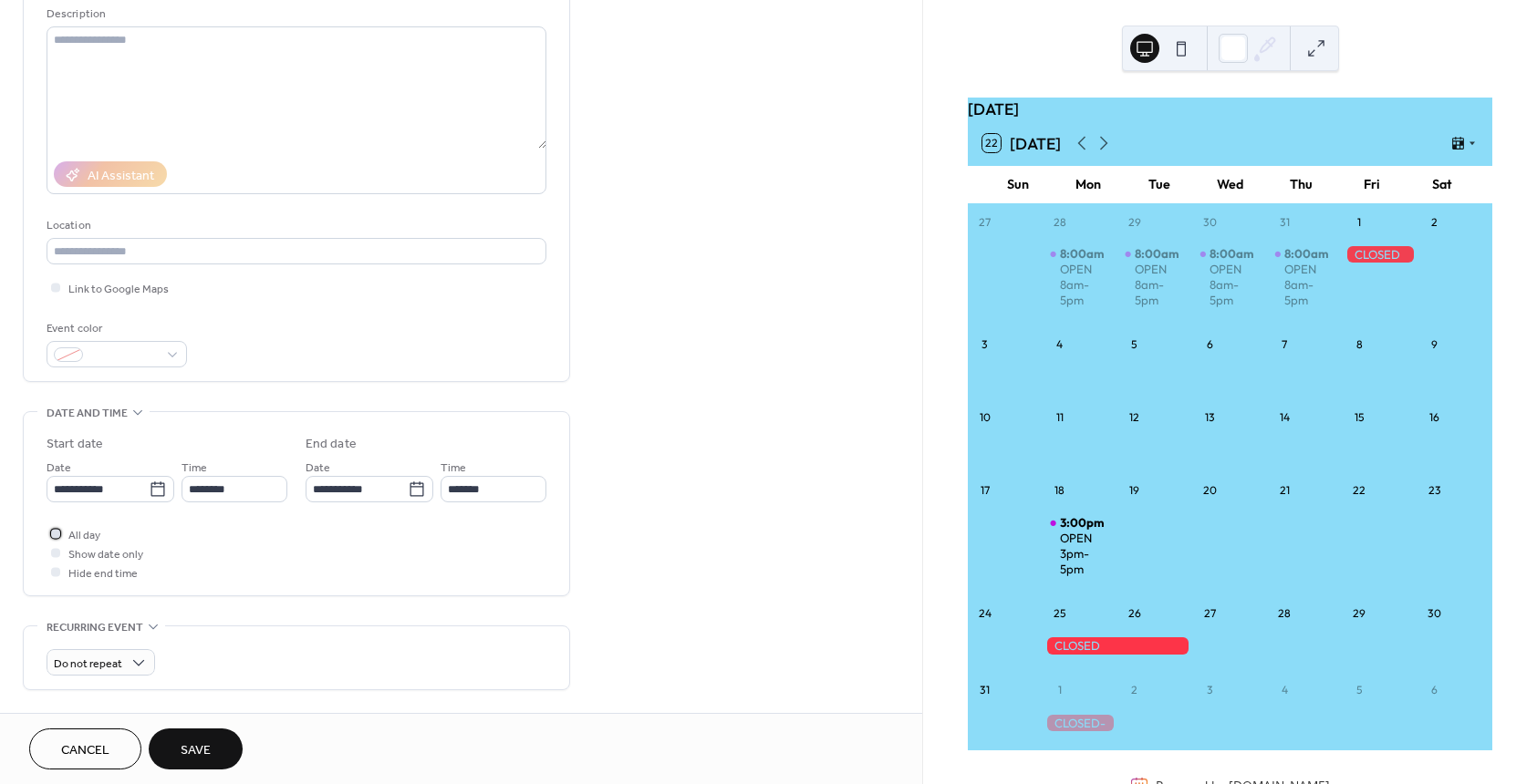 click at bounding box center (56, 533) 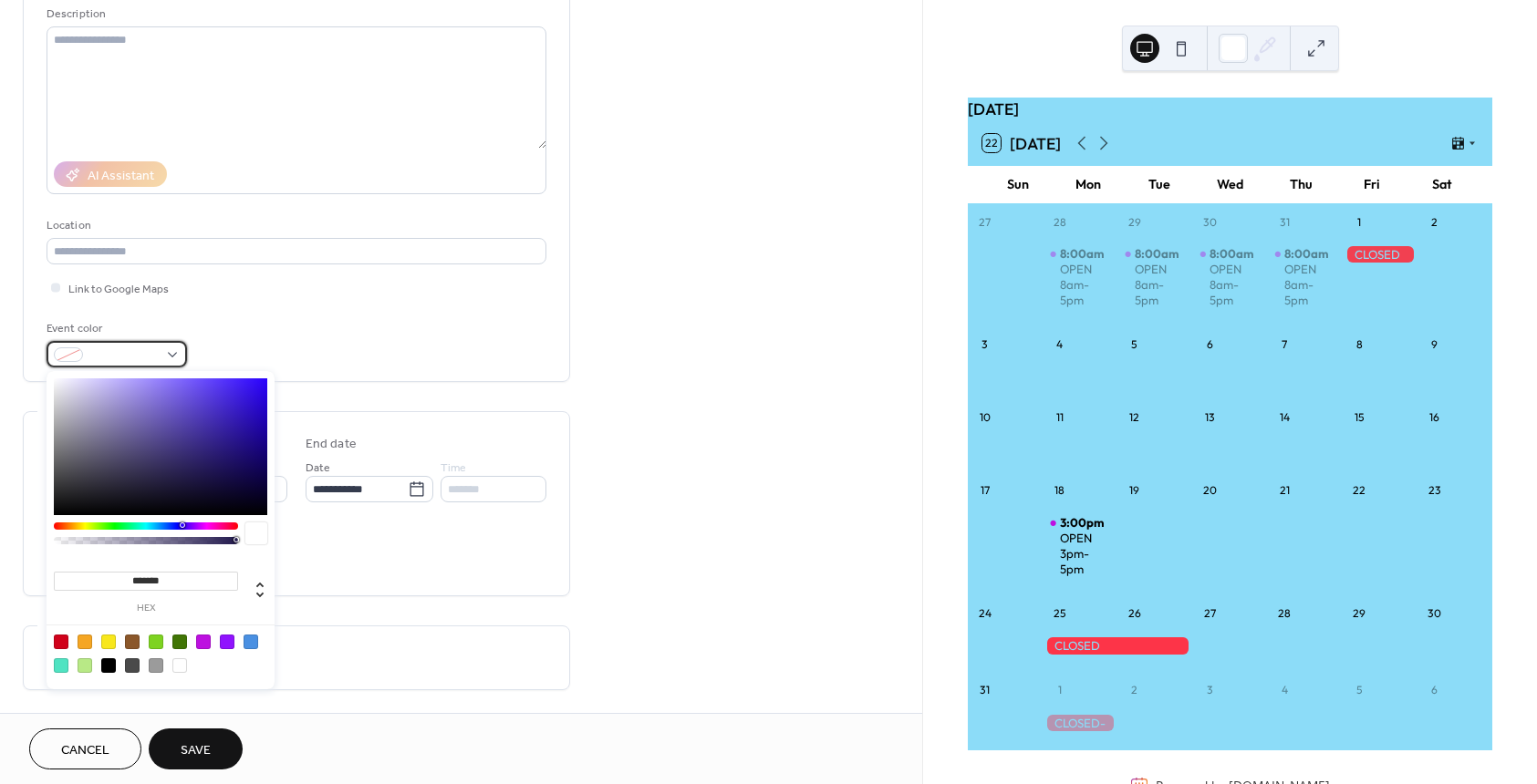 click at bounding box center (117, 354) 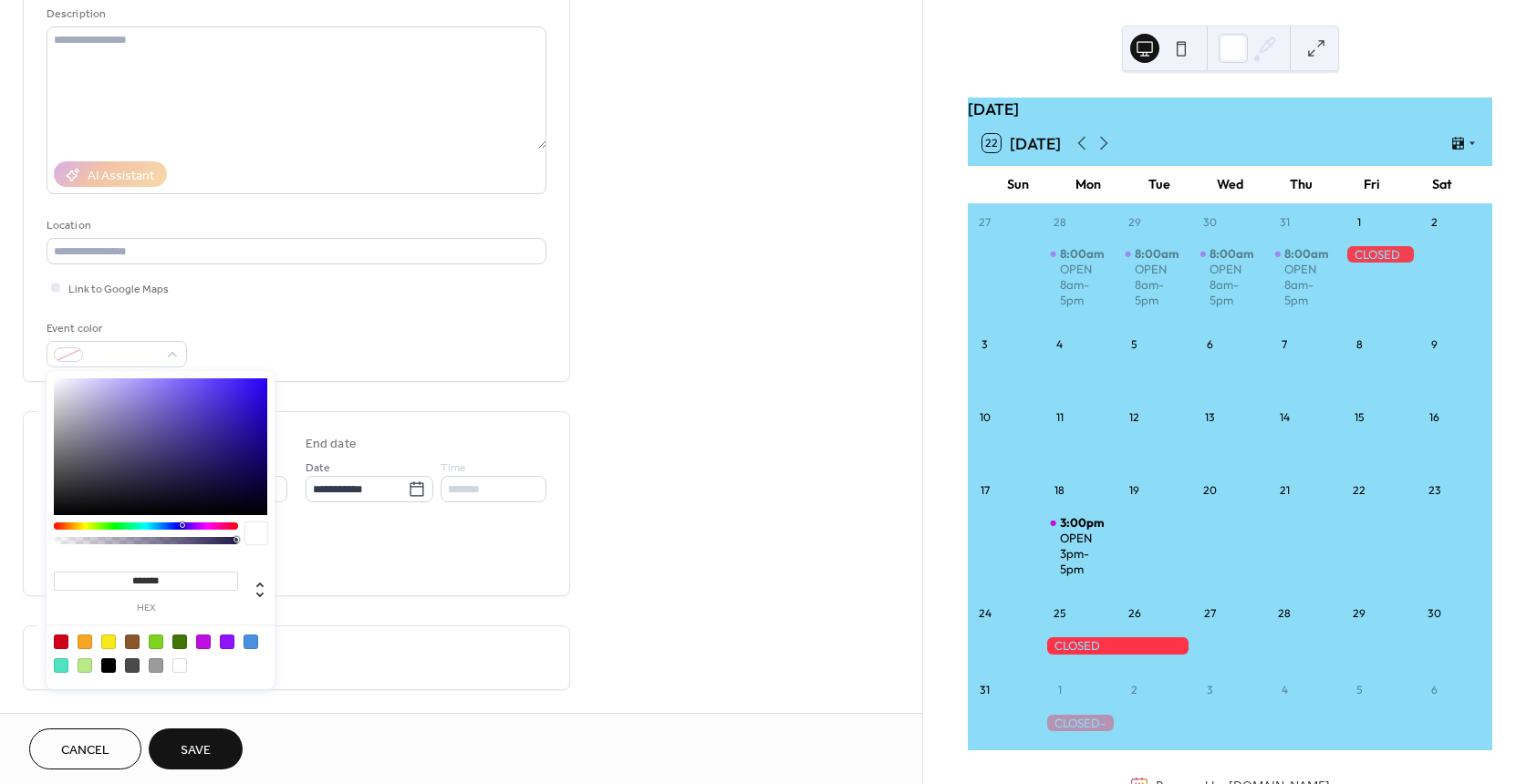 click at bounding box center [146, 526] 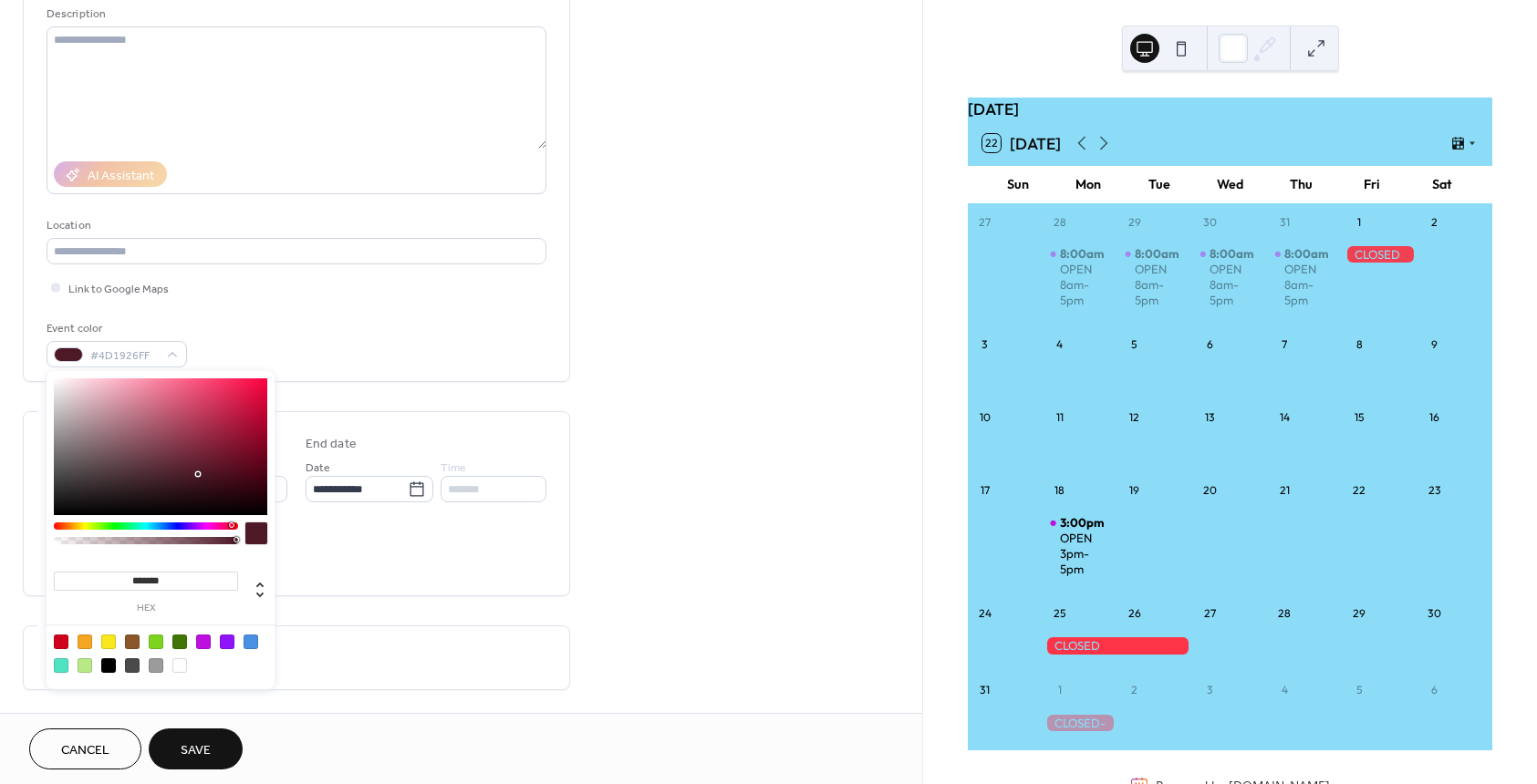 click at bounding box center [232, 525] 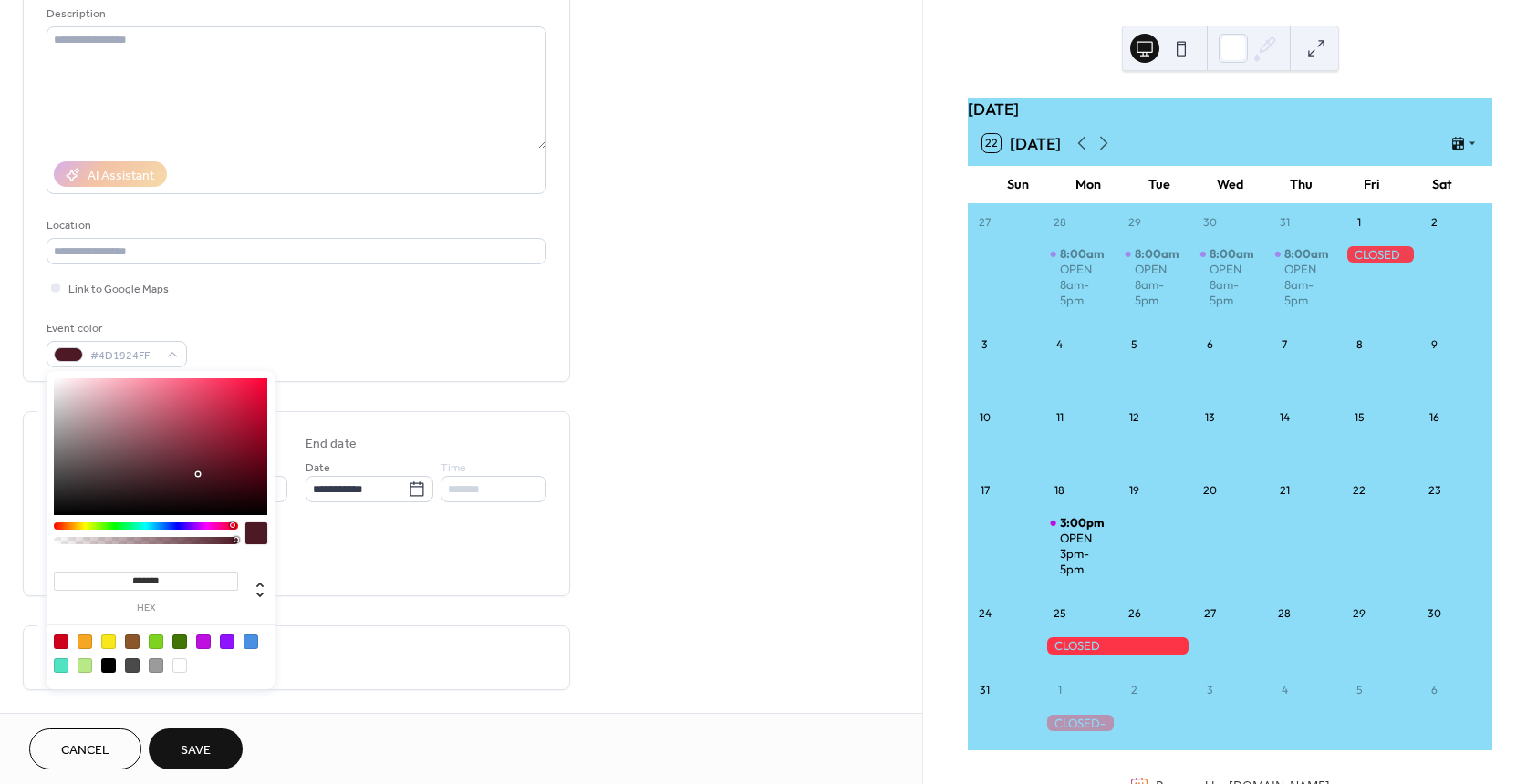 click at bounding box center (233, 525) 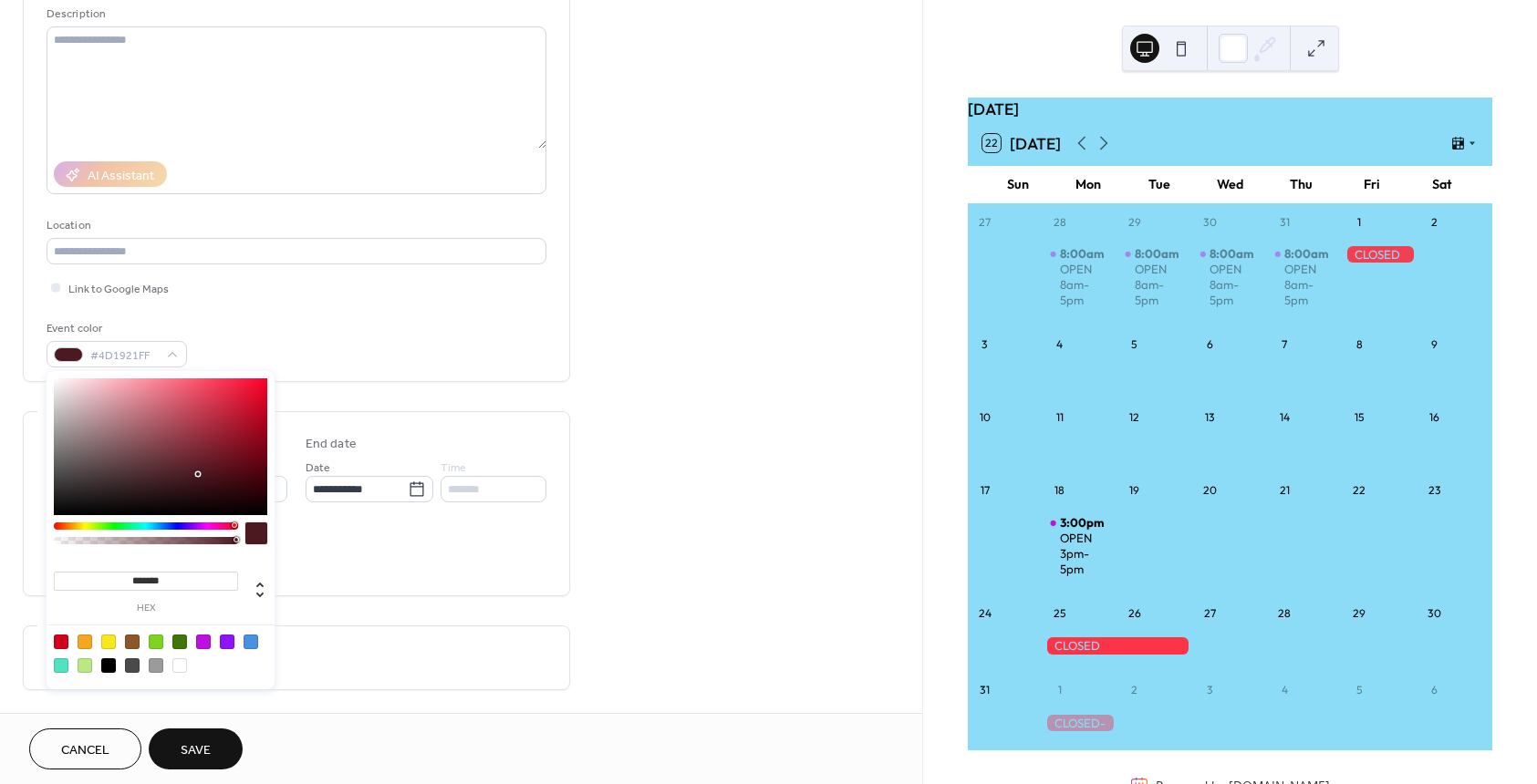 click at bounding box center (161, 447) 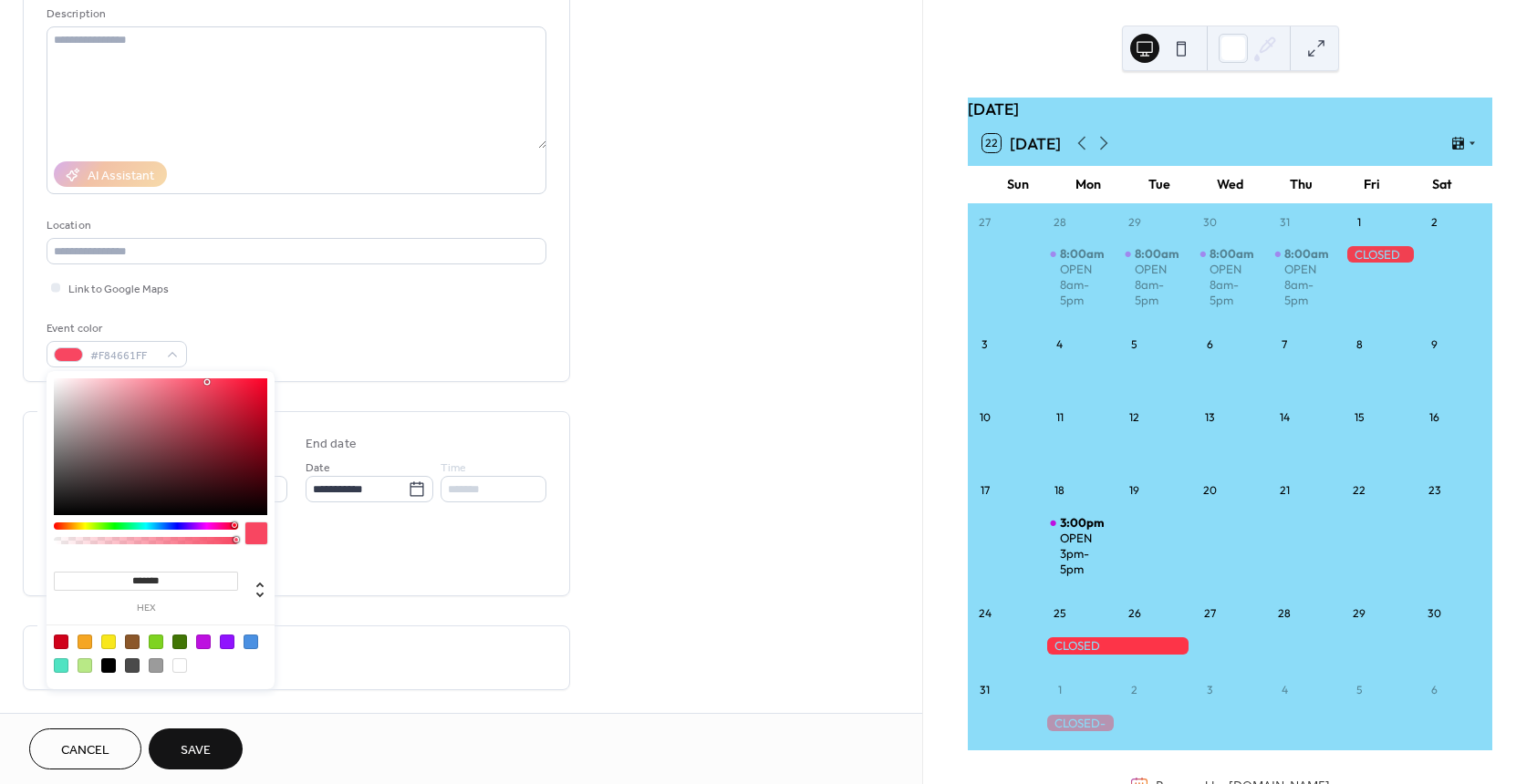 click at bounding box center [161, 447] 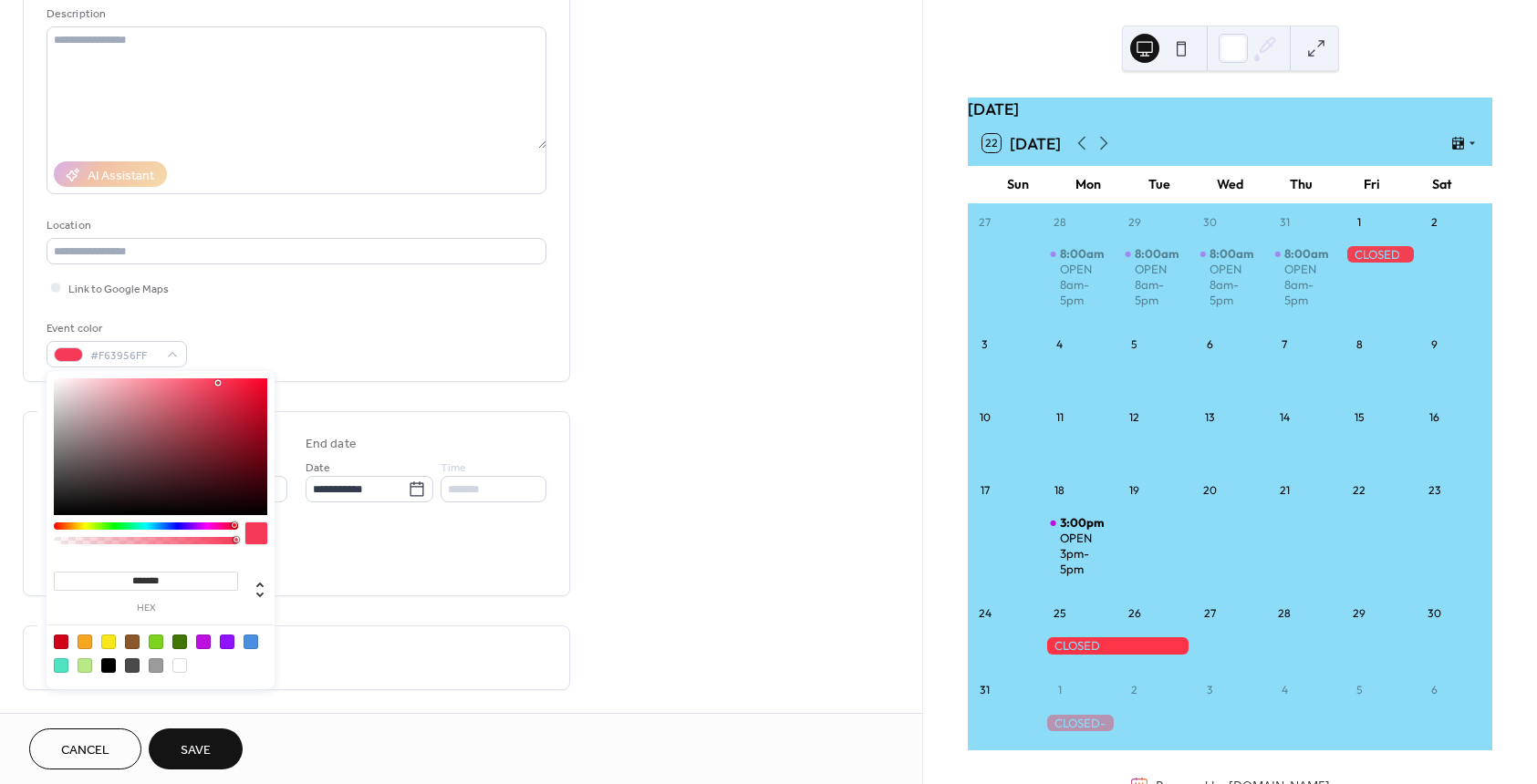click at bounding box center (220, 385) 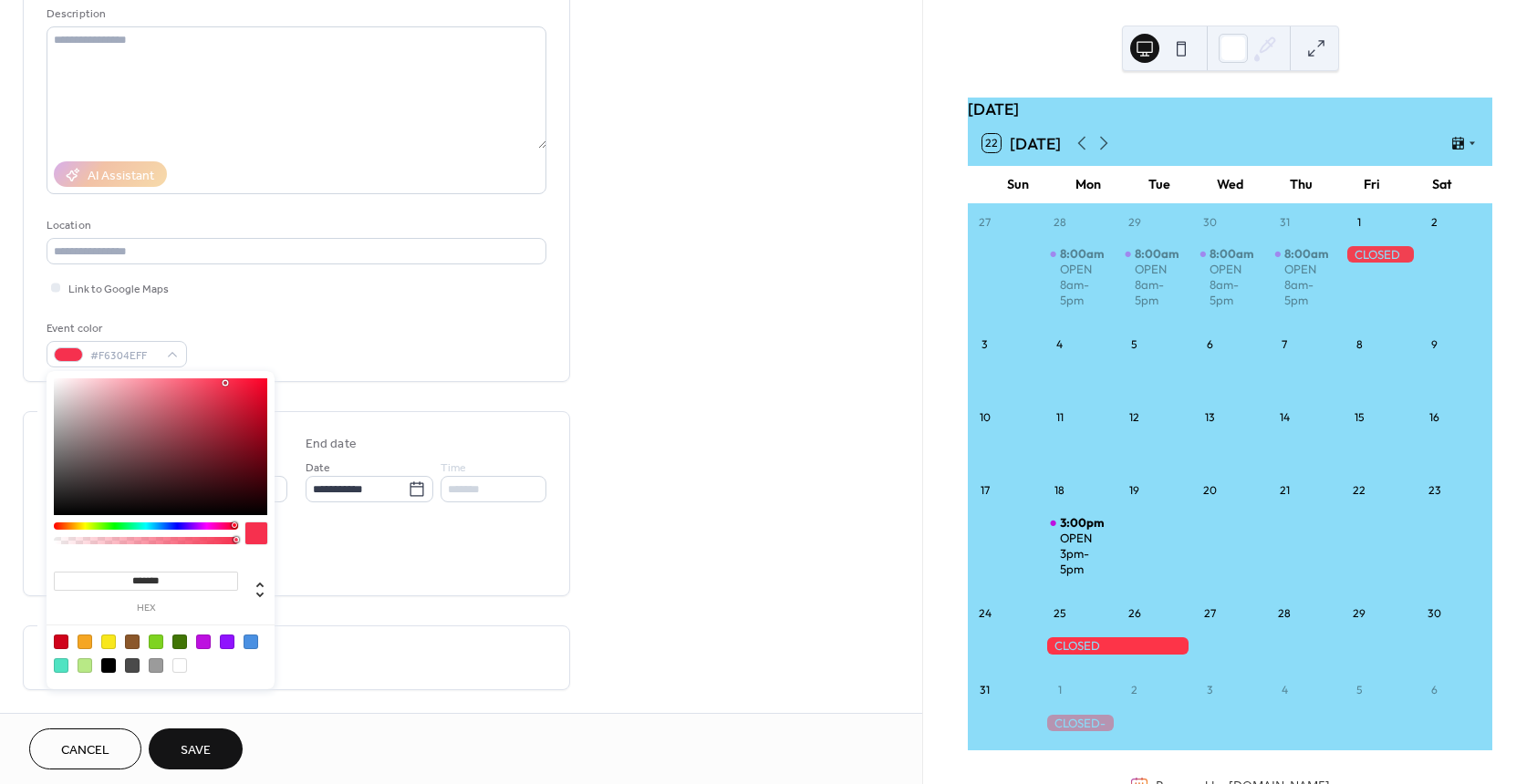 click at bounding box center (161, 447) 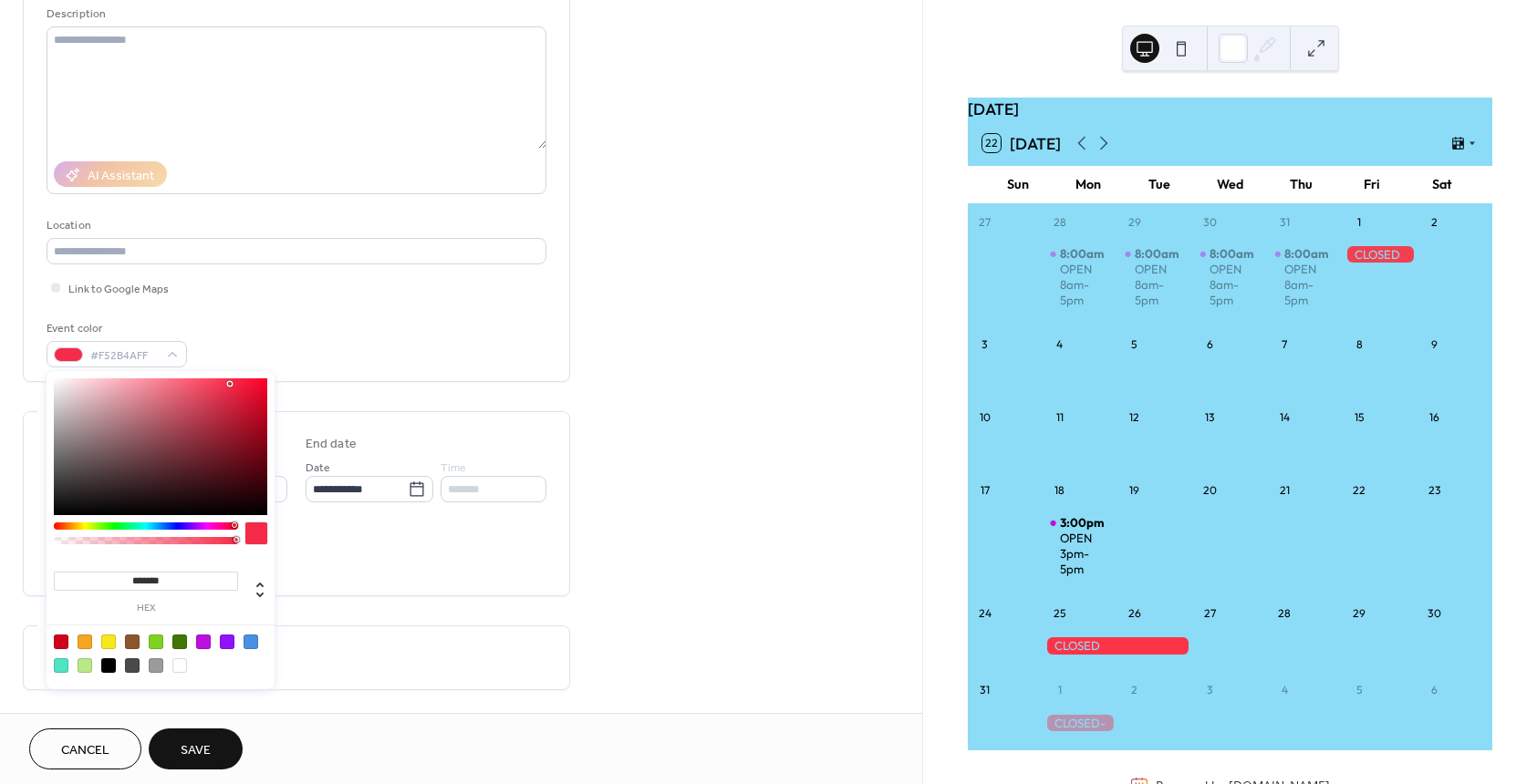 click at bounding box center (161, 447) 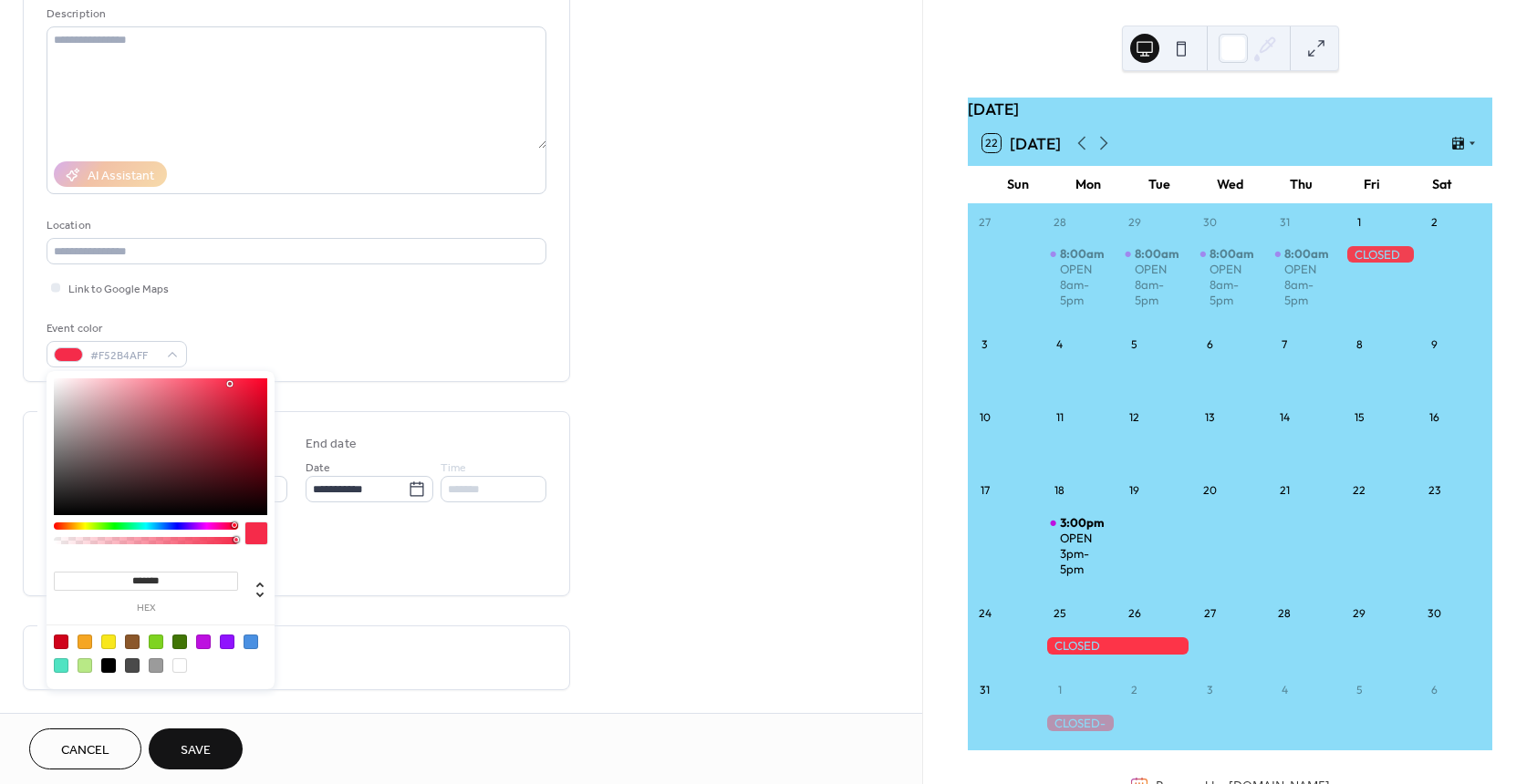type on "*******" 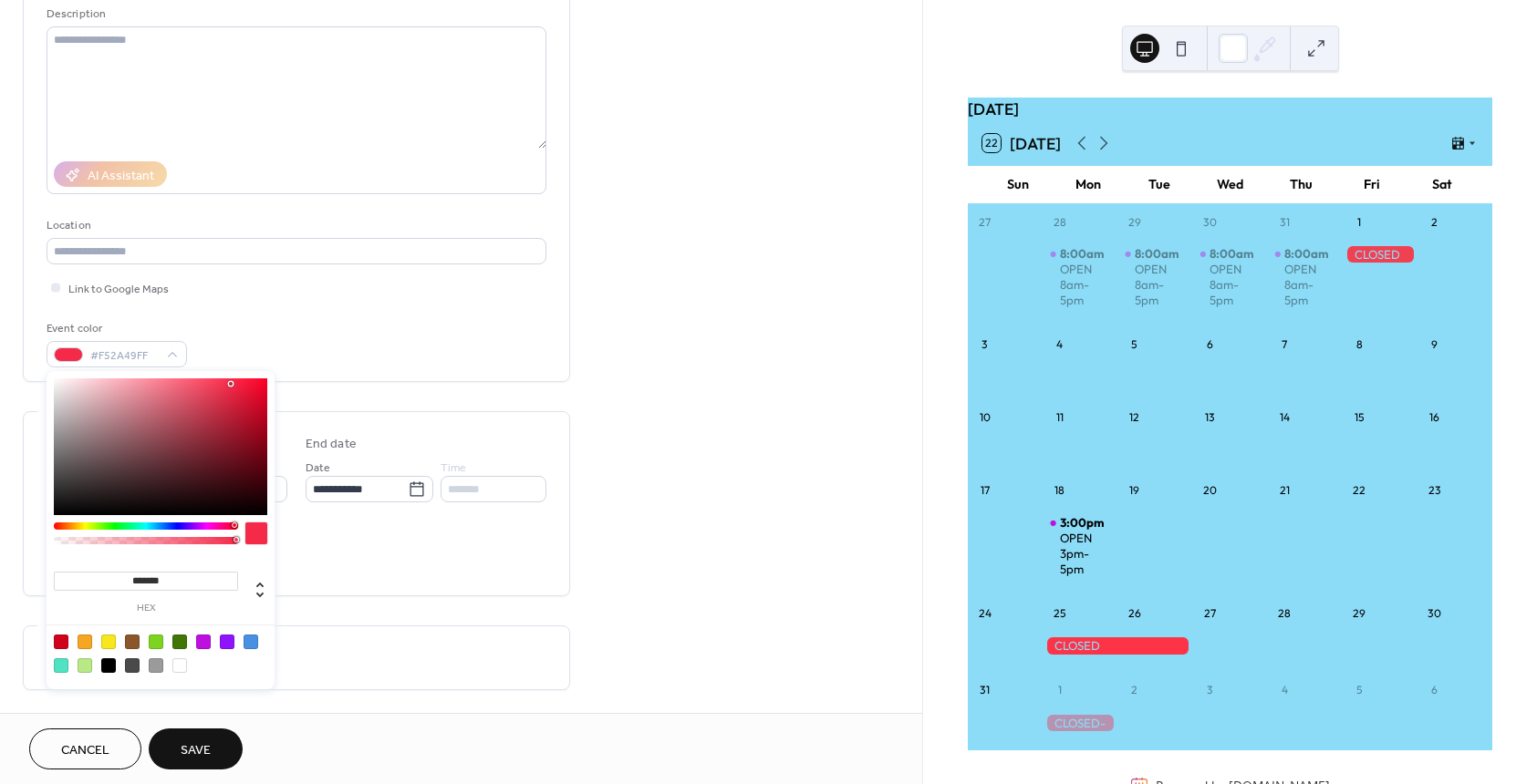 click on "Save" at bounding box center (195, 748) 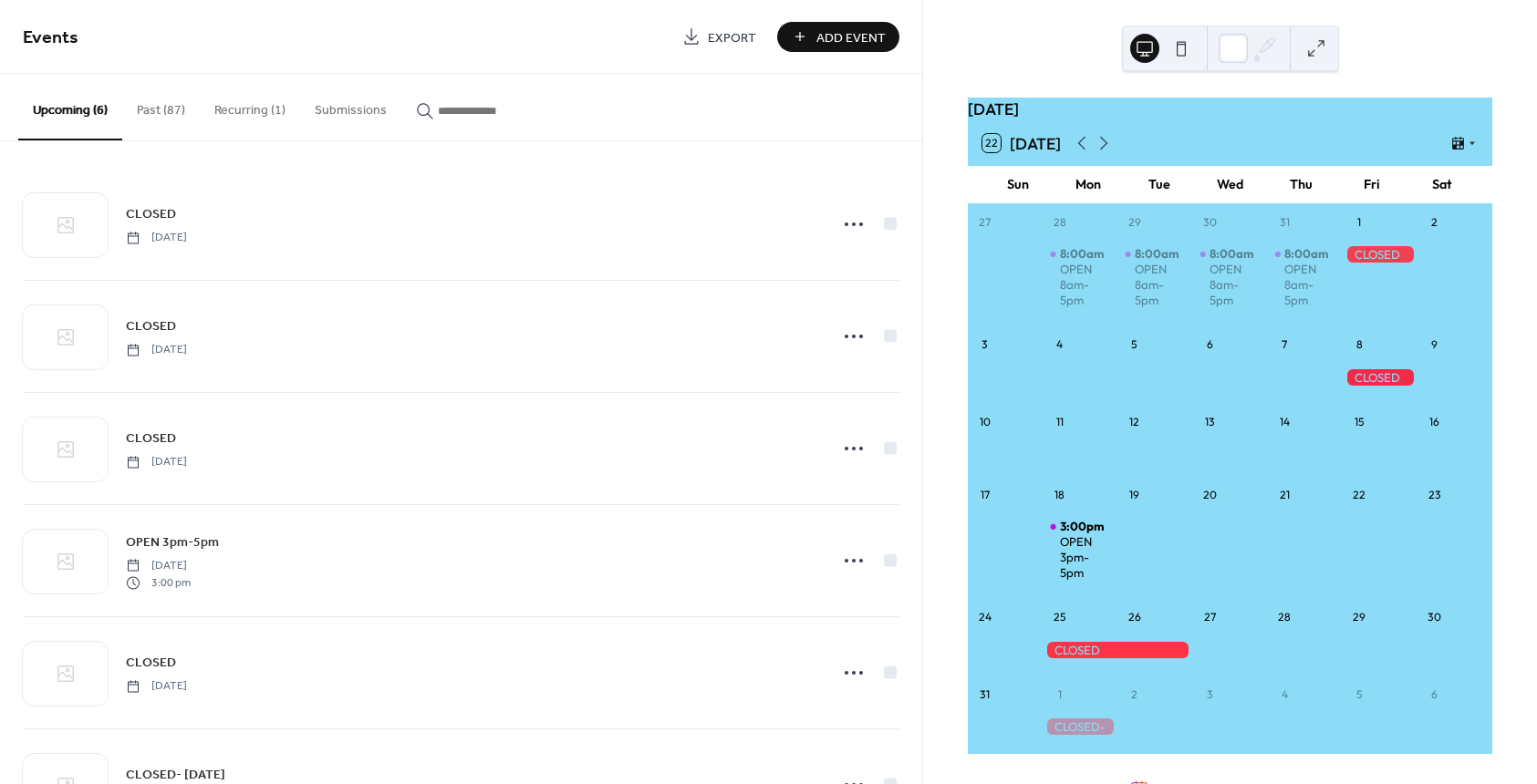 click on "Events Export Add Event" at bounding box center (461, 36) 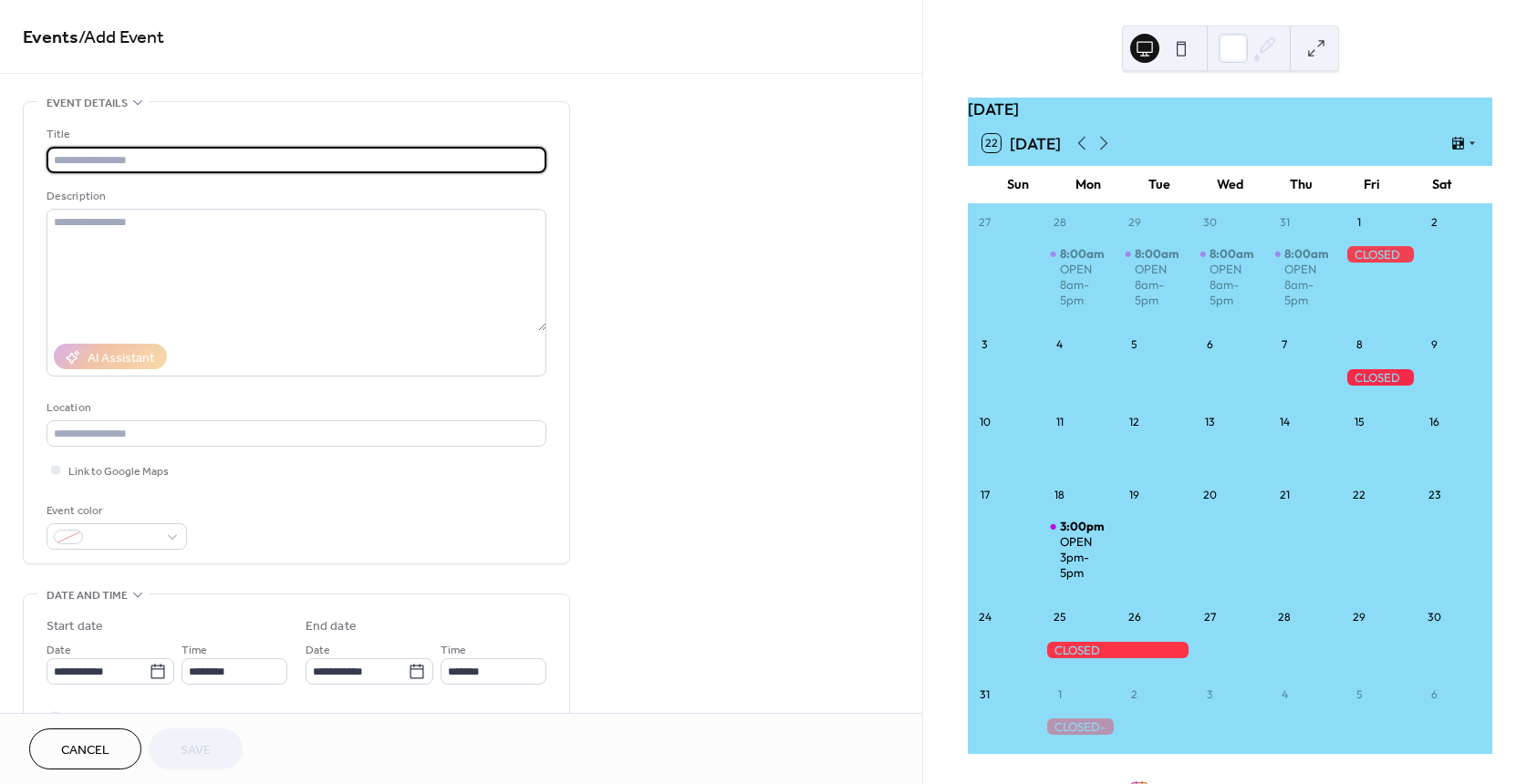 click at bounding box center [296, 160] 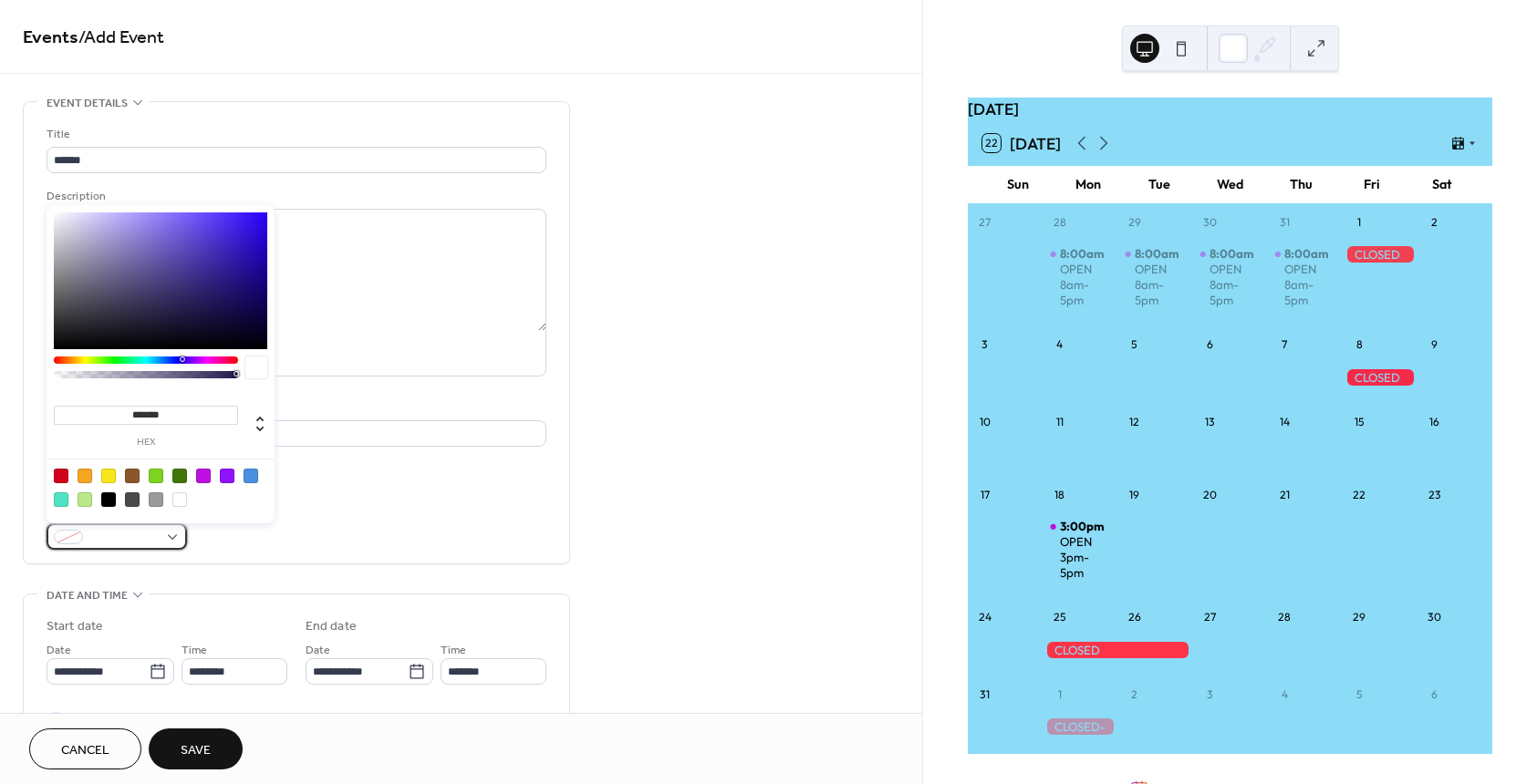 click at bounding box center [124, 538] 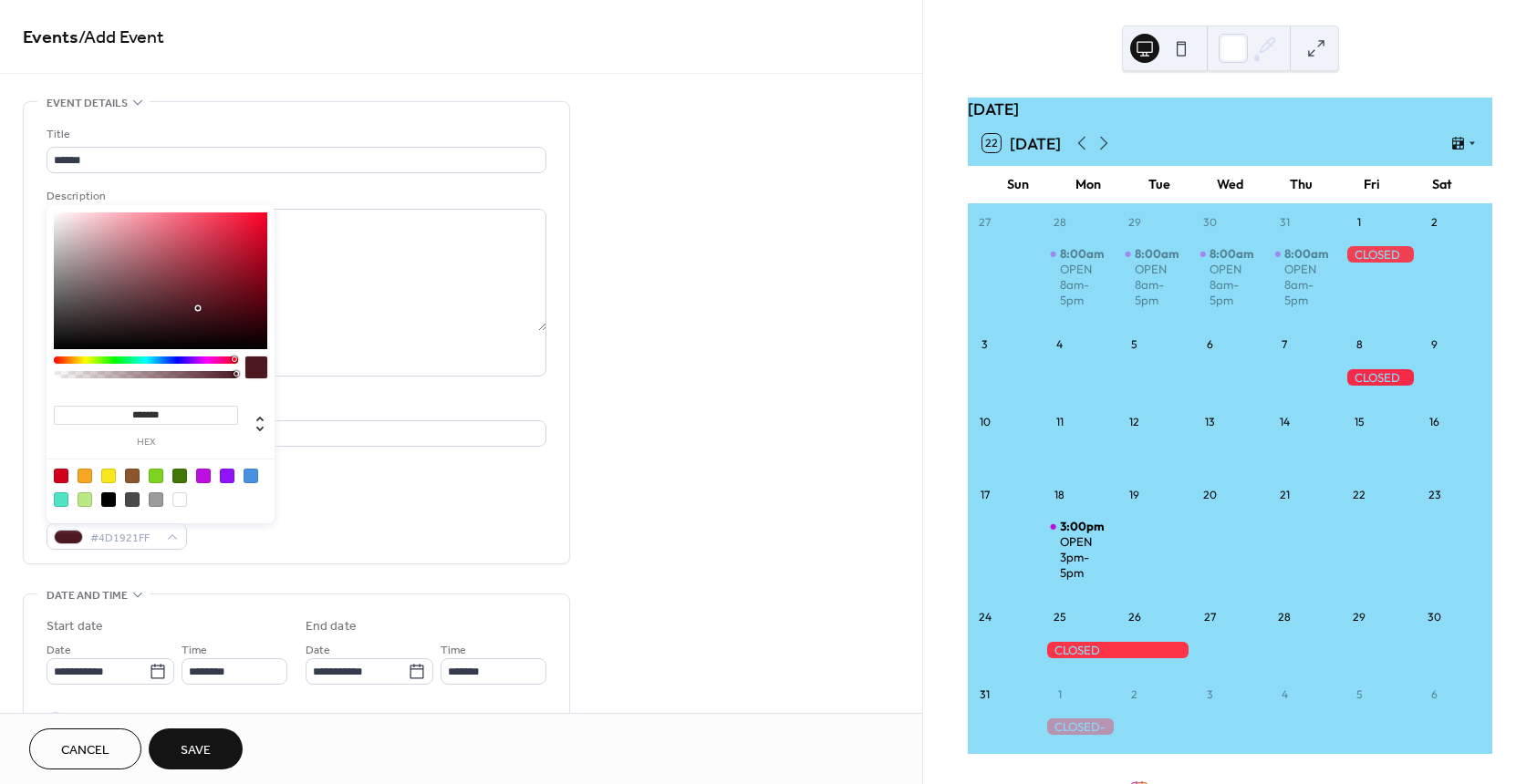 click at bounding box center (146, 360) 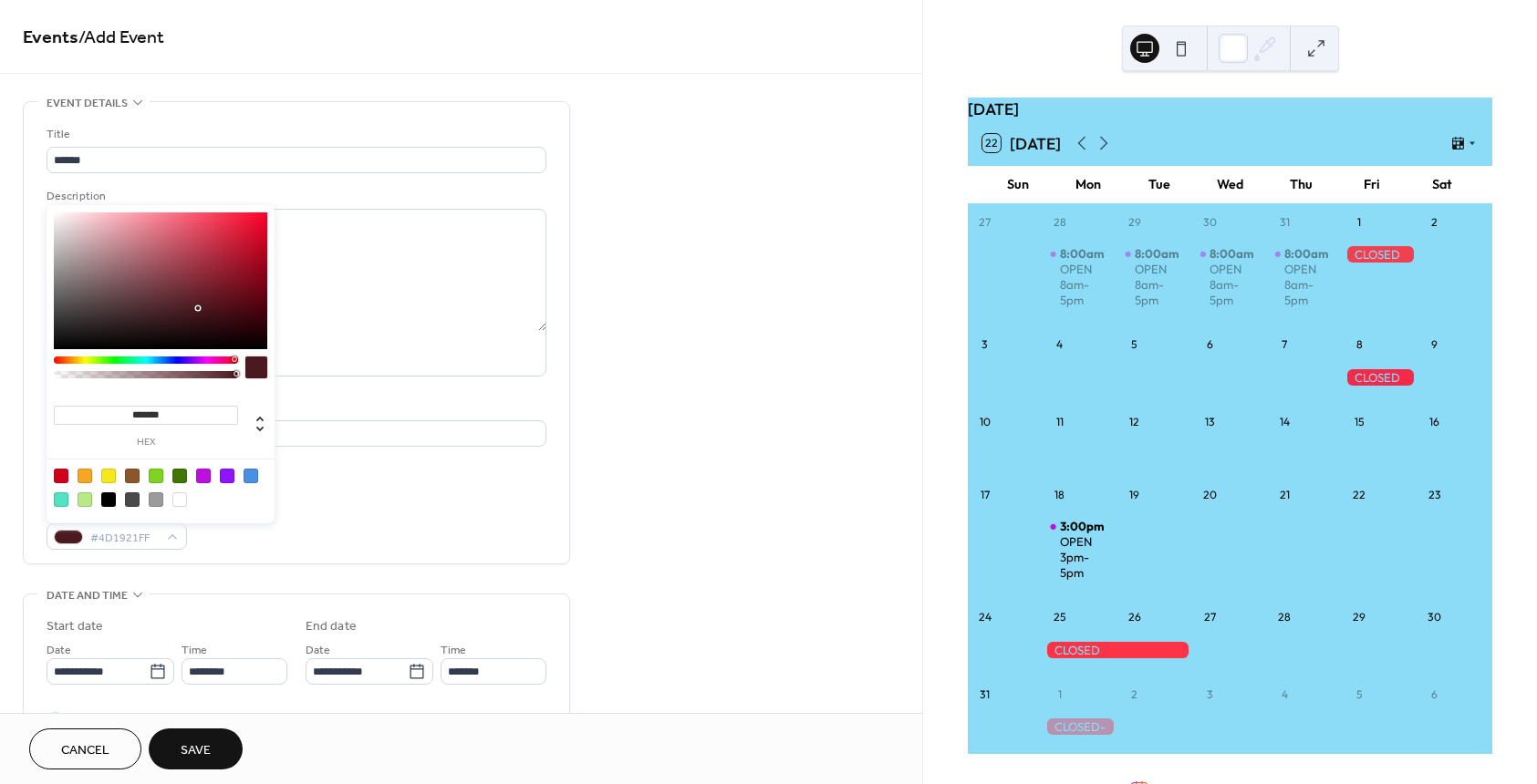 click at bounding box center (161, 281) 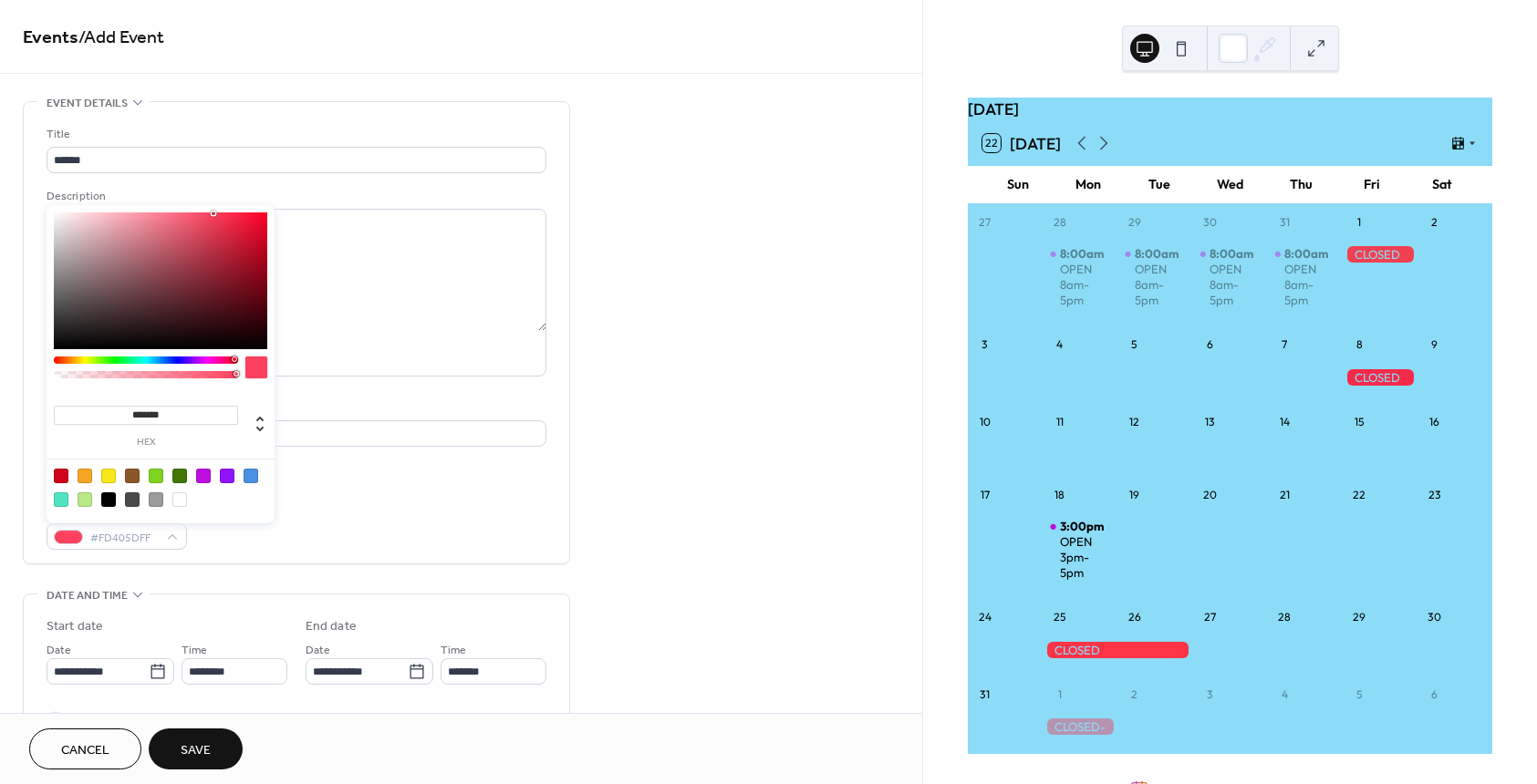click at bounding box center [161, 281] 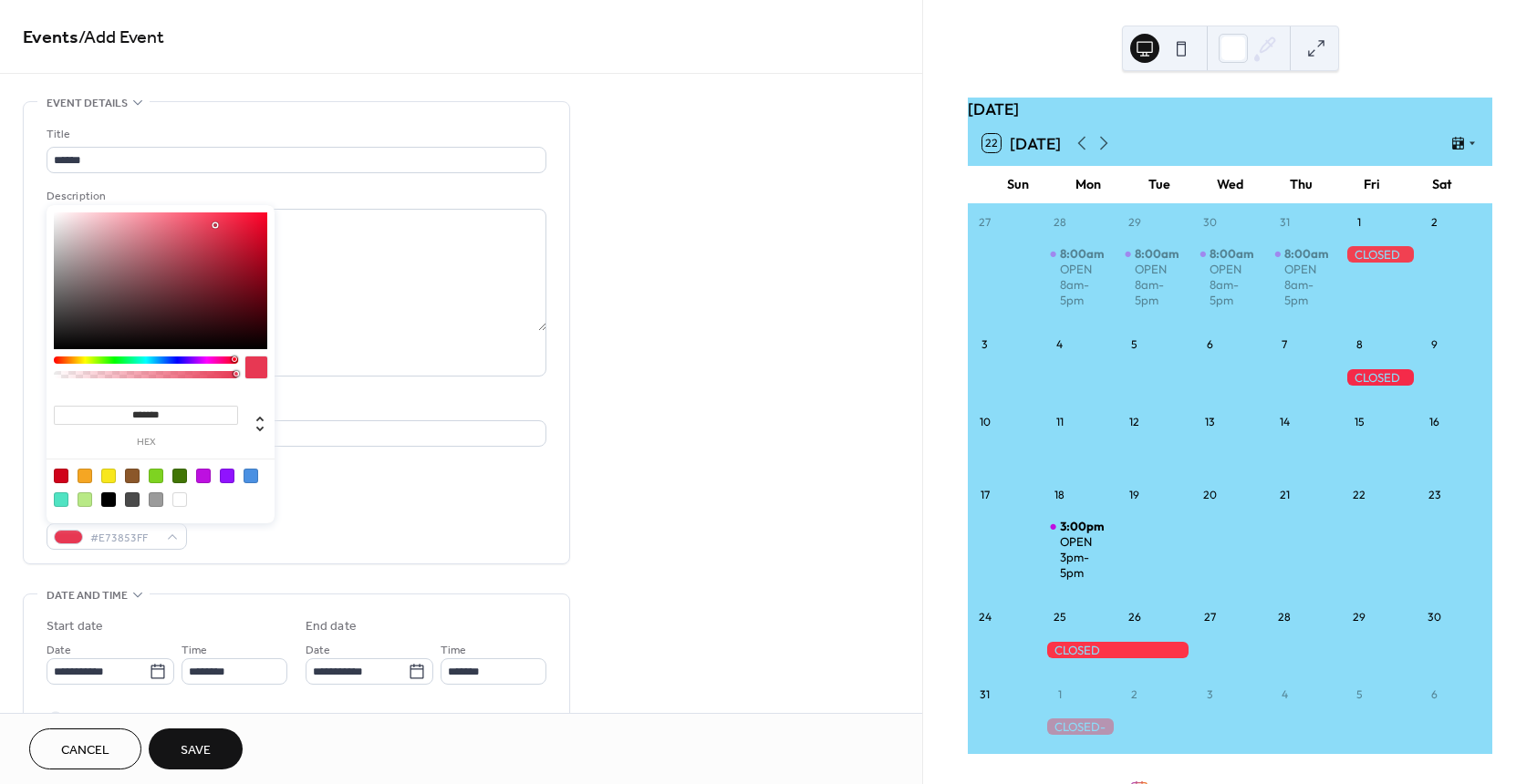 type on "*******" 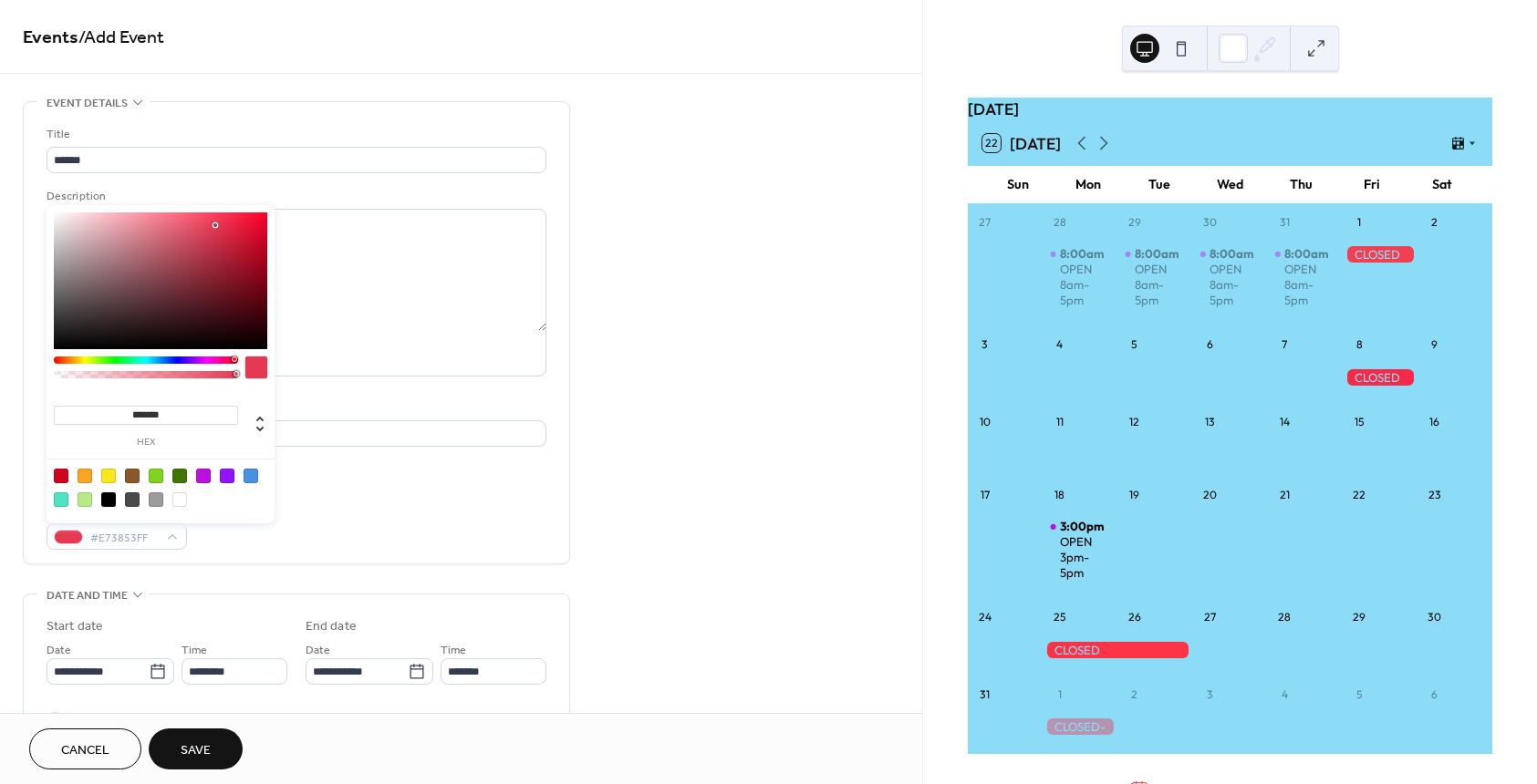 click at bounding box center [161, 281] 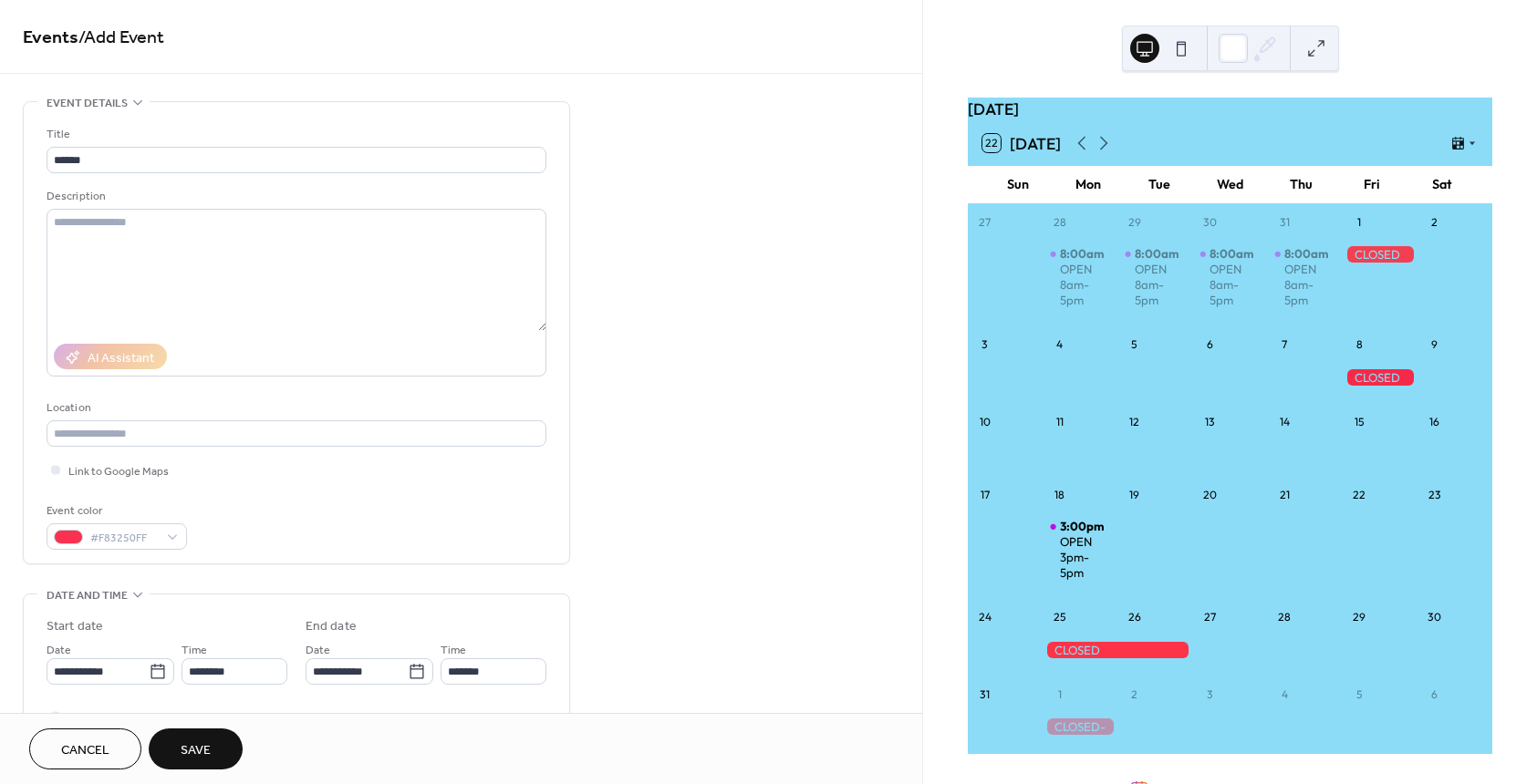 click on "**********" at bounding box center [296, 686] 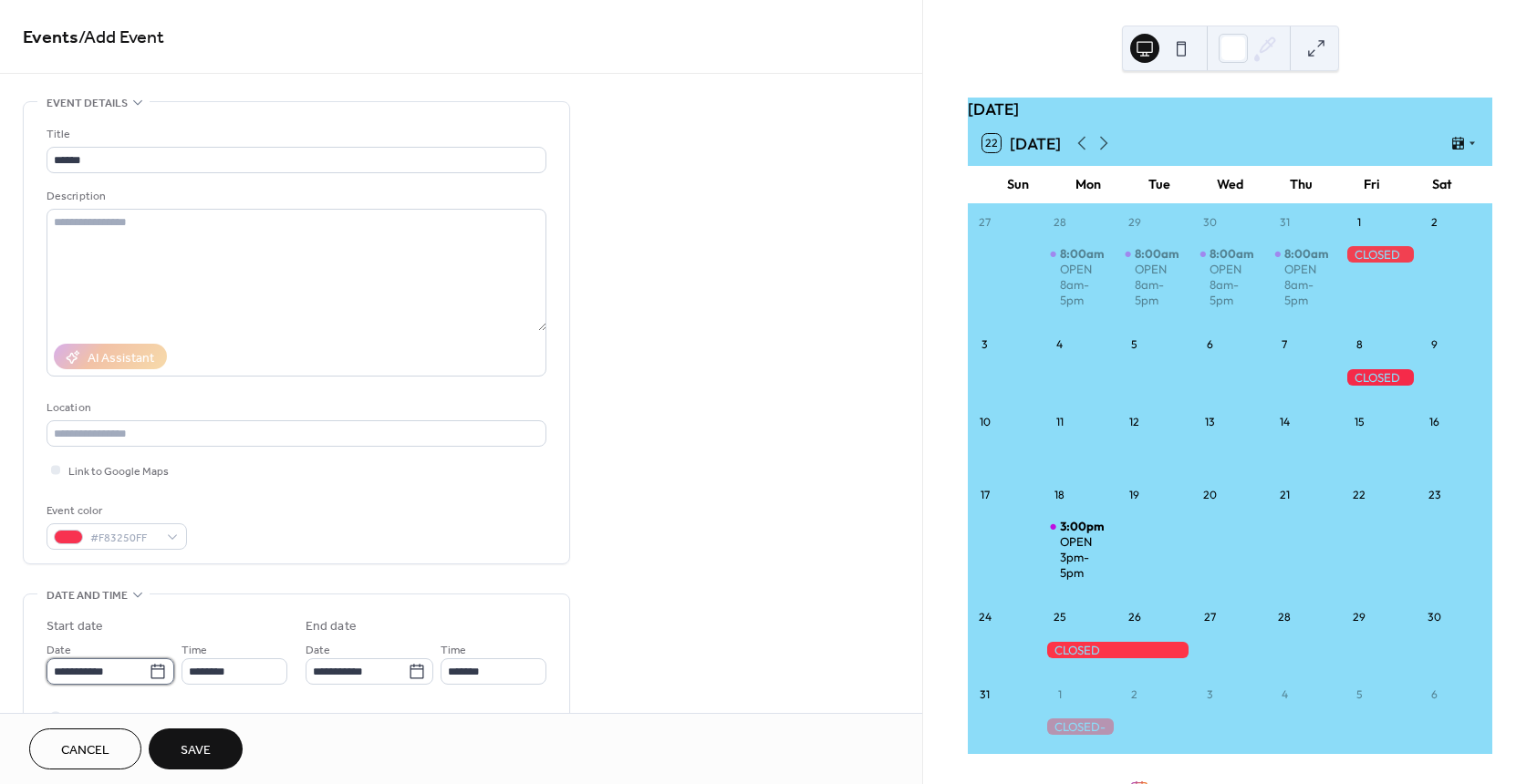 click on "**********" at bounding box center [98, 671] 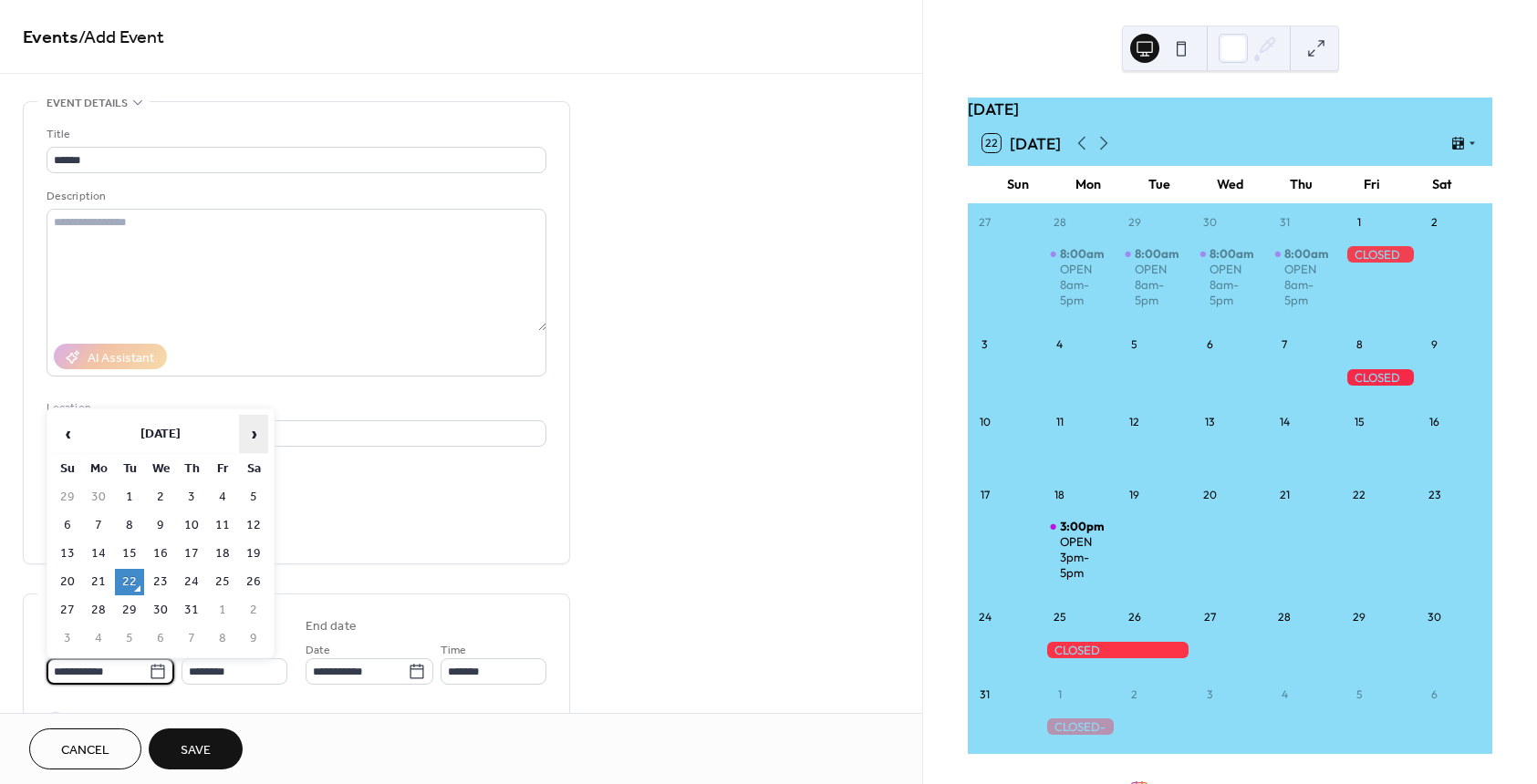 click on "›" at bounding box center (254, 434) 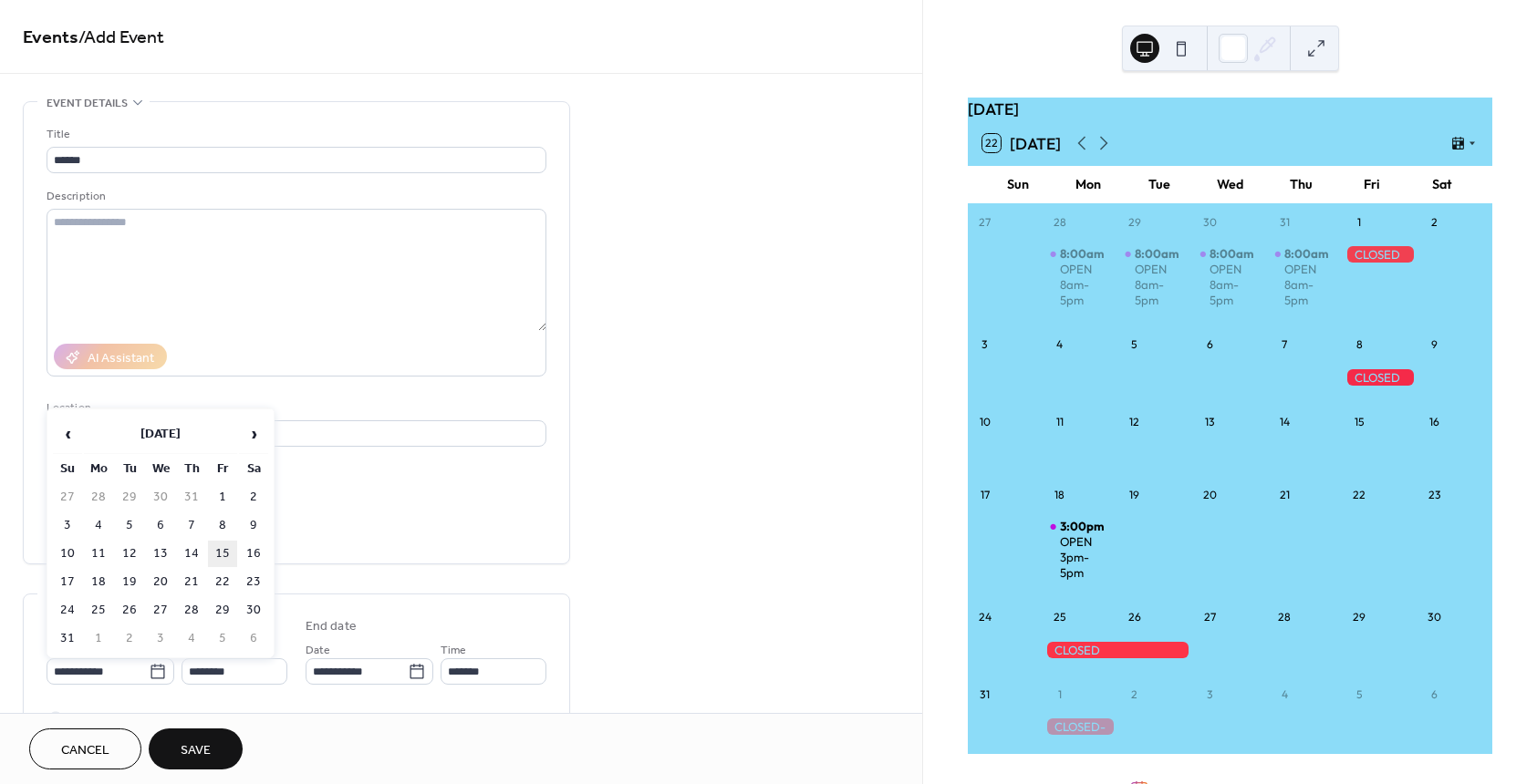 click on "15" at bounding box center [223, 553] 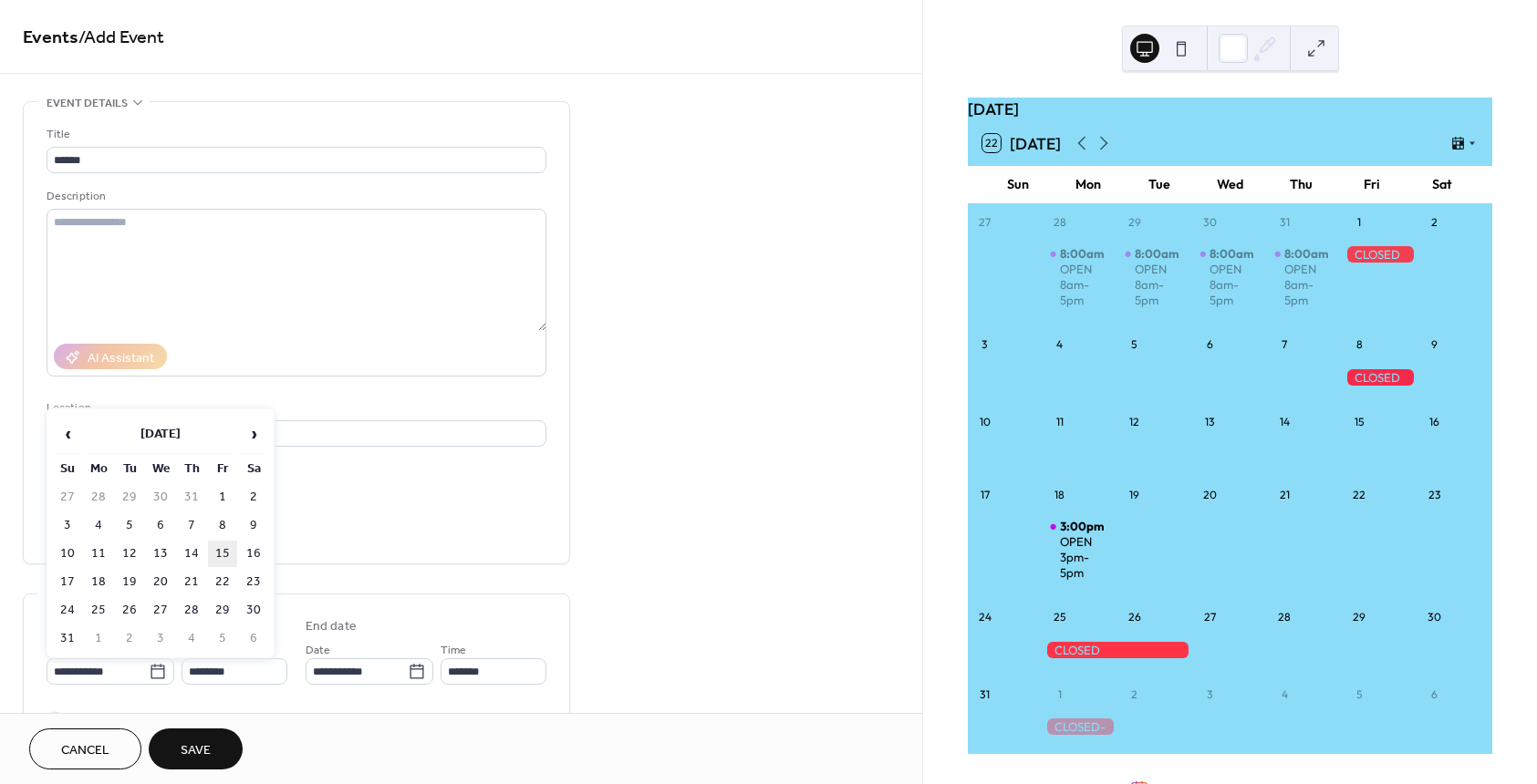 type on "**********" 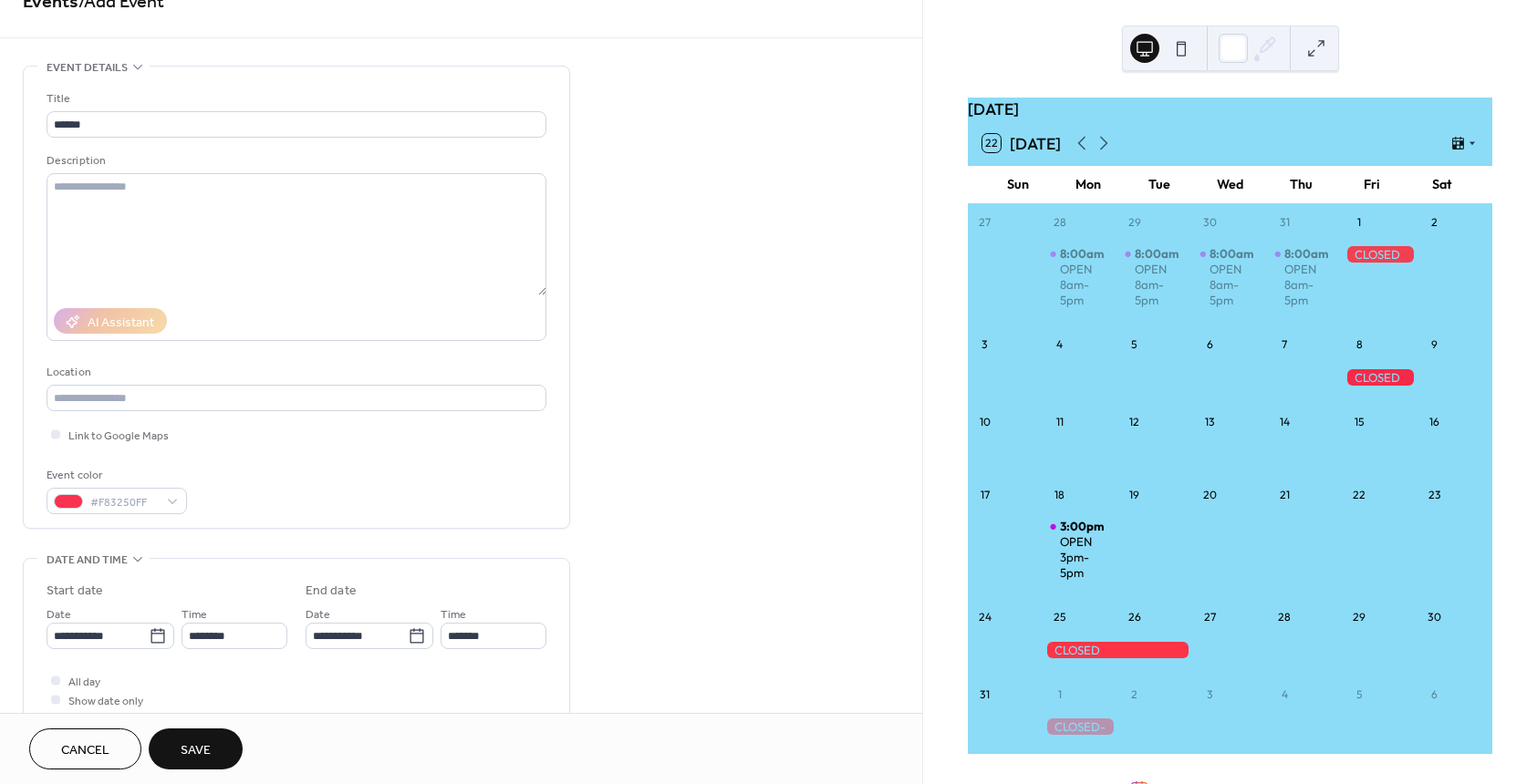 scroll, scrollTop: 91, scrollLeft: 0, axis: vertical 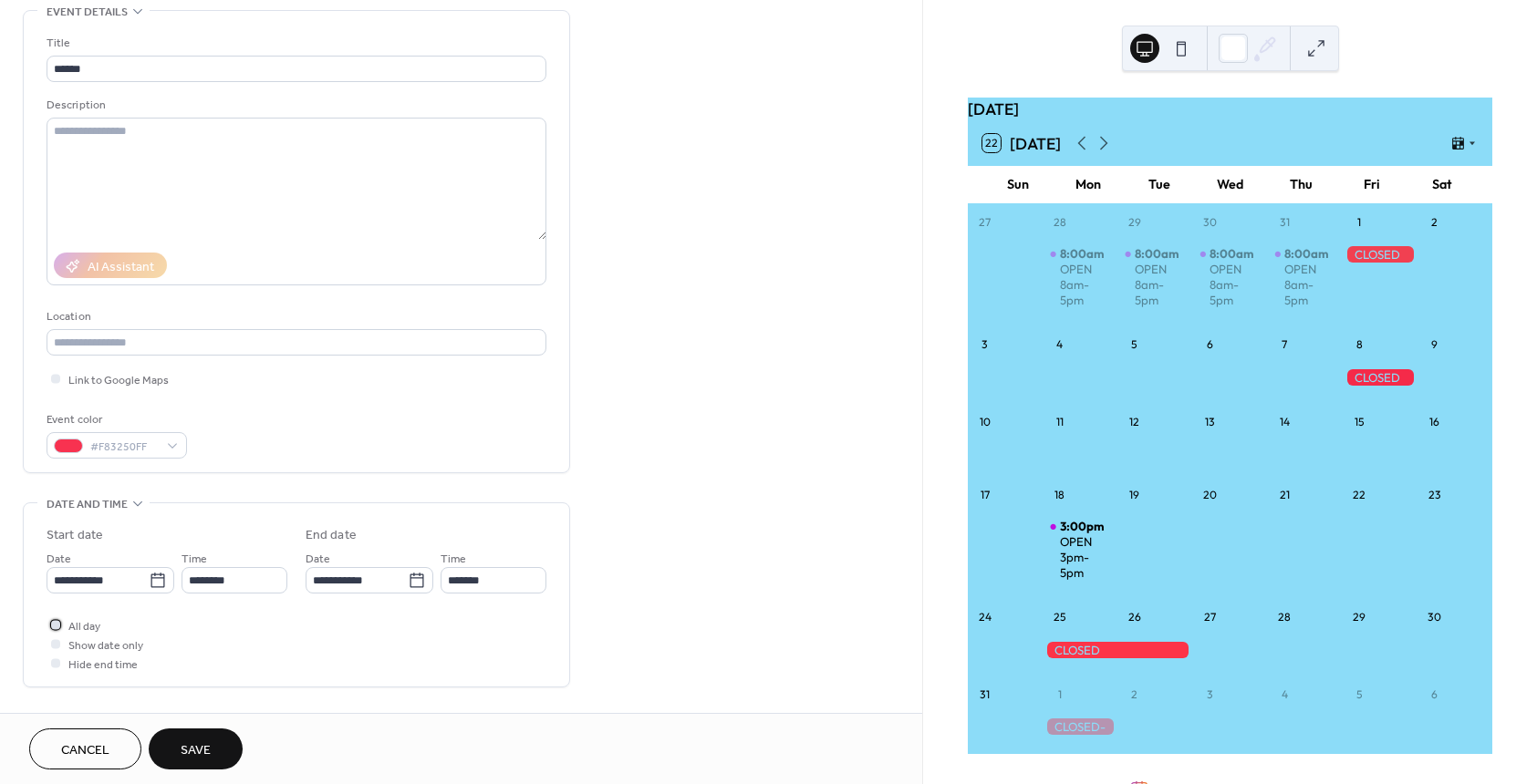 click at bounding box center [56, 624] 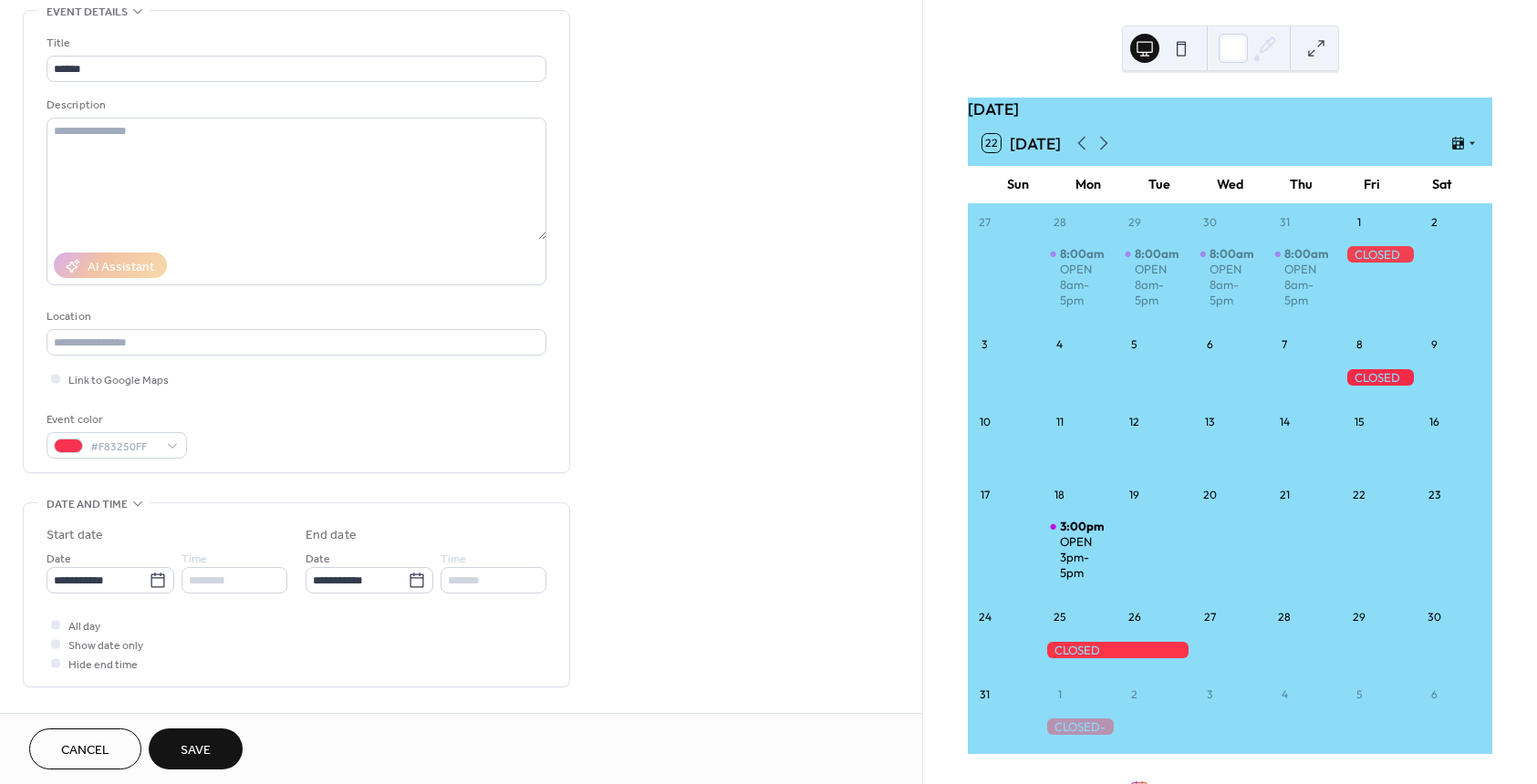 click on "Save" at bounding box center (195, 750) 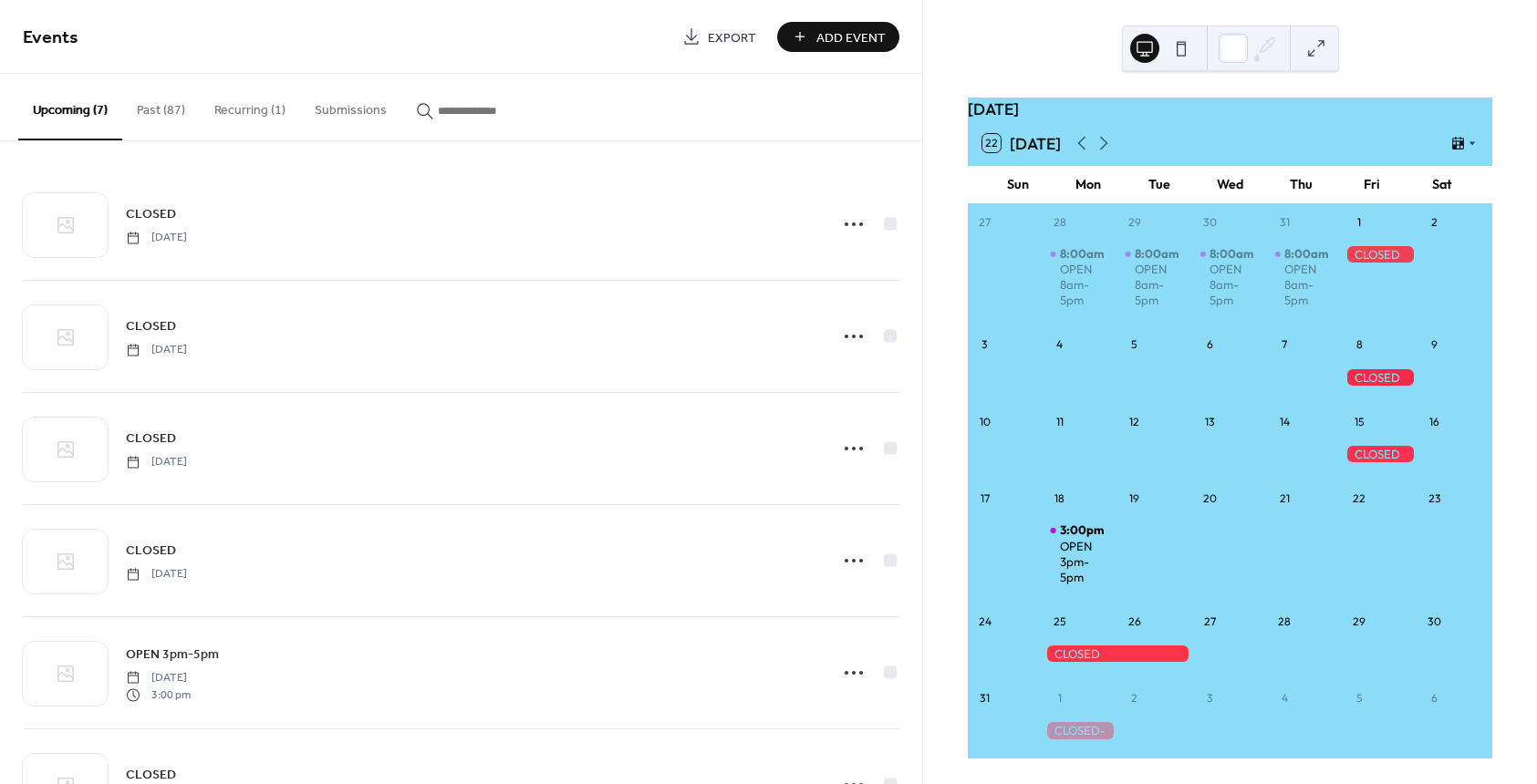 click on "Add Event" at bounding box center [838, 36] 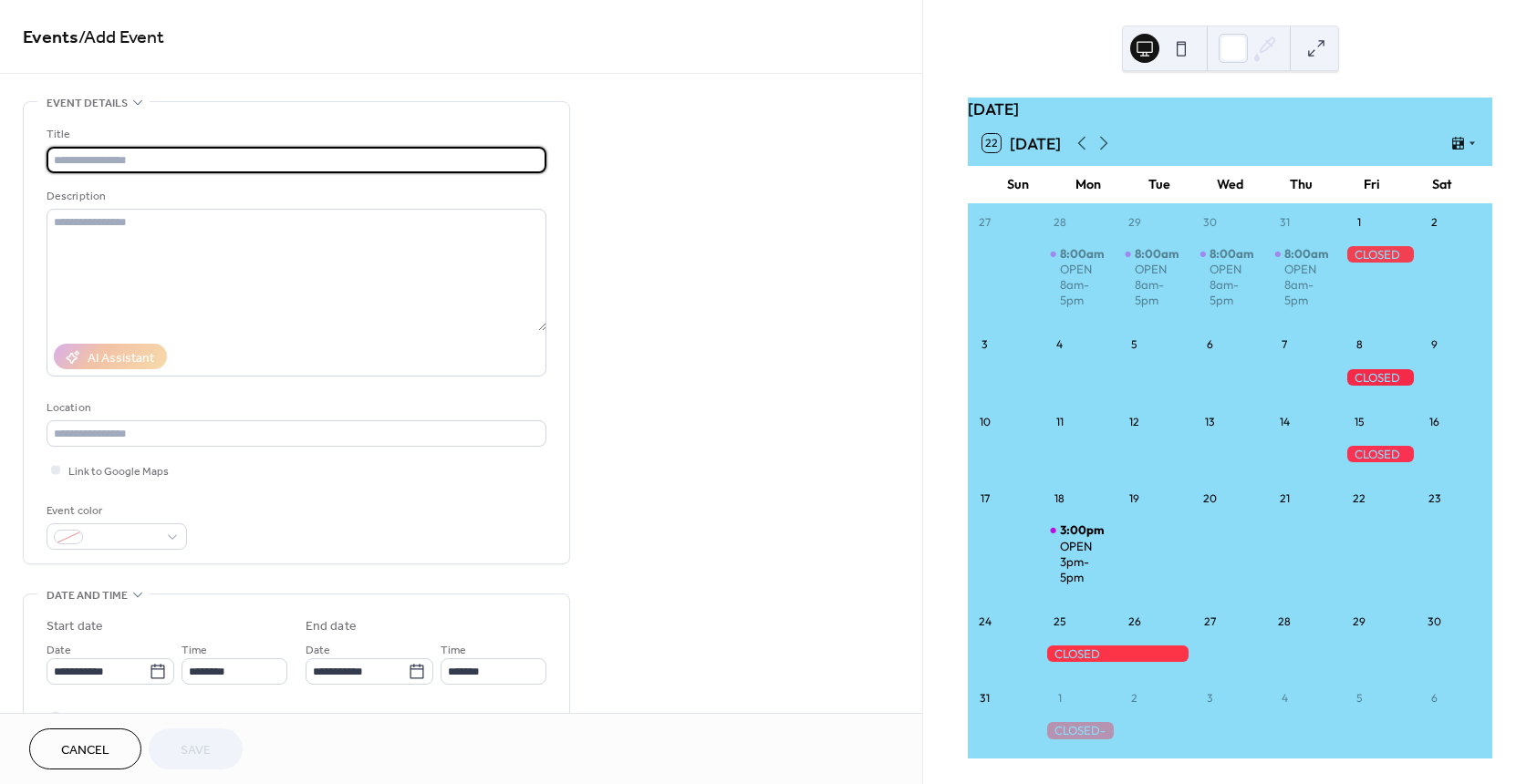 click at bounding box center [296, 160] 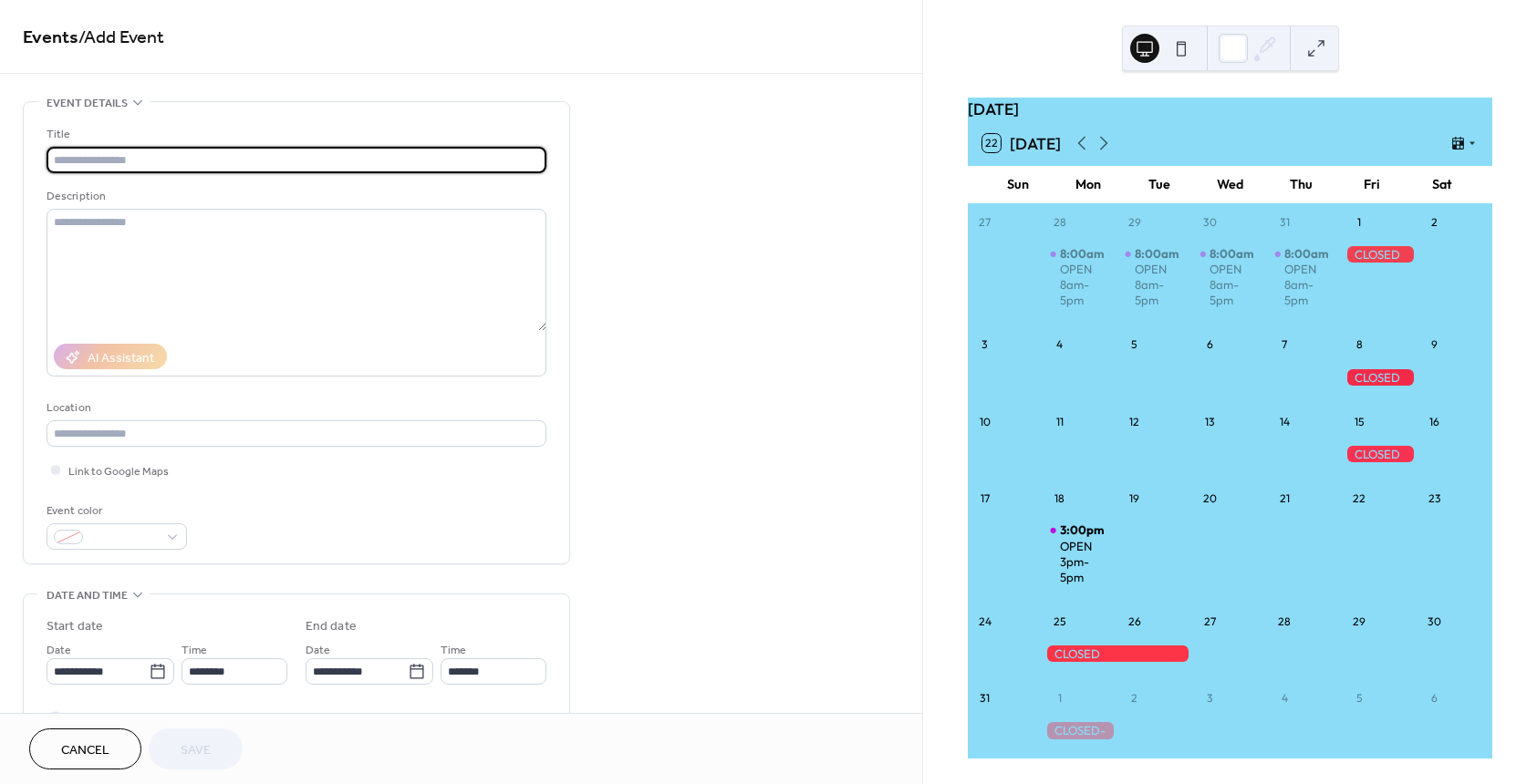 type on "******" 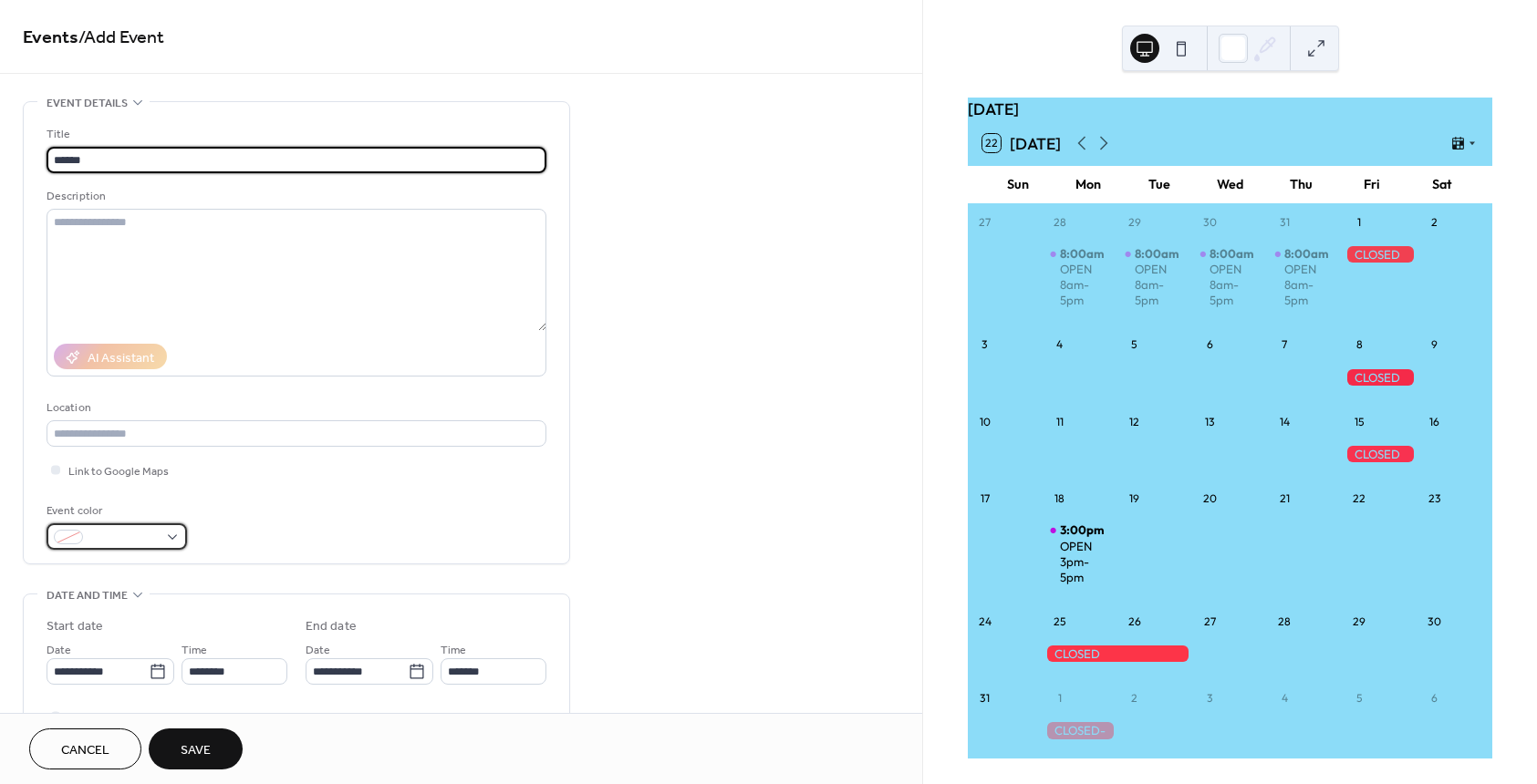 click at bounding box center (124, 538) 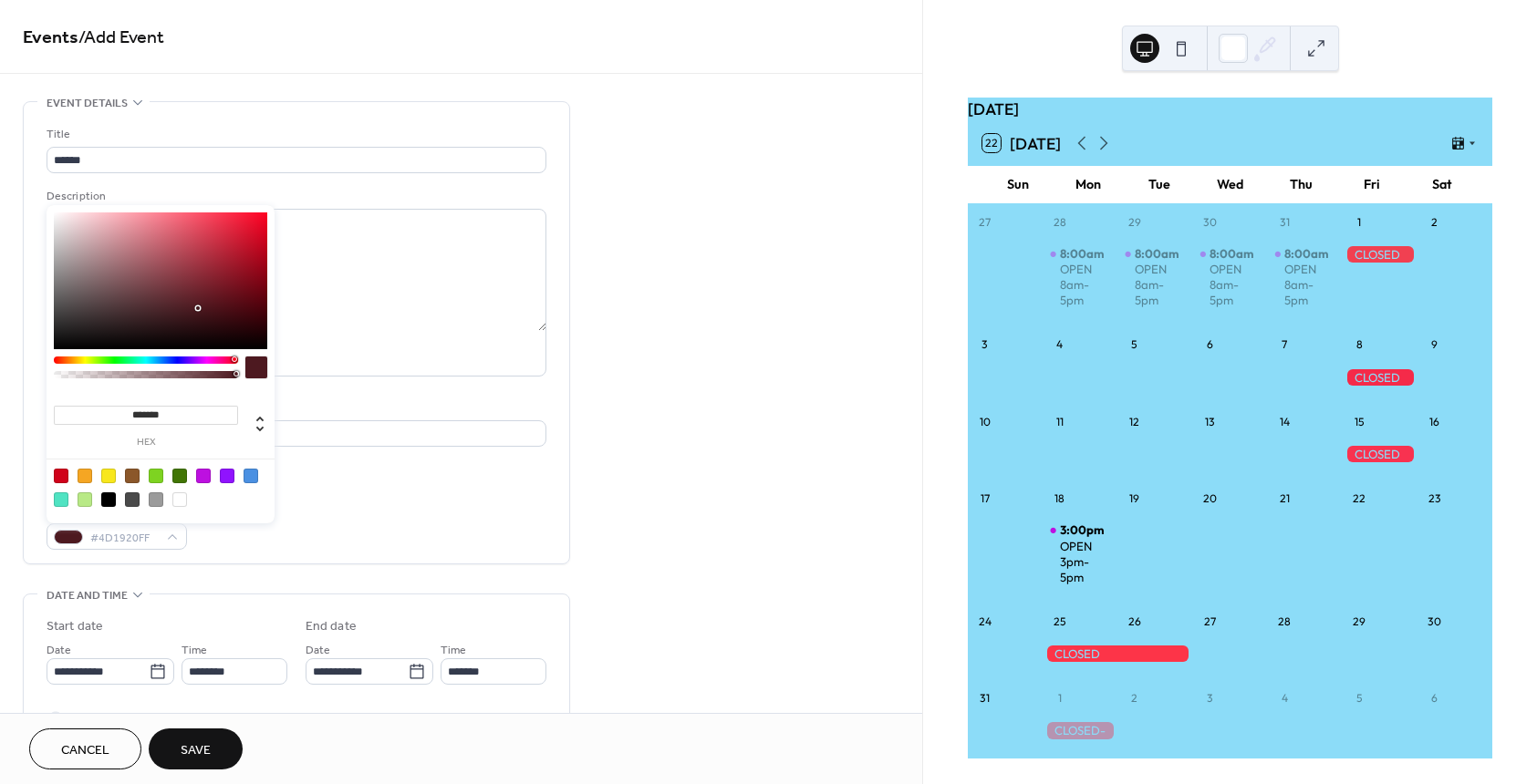 click at bounding box center (146, 360) 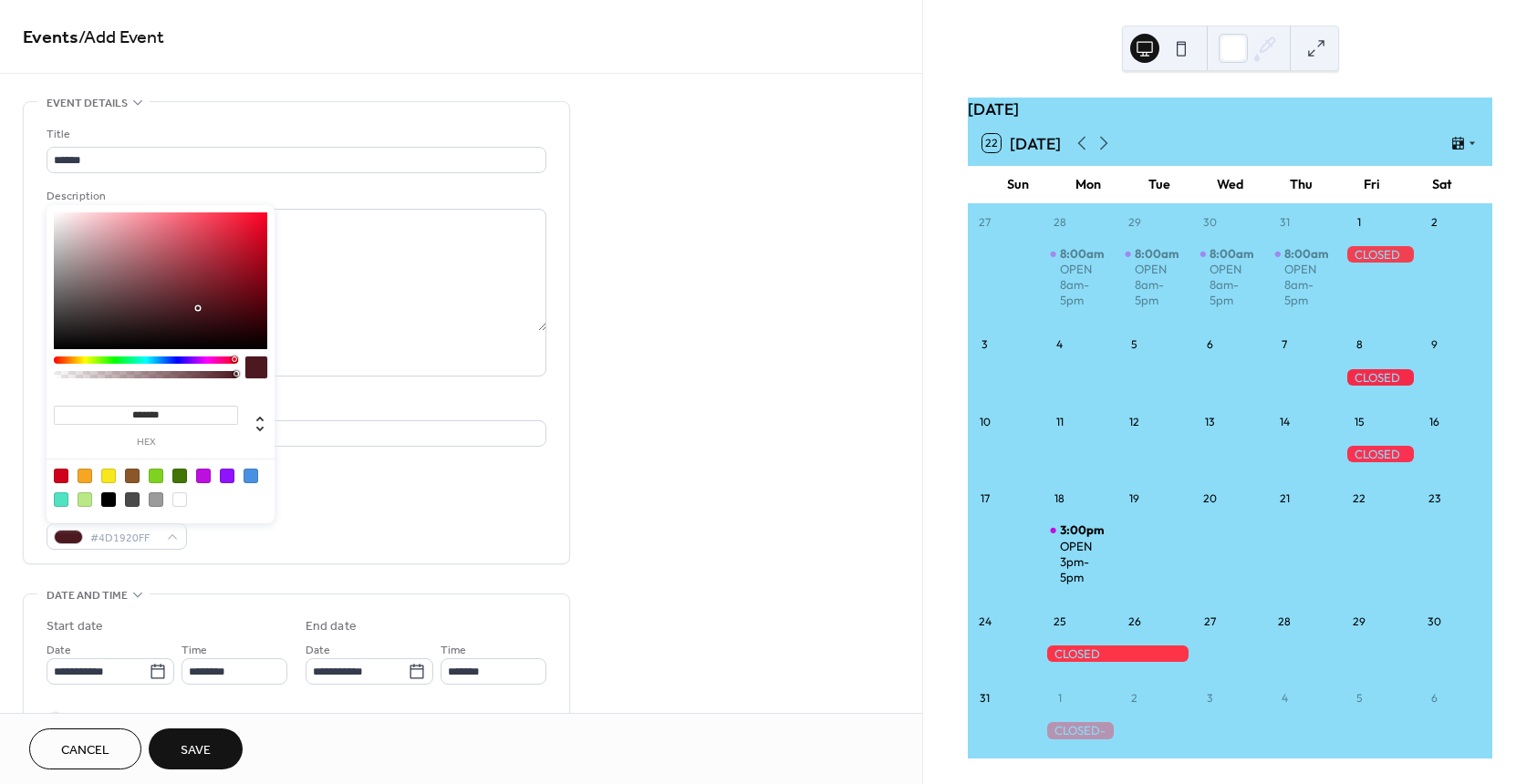 click at bounding box center [234, 359] 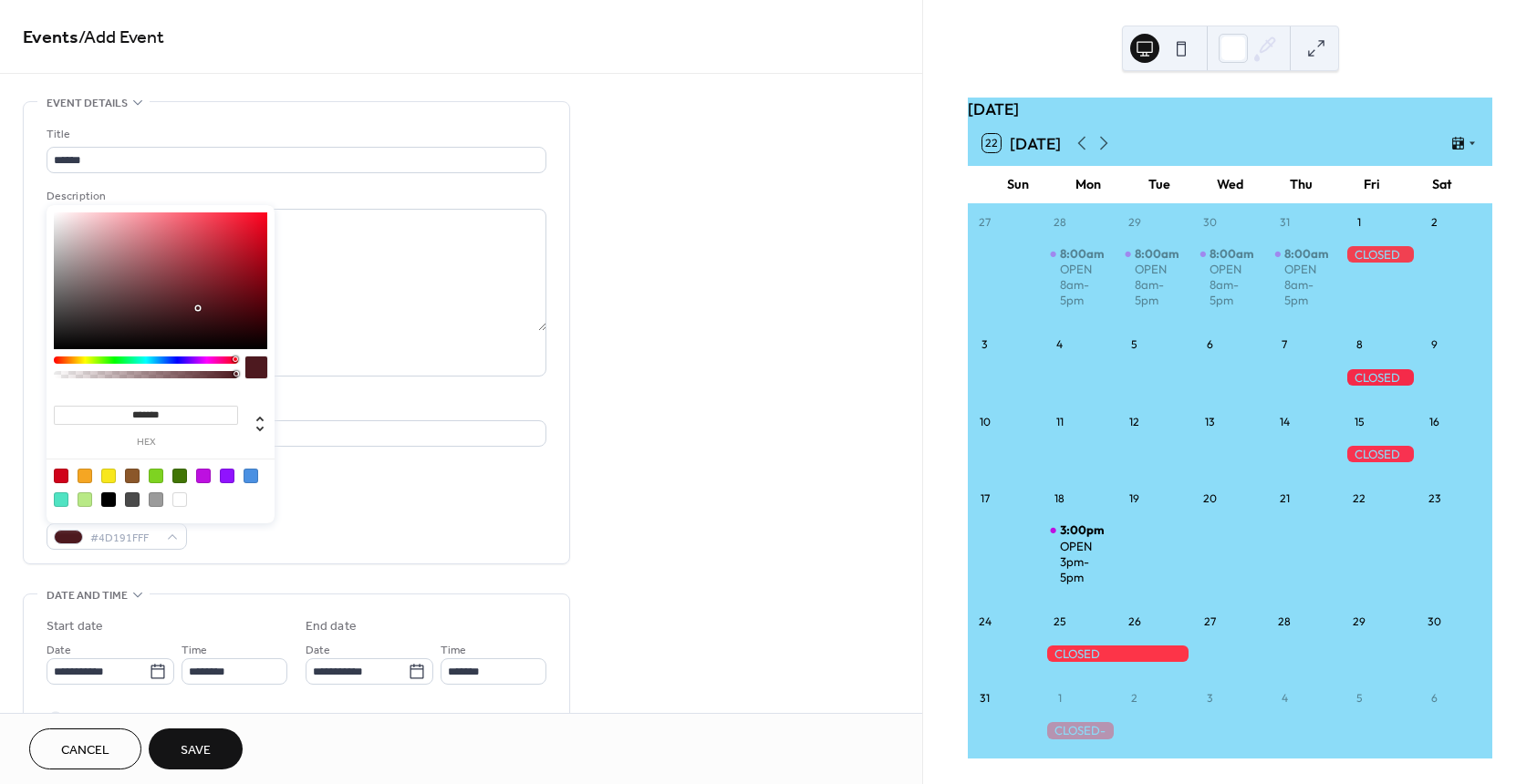 click at bounding box center (146, 360) 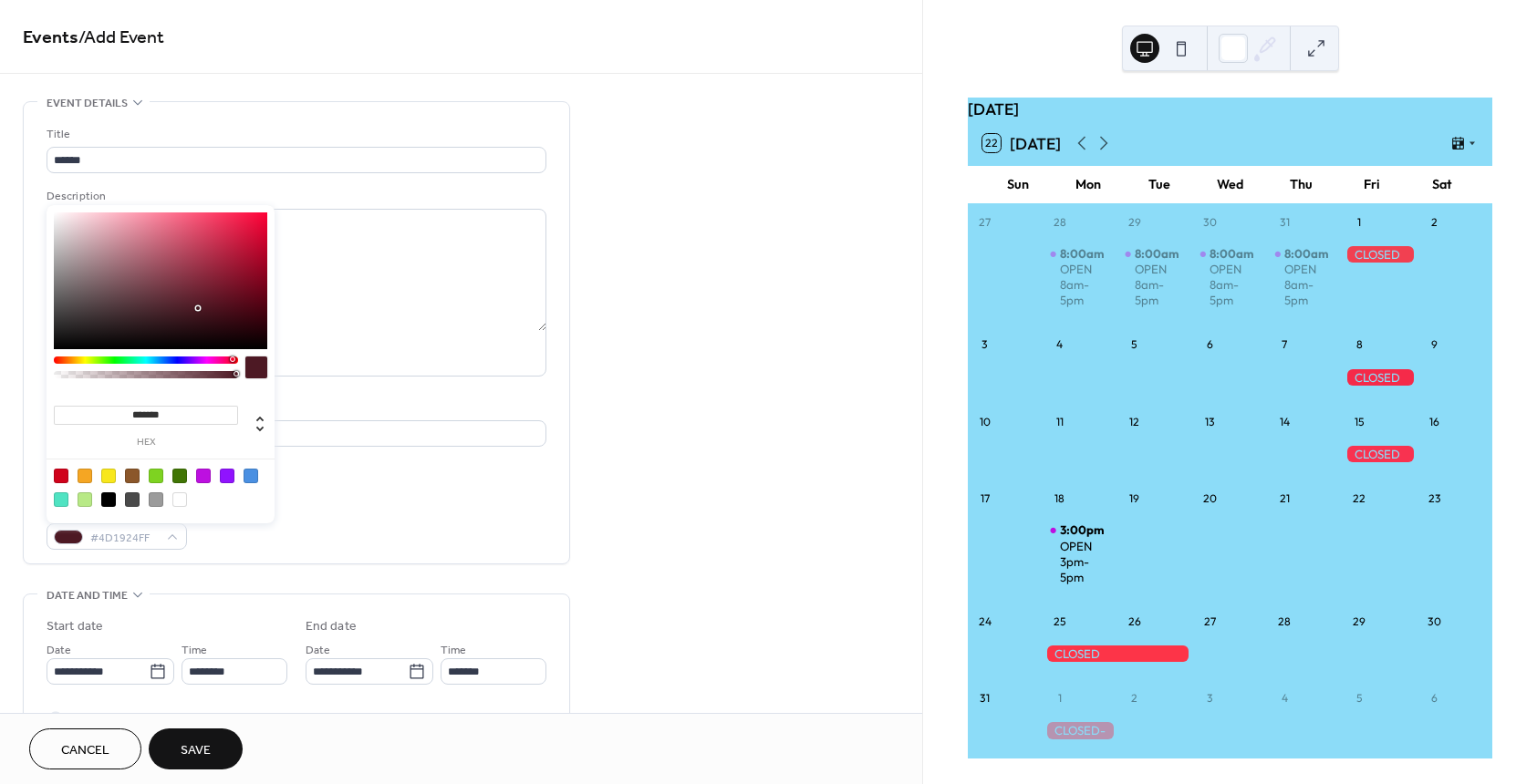 click at bounding box center (146, 360) 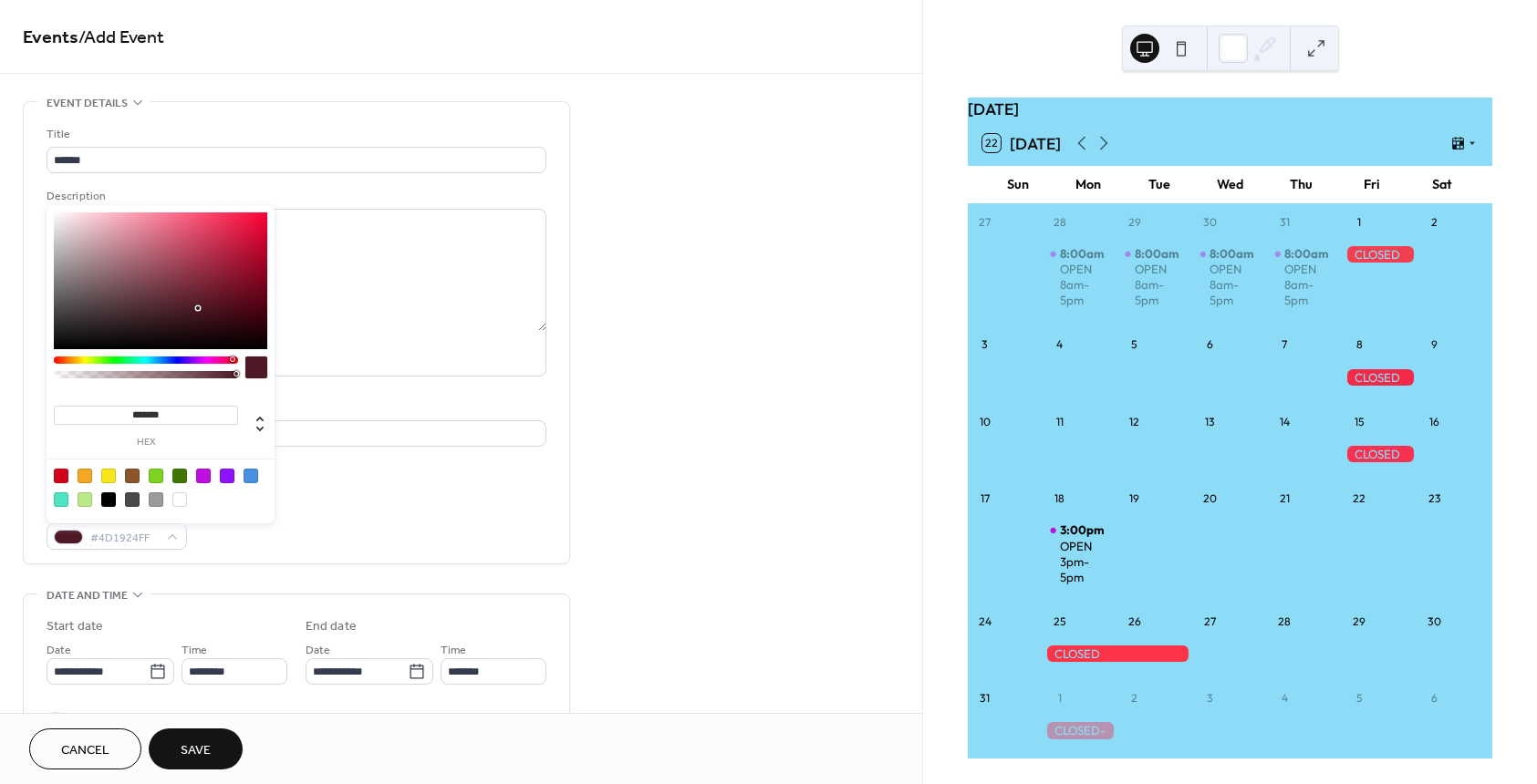 click at bounding box center (233, 359) 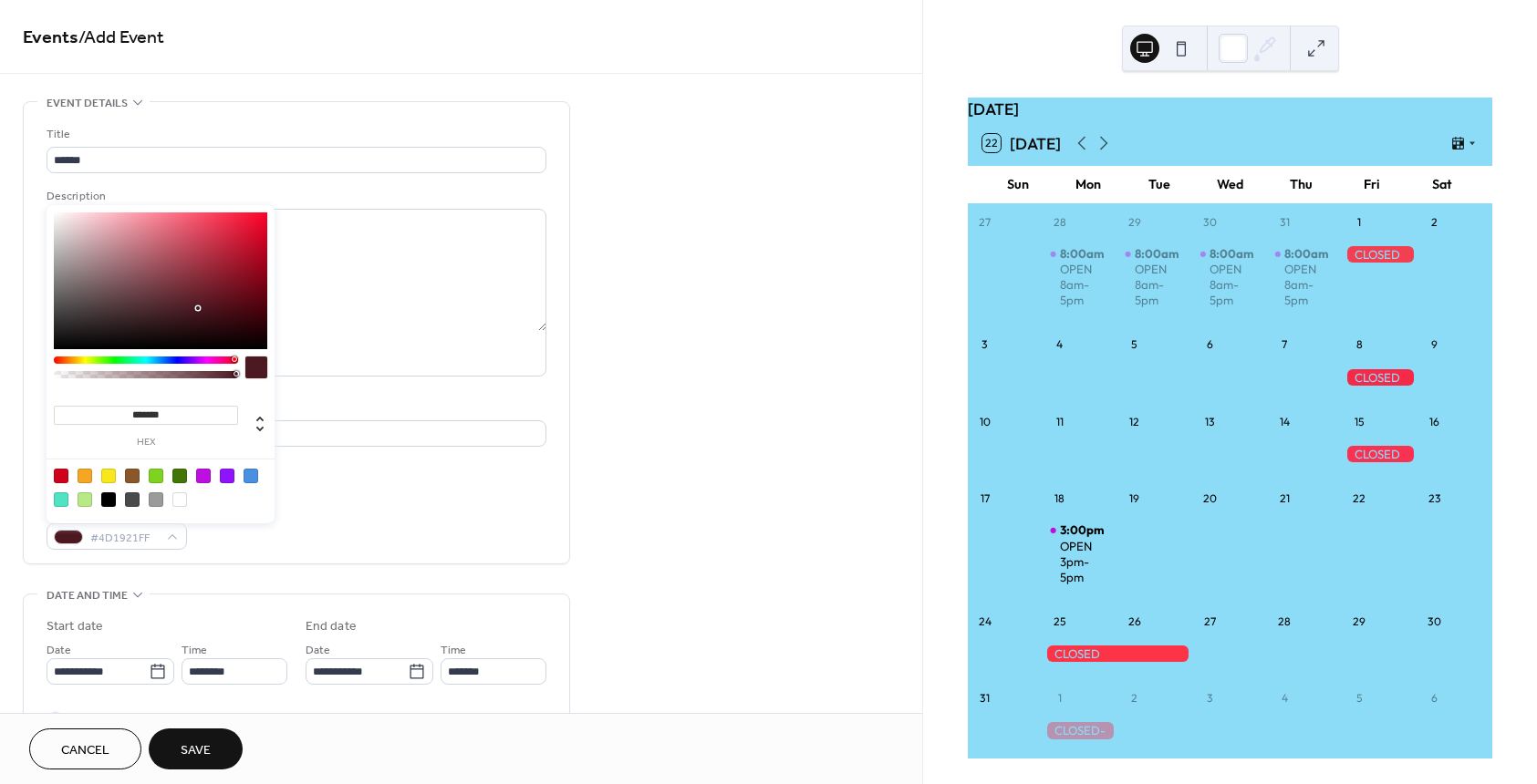 click at bounding box center (234, 359) 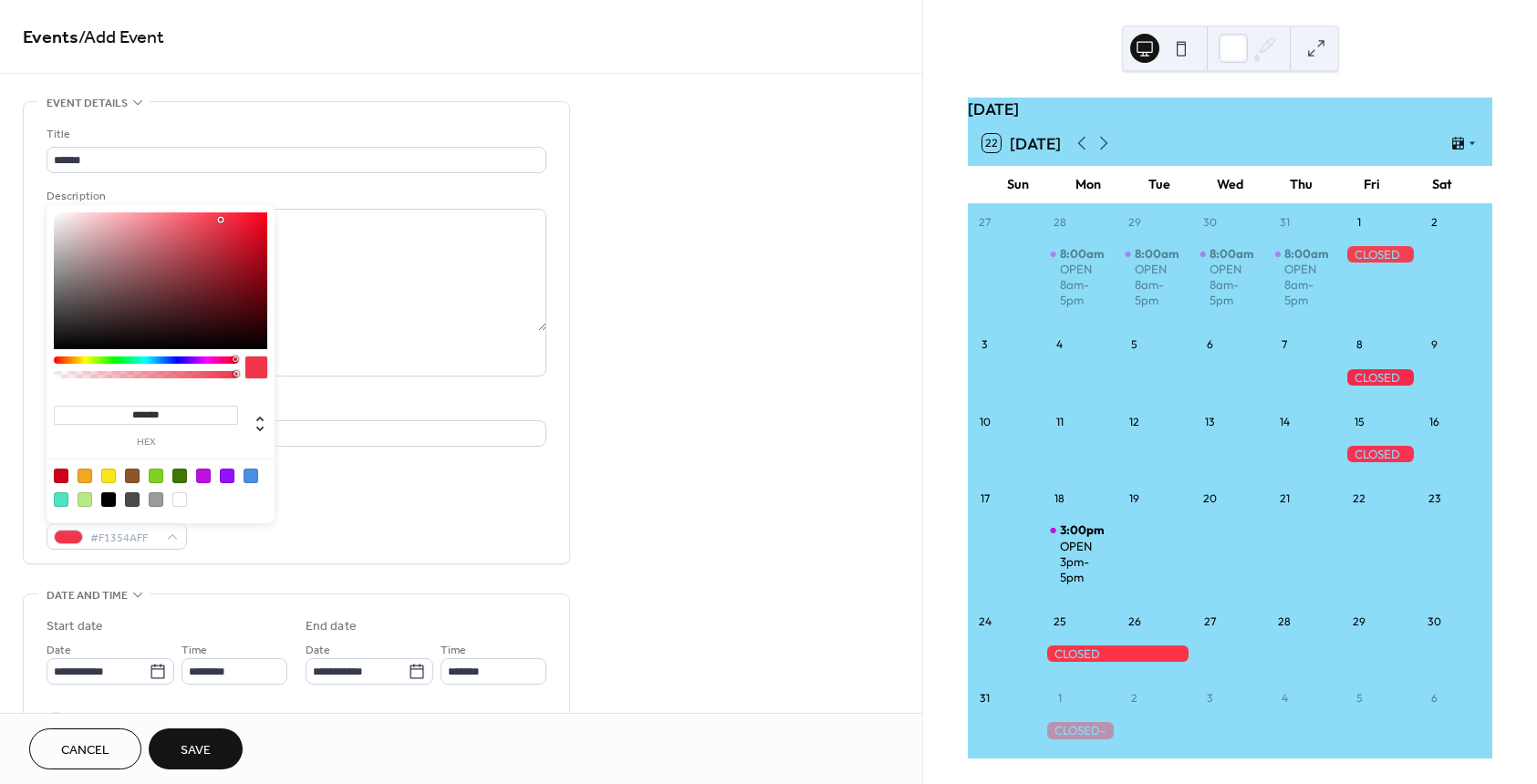 click at bounding box center (161, 281) 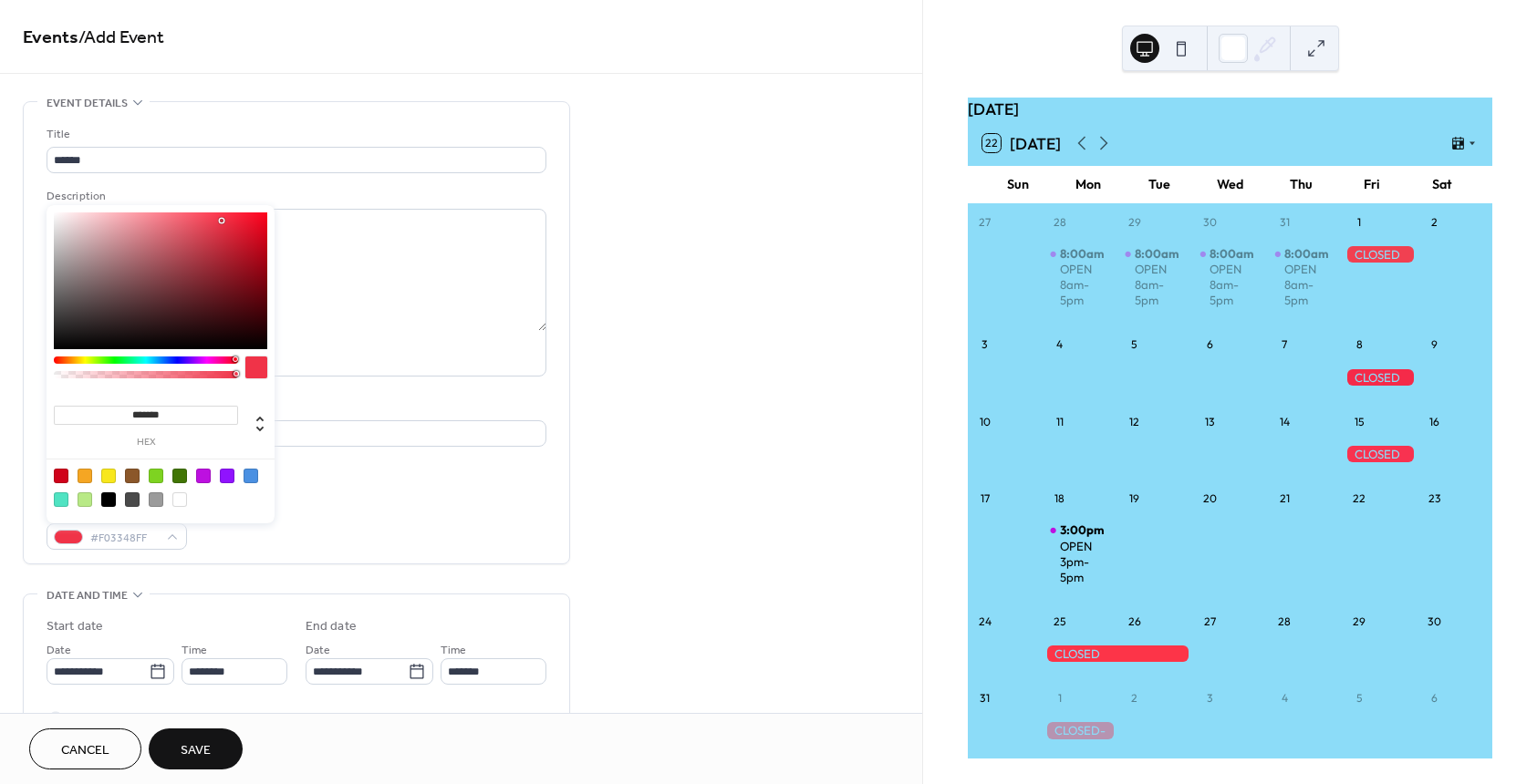 type on "*******" 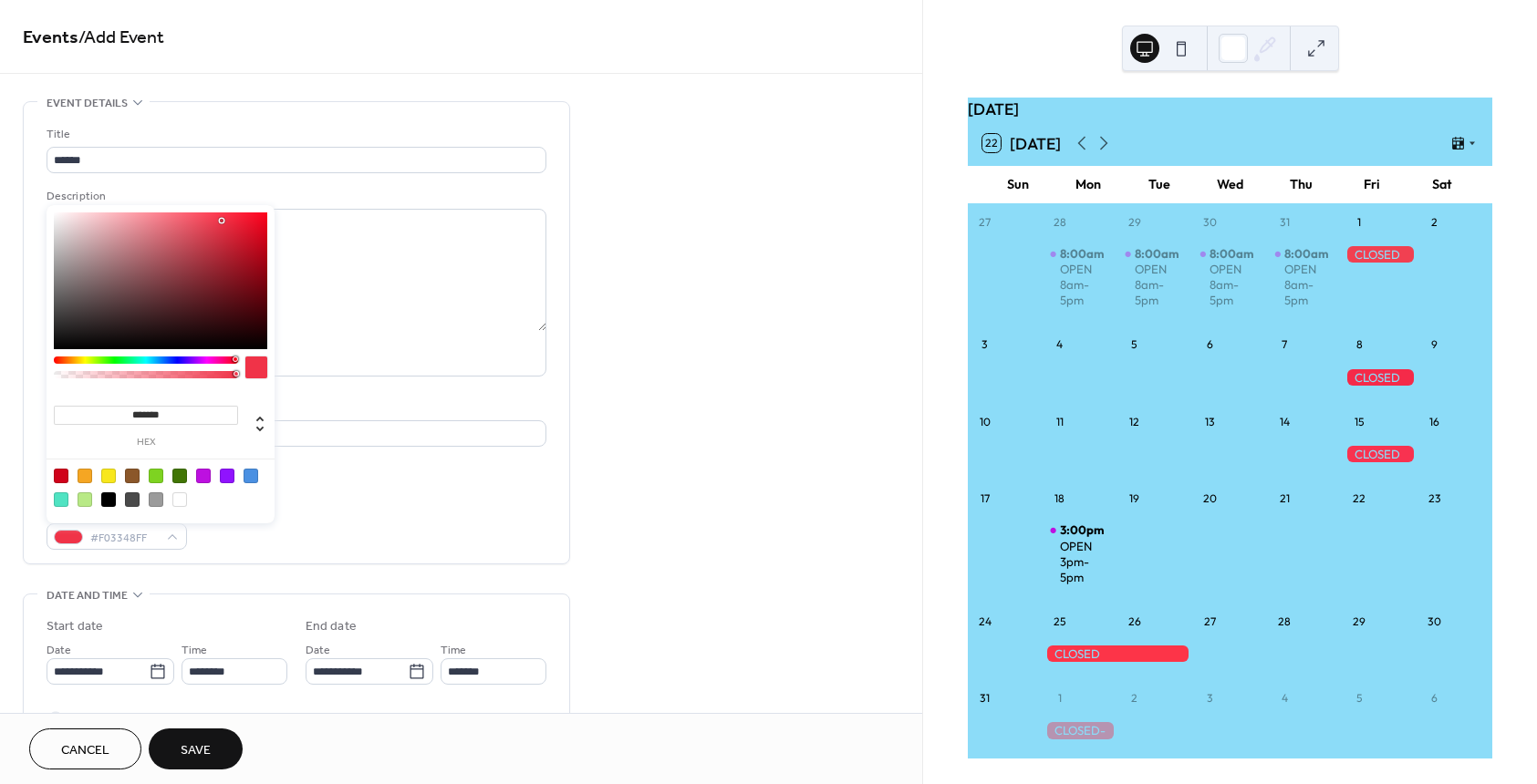 click at bounding box center [161, 281] 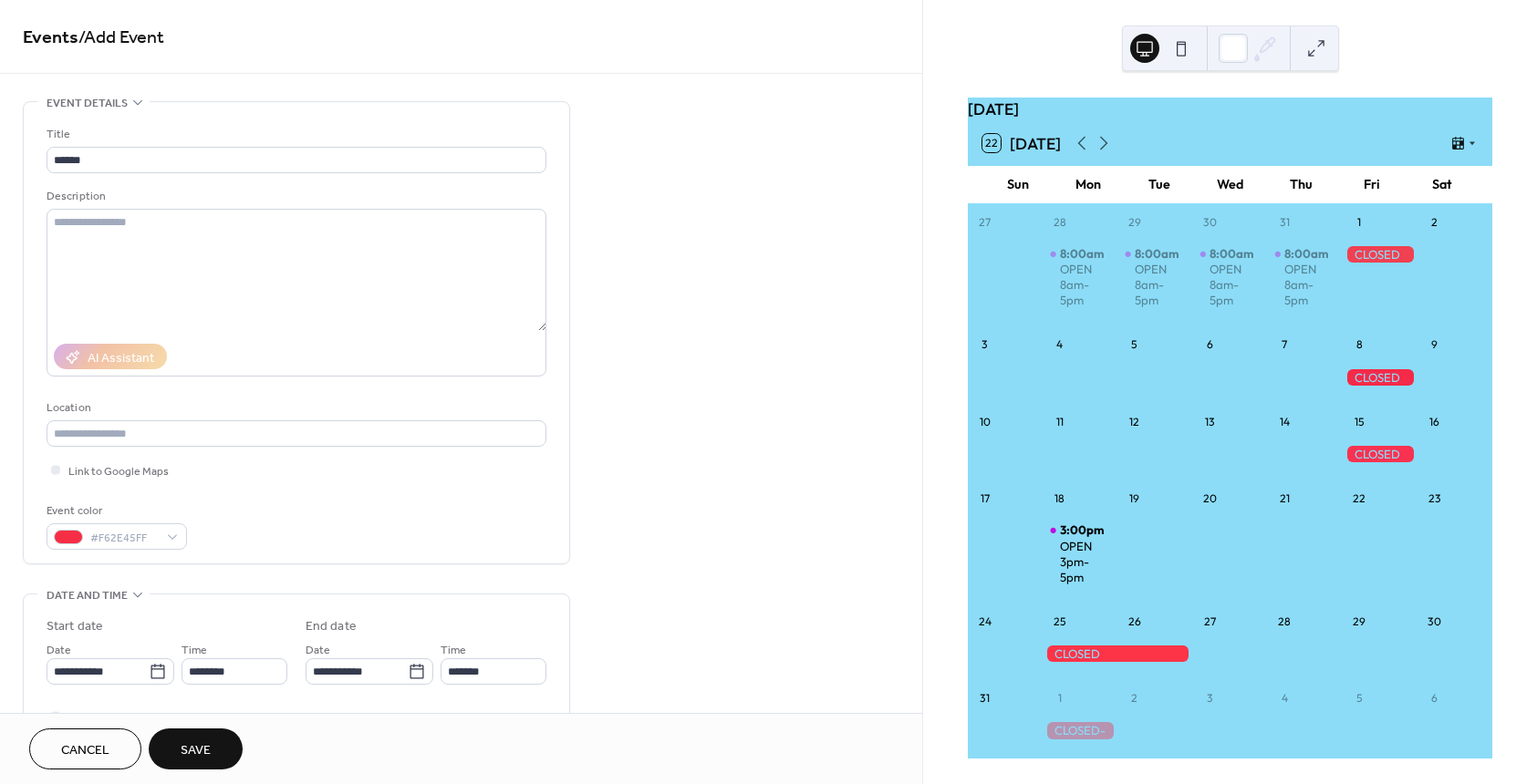 click on "Title ****** Description AI Assistant Location Link to Google Maps Event color #F62E45FF" at bounding box center [296, 333] 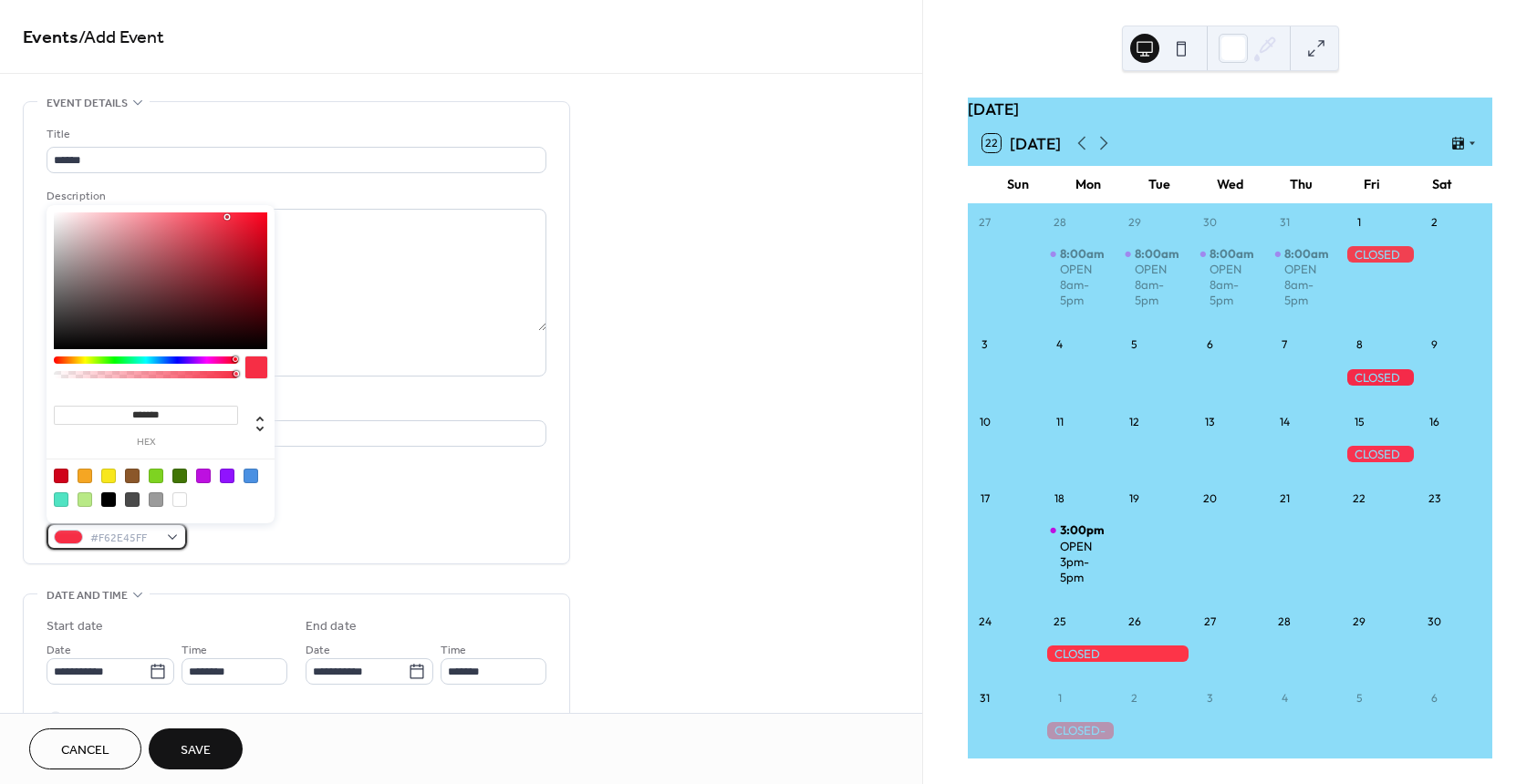click on "#F62E45FF" at bounding box center [124, 538] 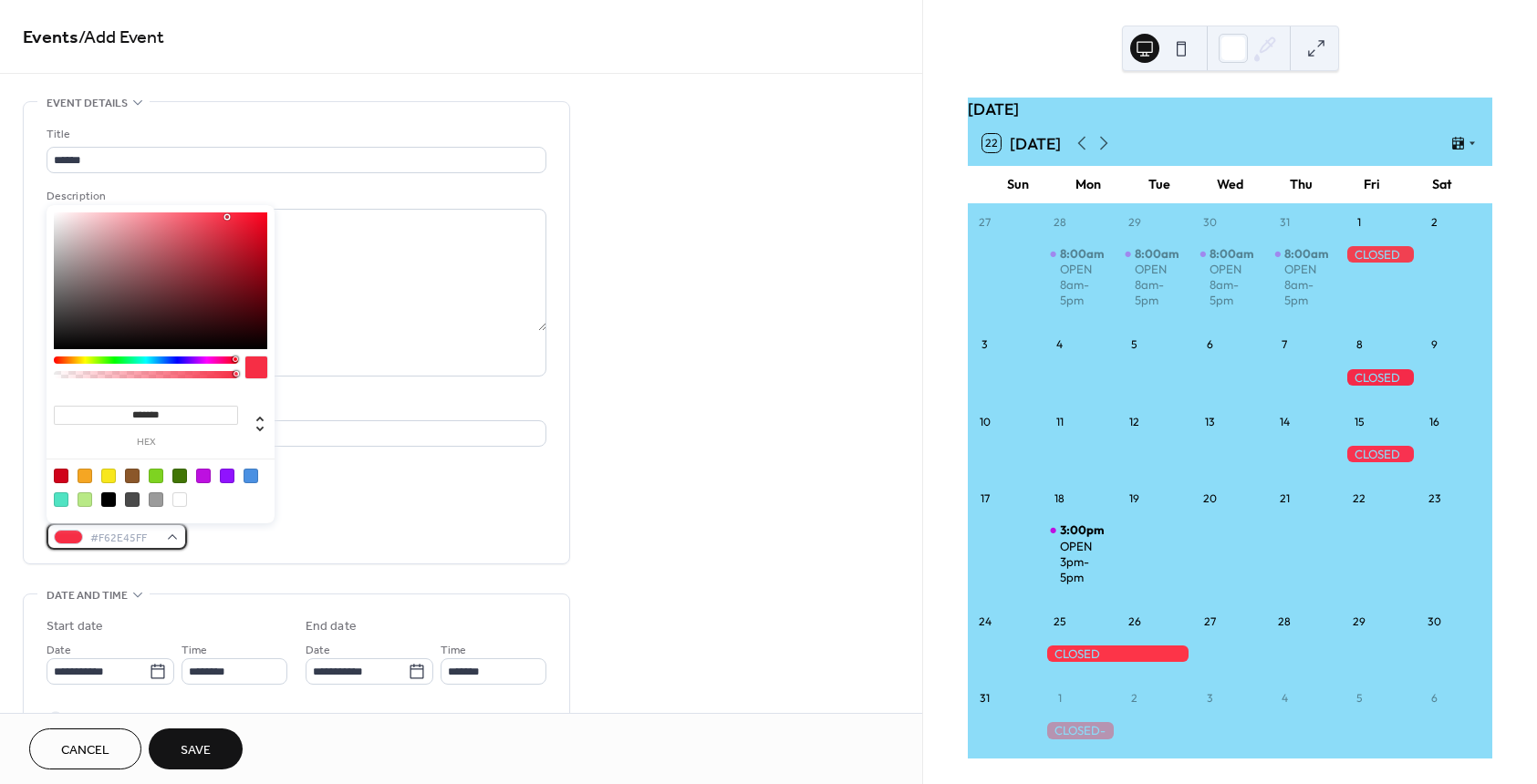 click at bounding box center (68, 537) 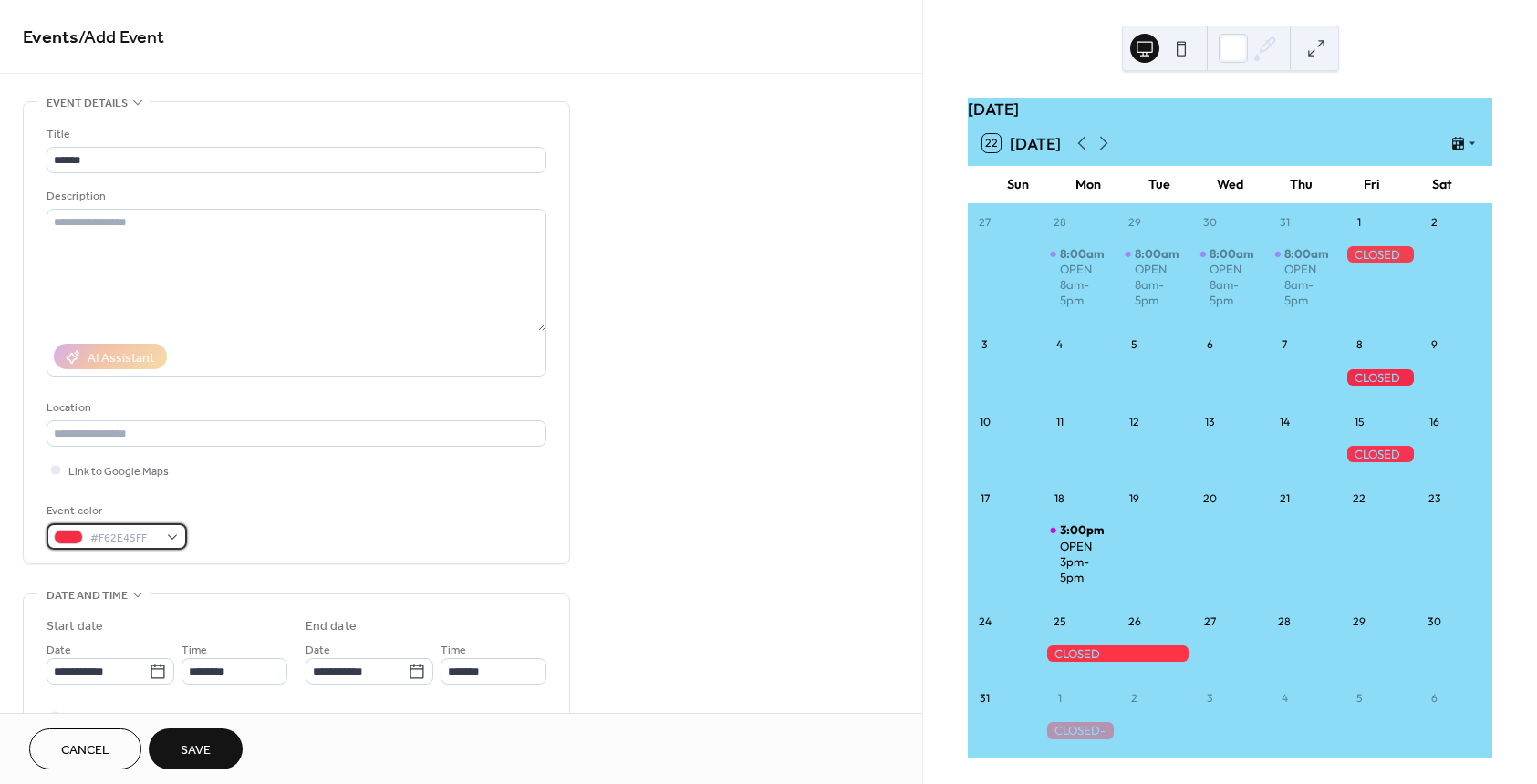 click at bounding box center (68, 537) 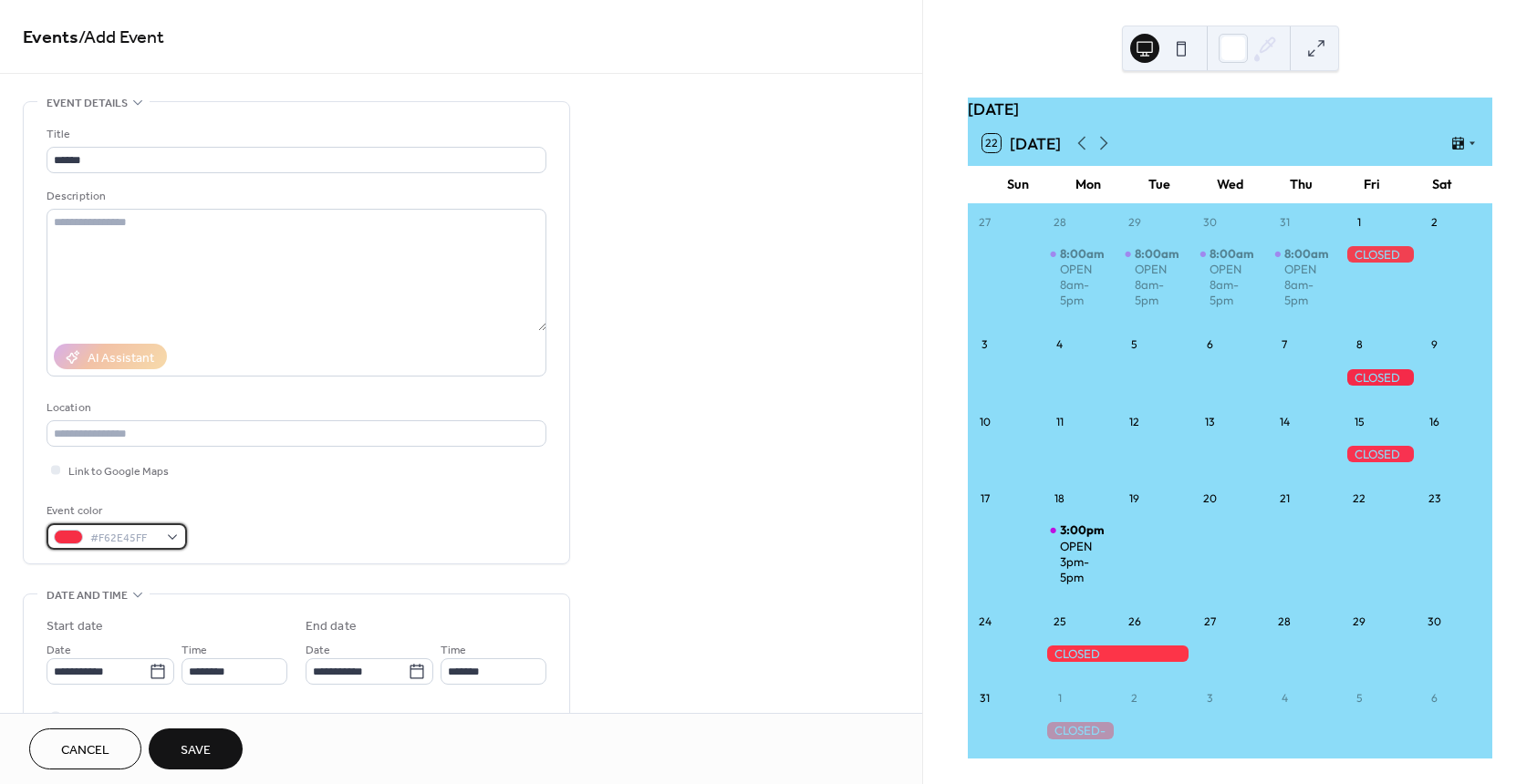 click at bounding box center [68, 537] 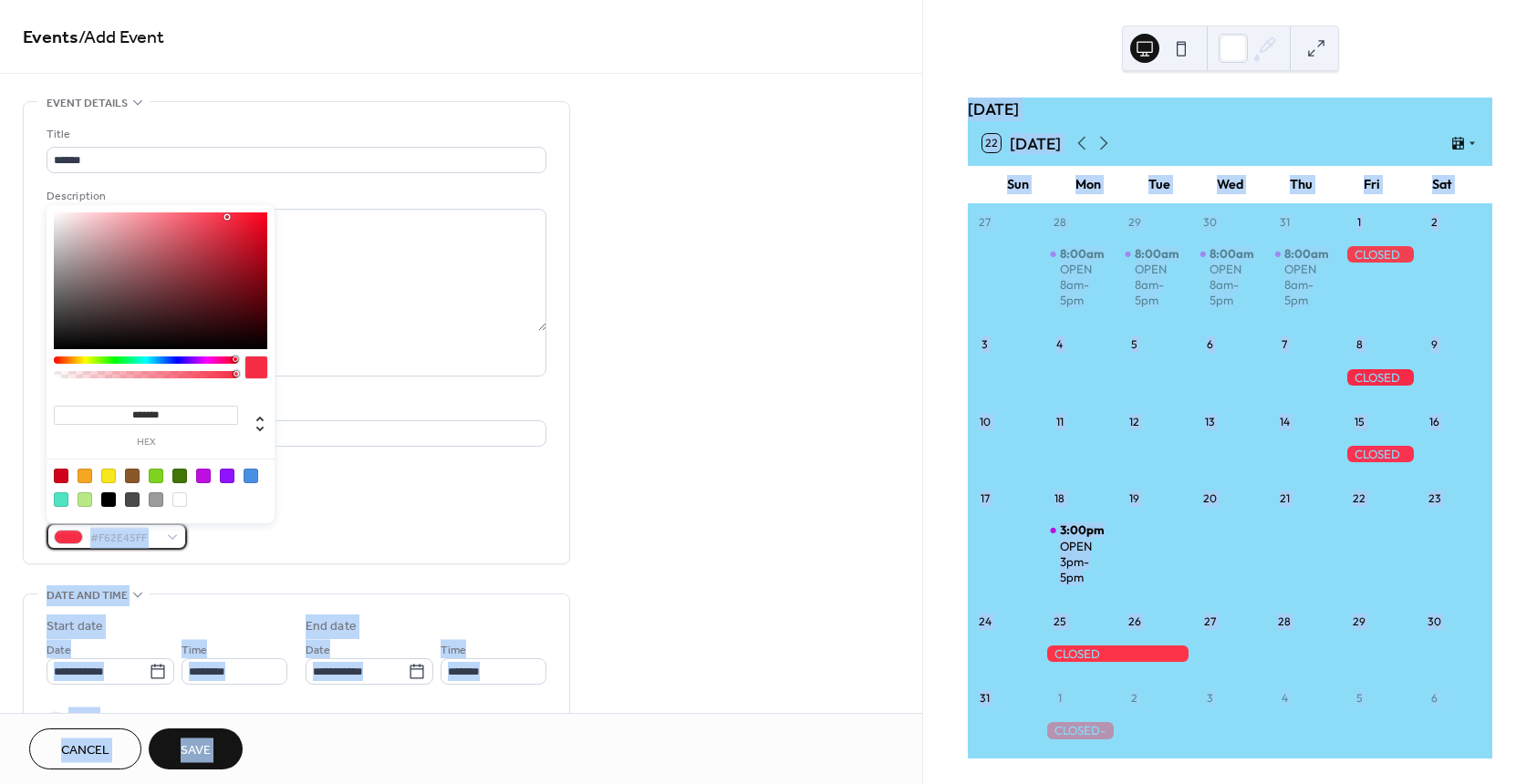 drag, startPoint x: 66, startPoint y: 535, endPoint x: 87, endPoint y: 441, distance: 96.31718 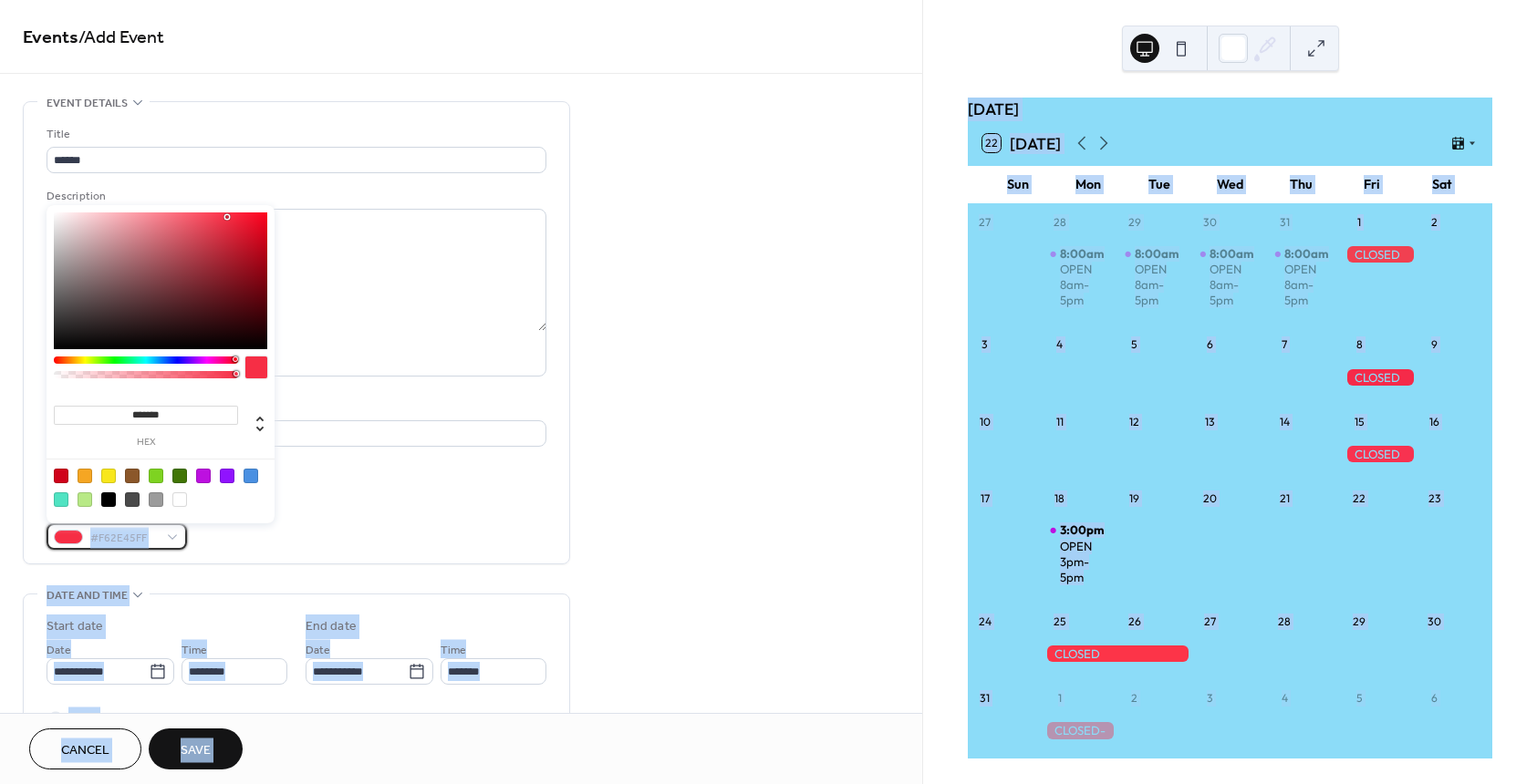 click on "**********" at bounding box center [768, 392] 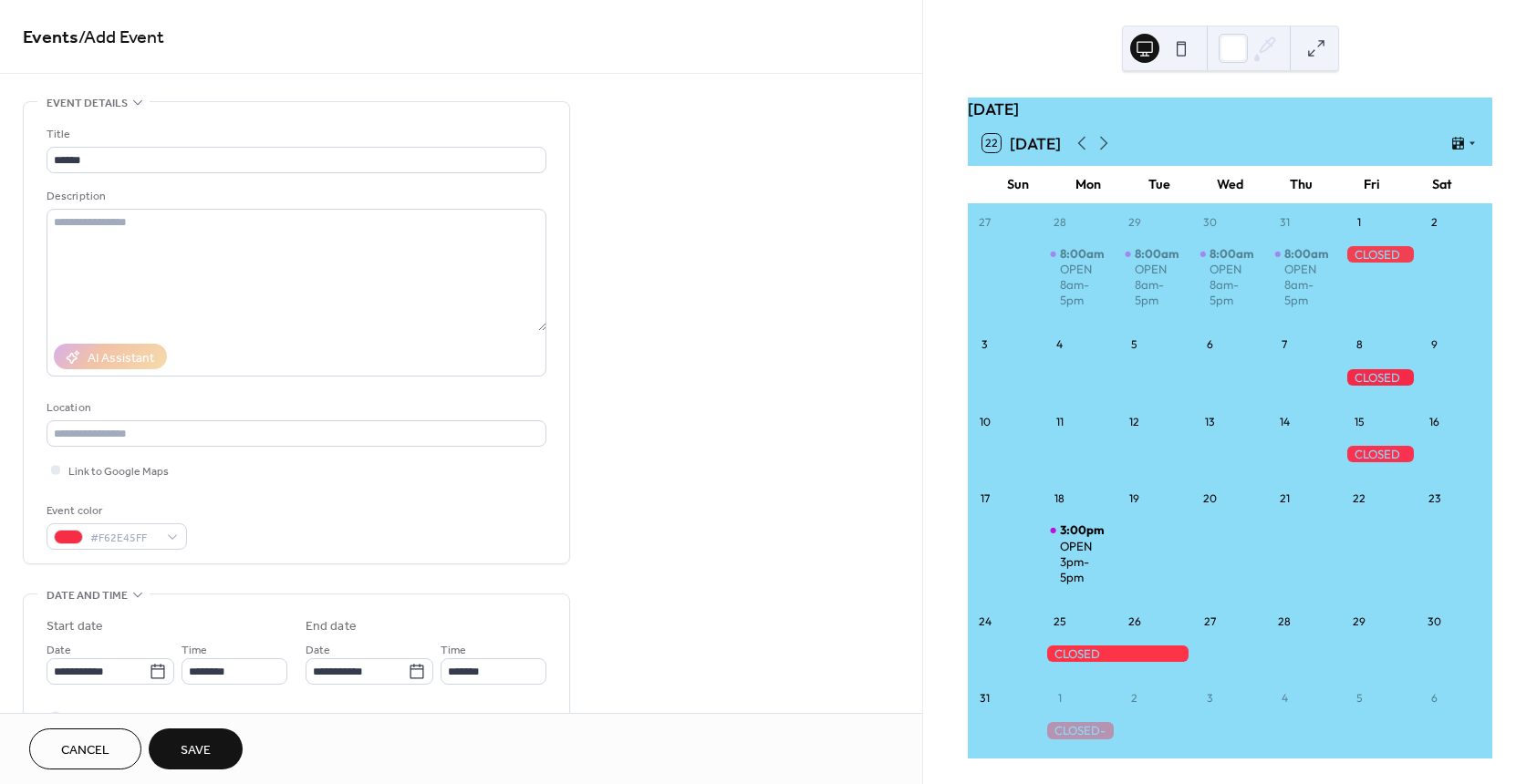 drag, startPoint x: 421, startPoint y: 504, endPoint x: 356, endPoint y: 500, distance: 65.12296 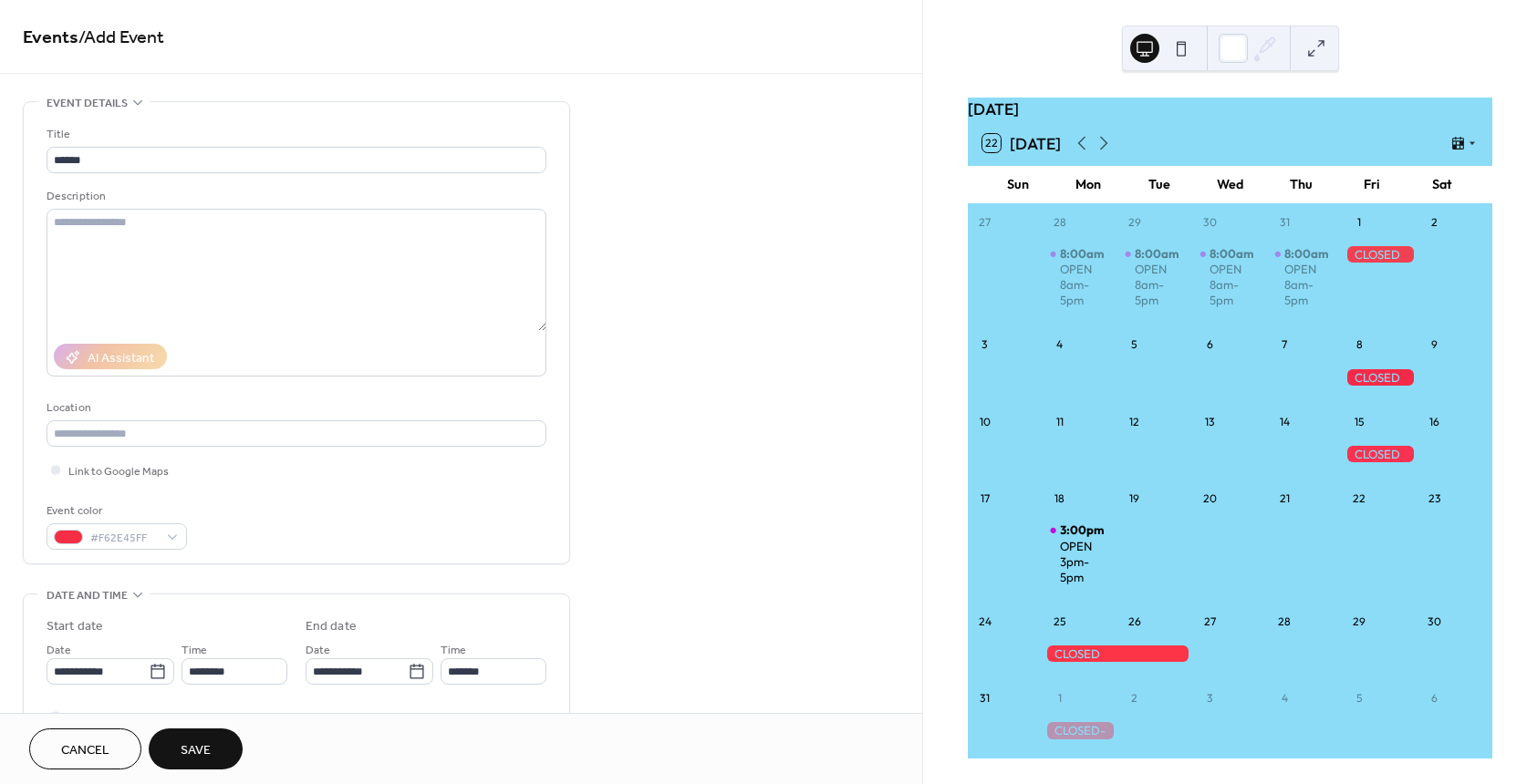 click on "Event color #F62E45FF" at bounding box center [296, 525] 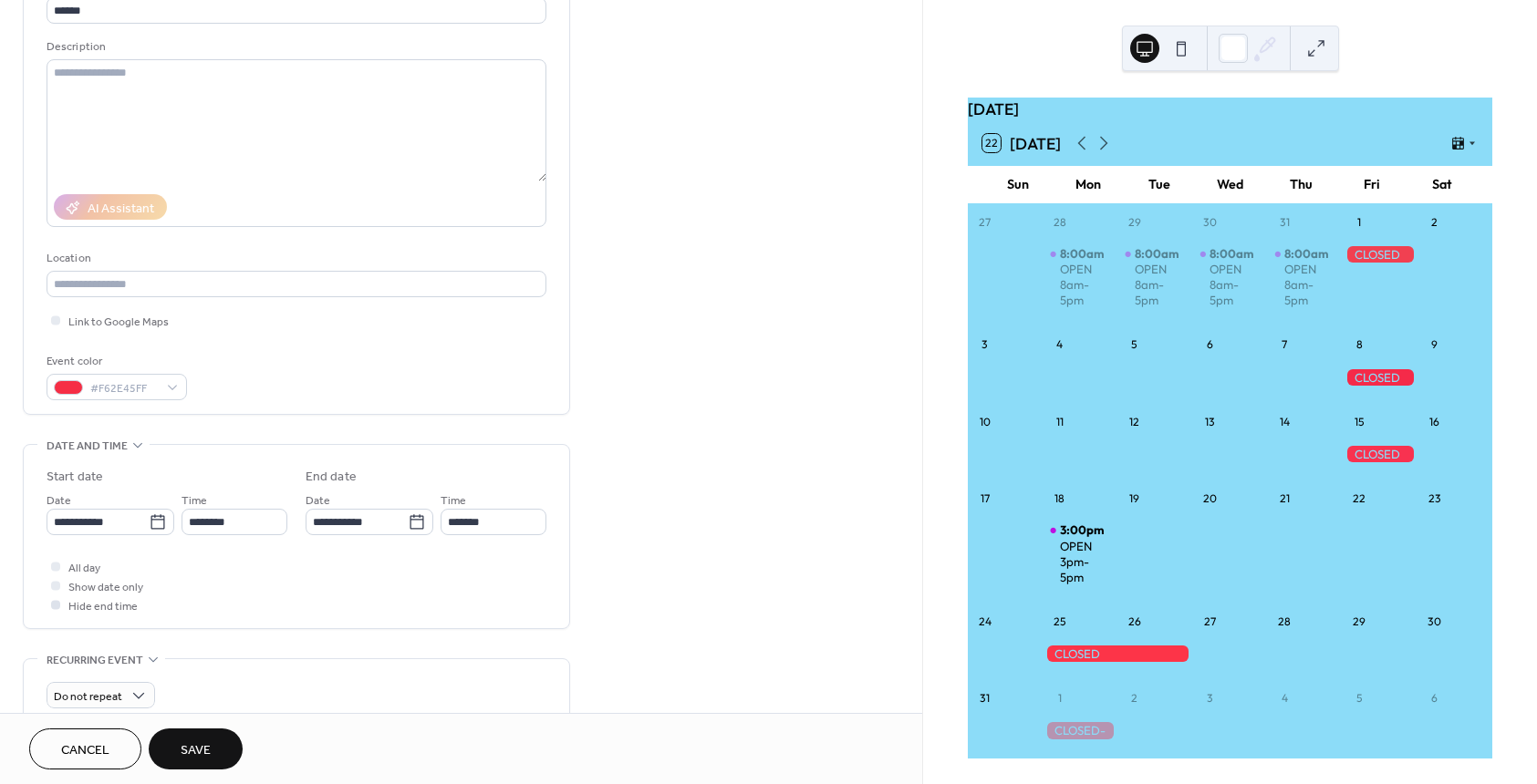 scroll, scrollTop: 182, scrollLeft: 0, axis: vertical 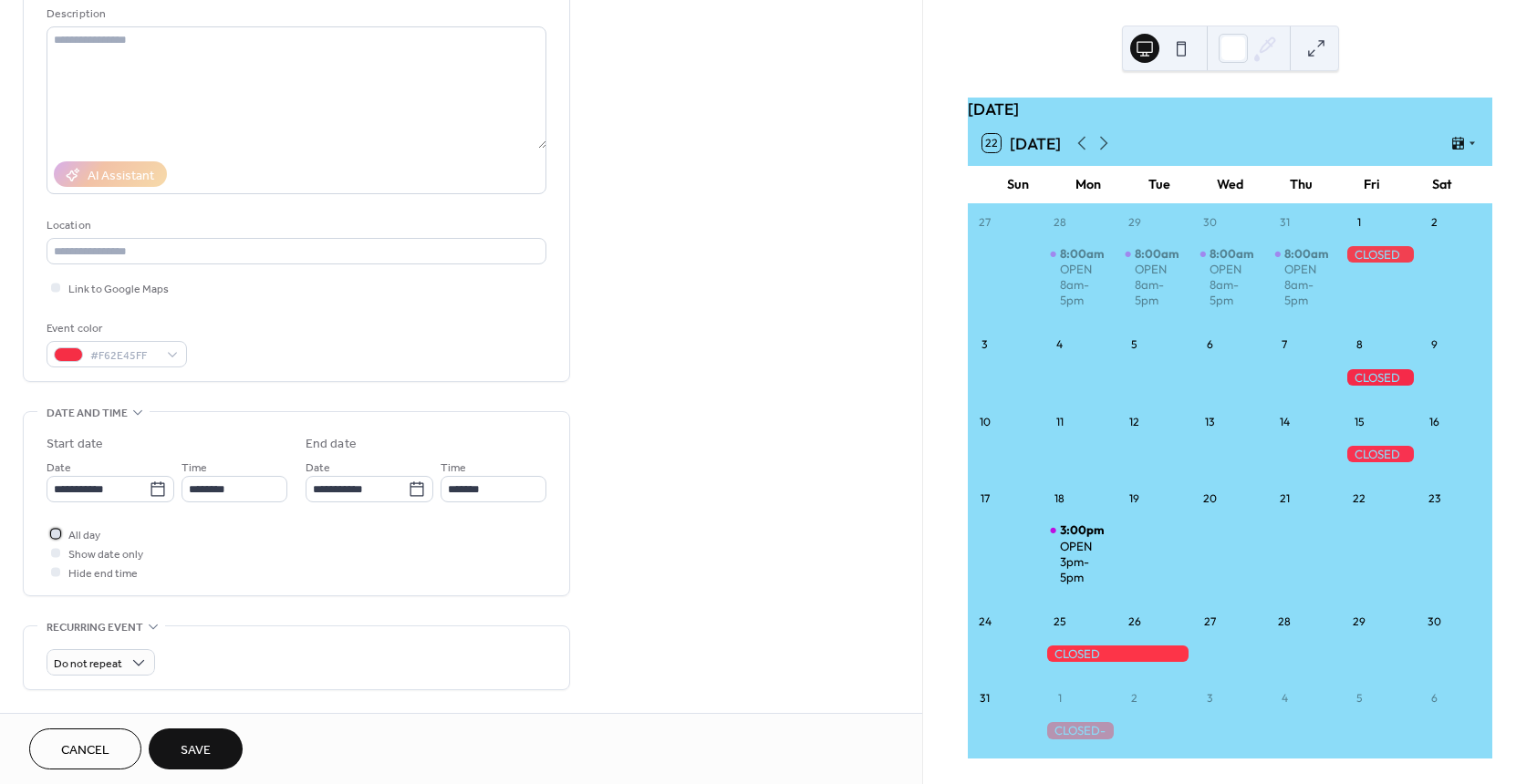 click at bounding box center [56, 533] 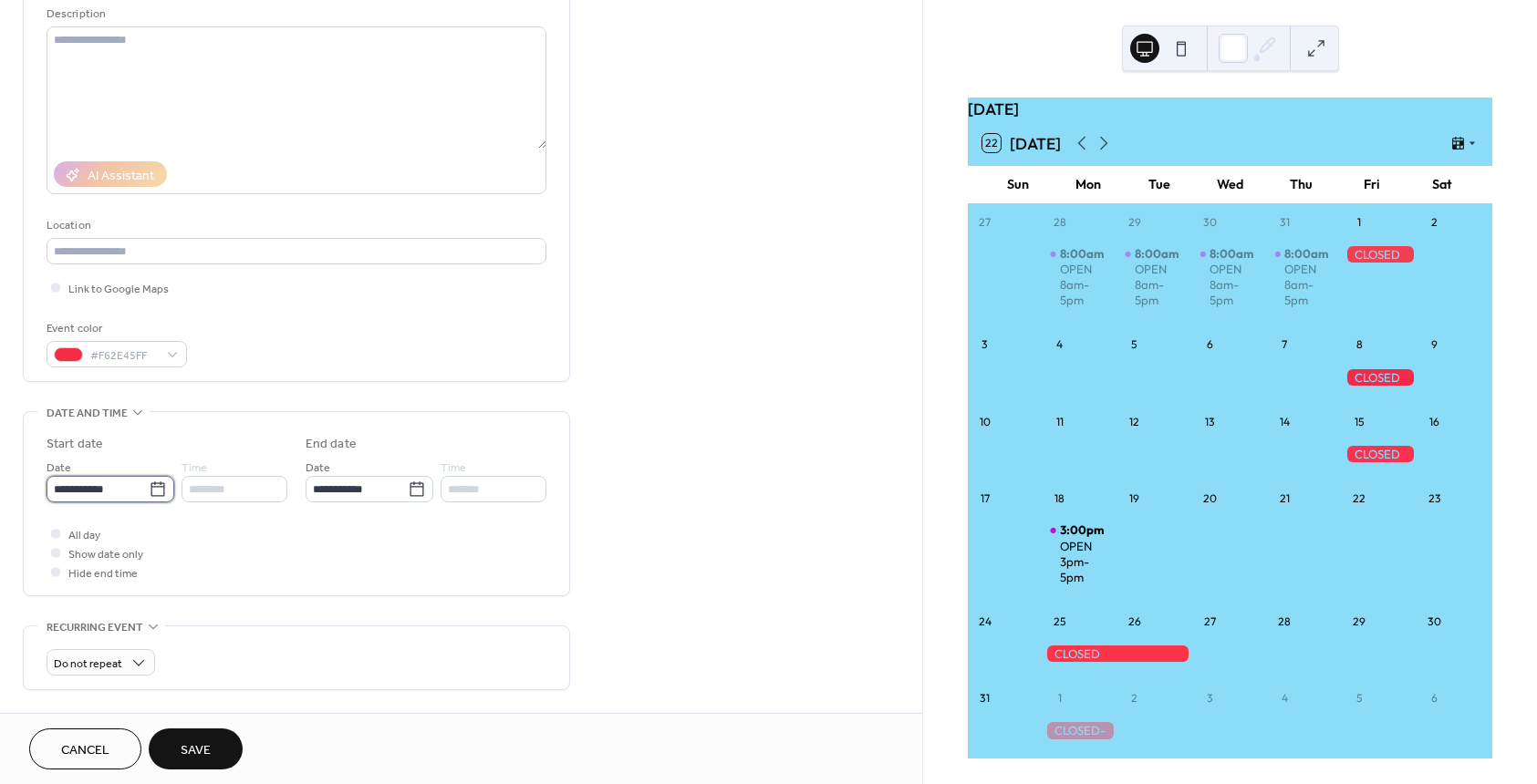 click on "**********" at bounding box center [98, 489] 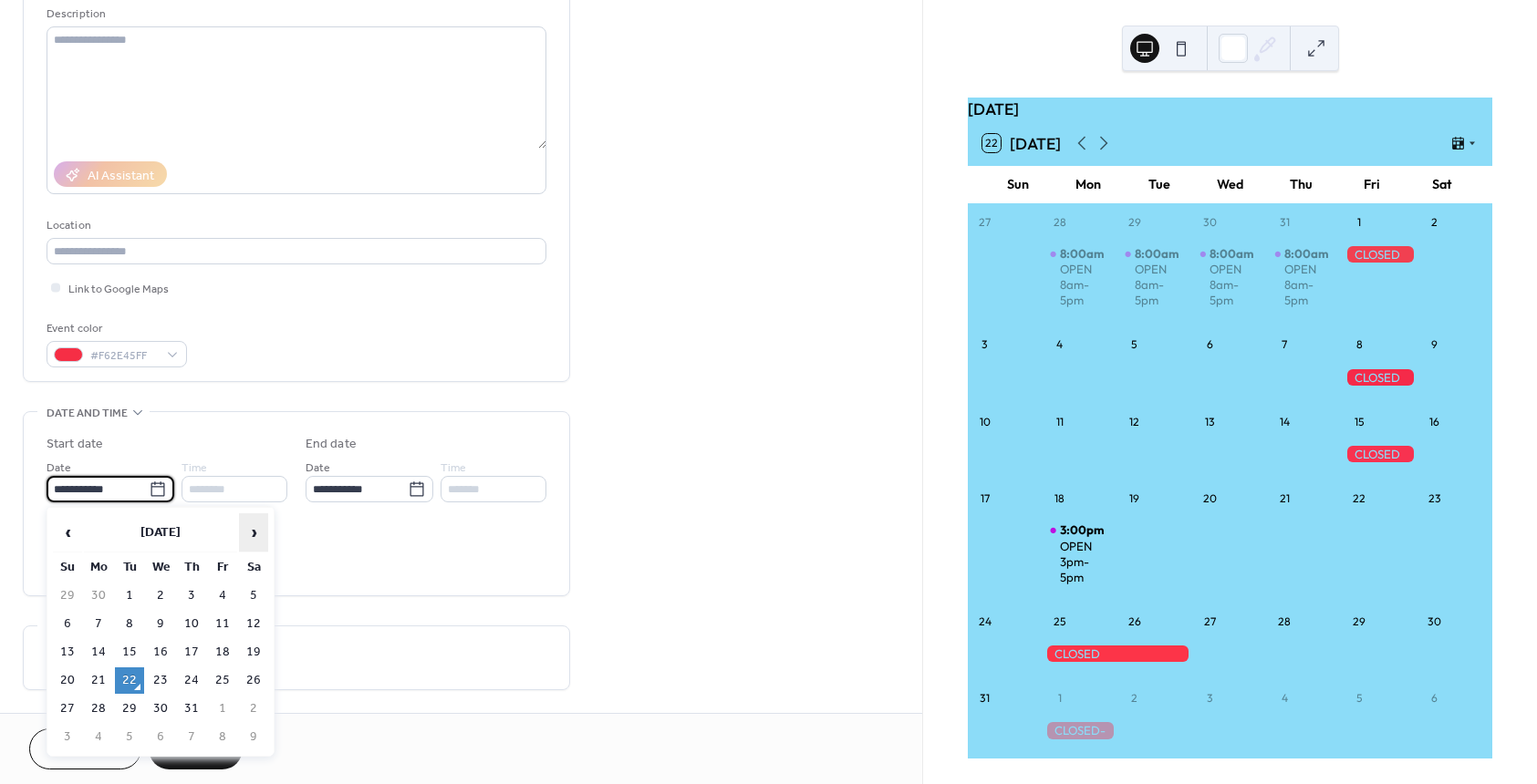 click on "›" at bounding box center (254, 532) 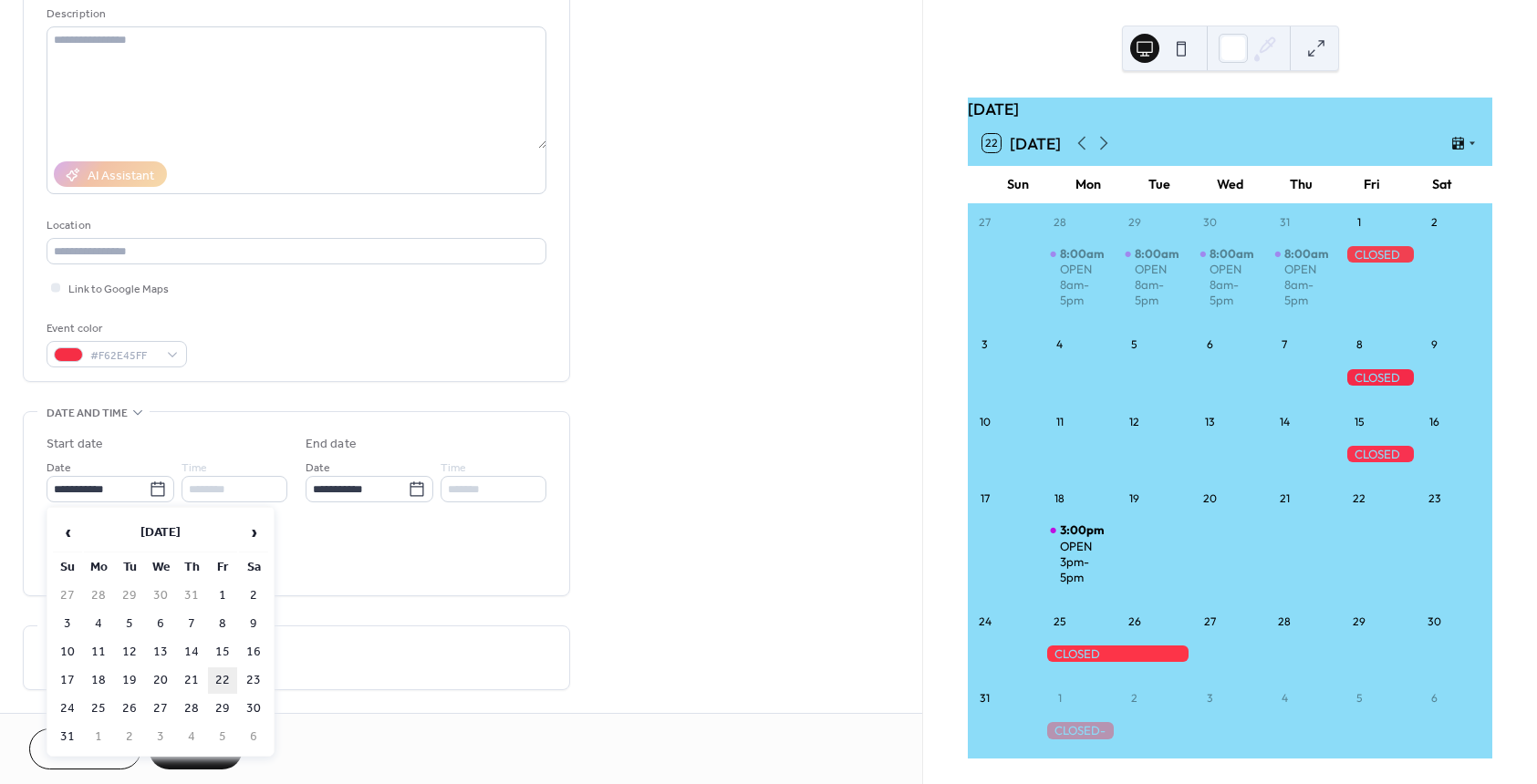 click on "22" at bounding box center (223, 680) 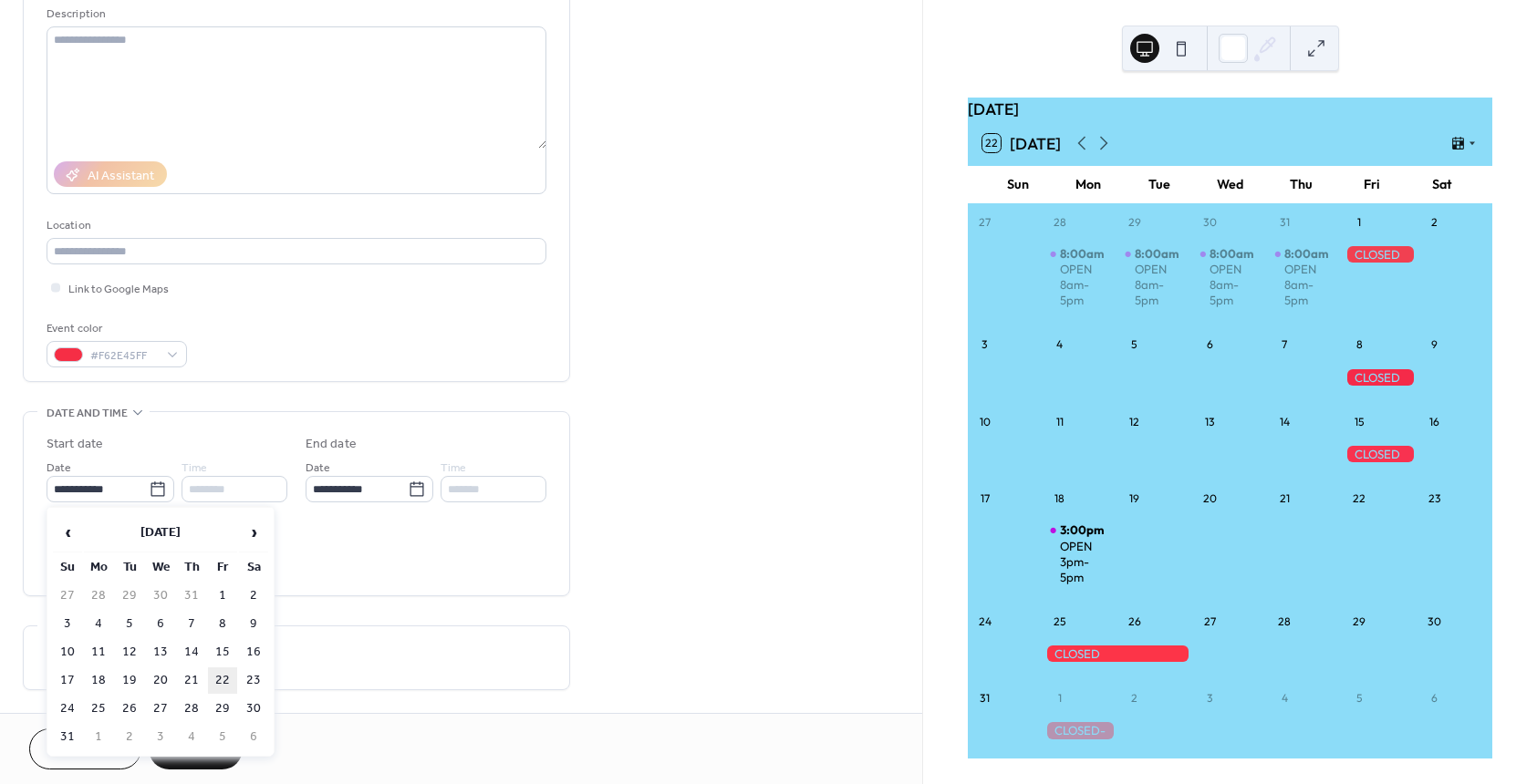 type on "**********" 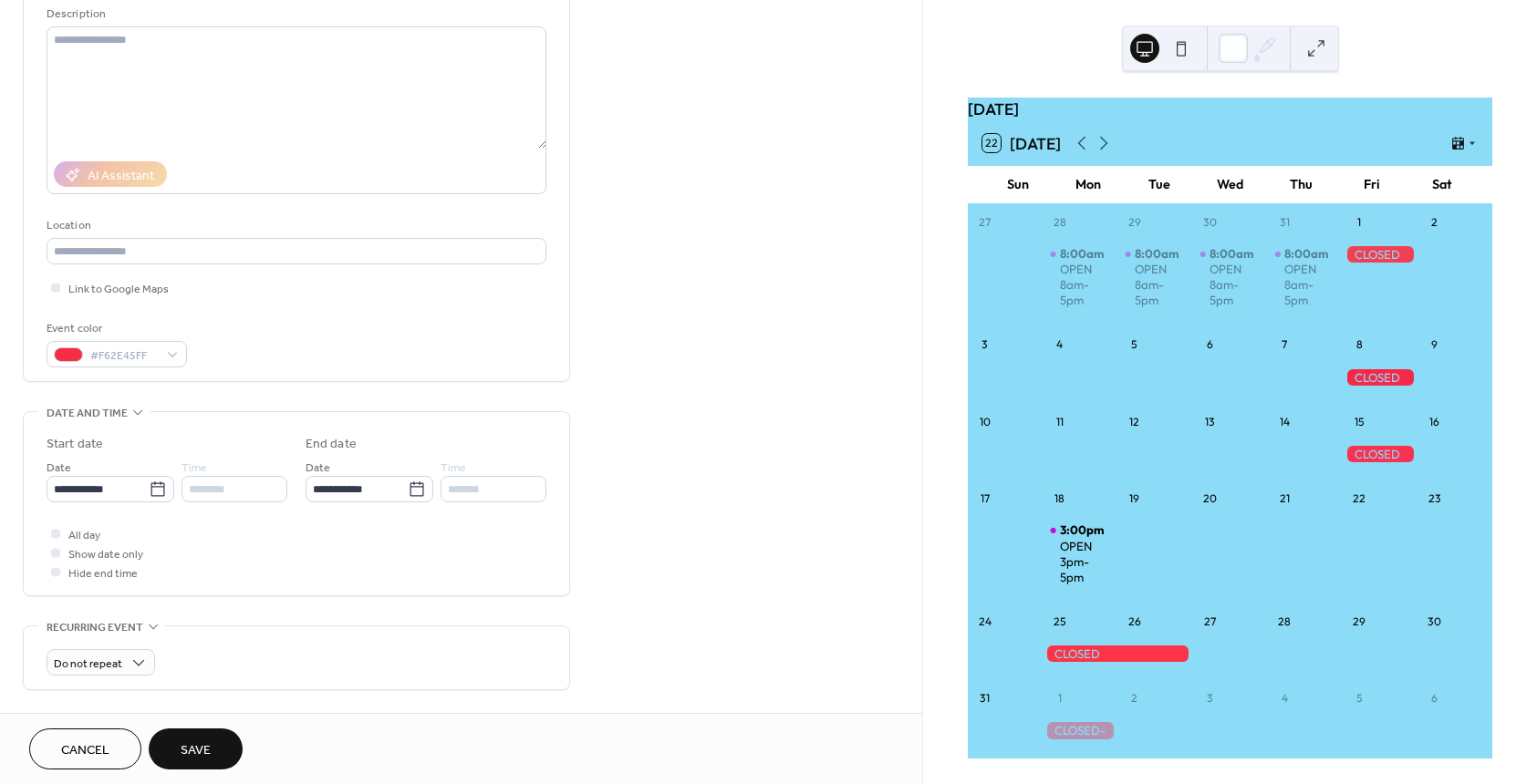 click on "Cancel" at bounding box center [85, 750] 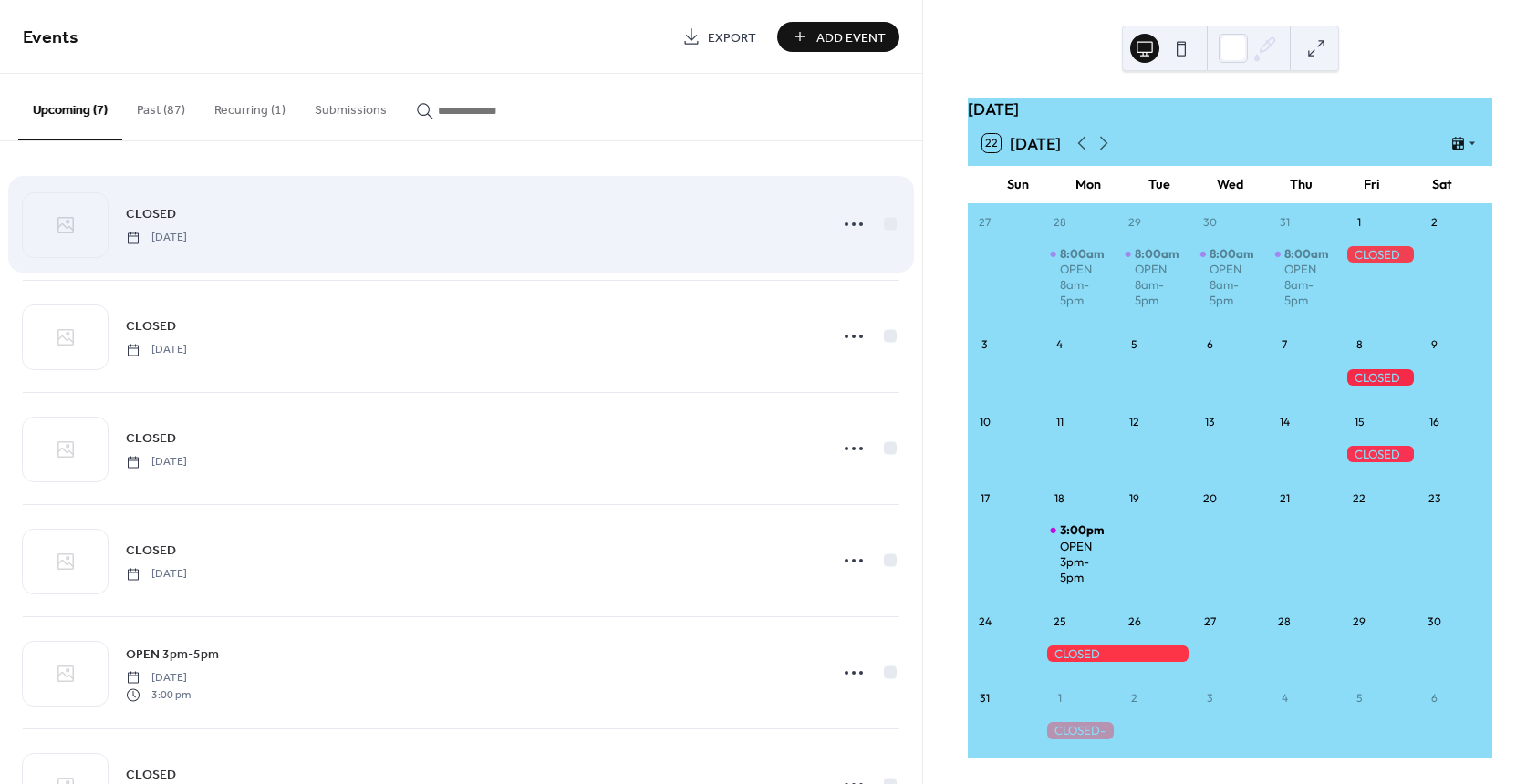 click on "CLOSED" at bounding box center [151, 214] 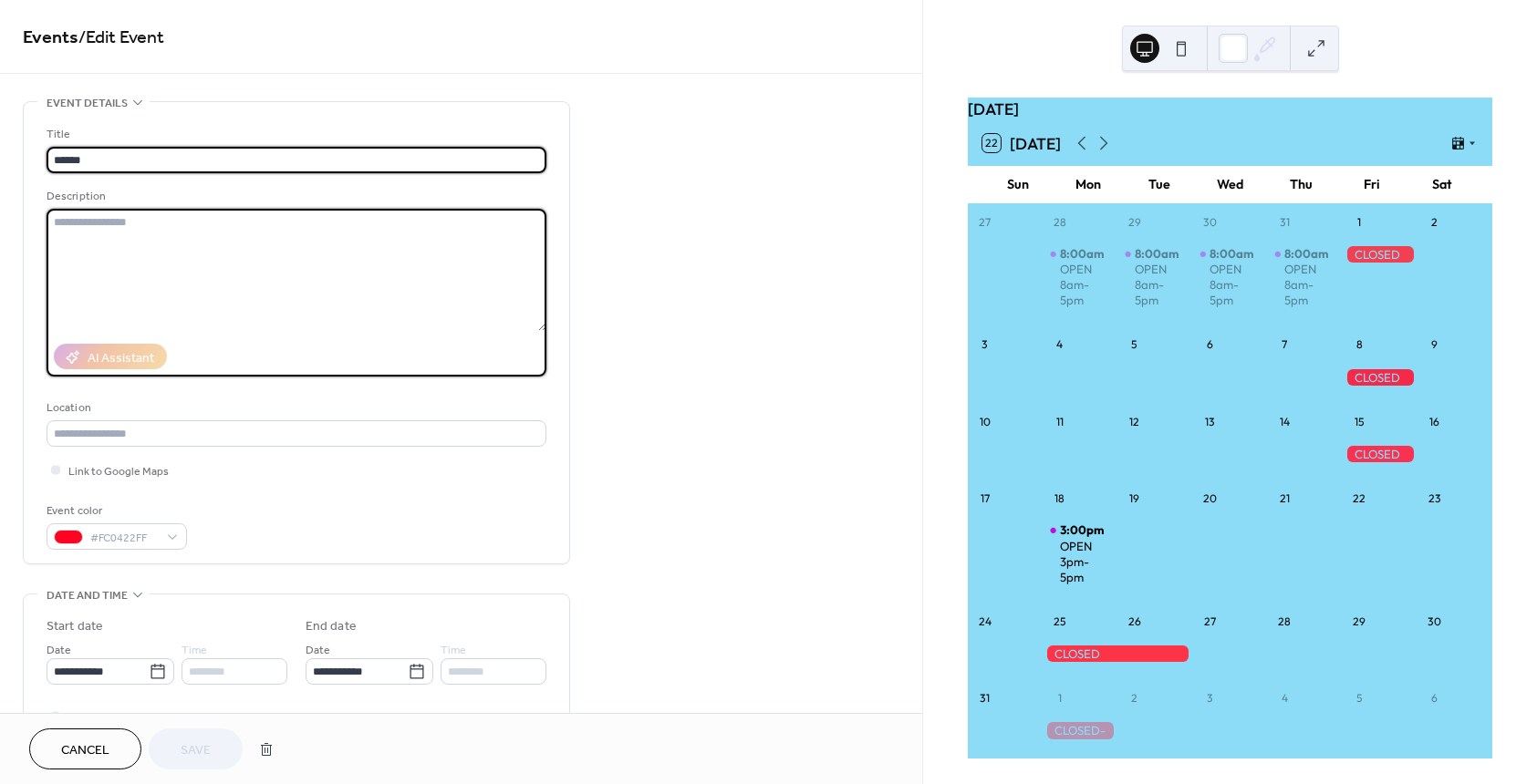 click at bounding box center (296, 270) 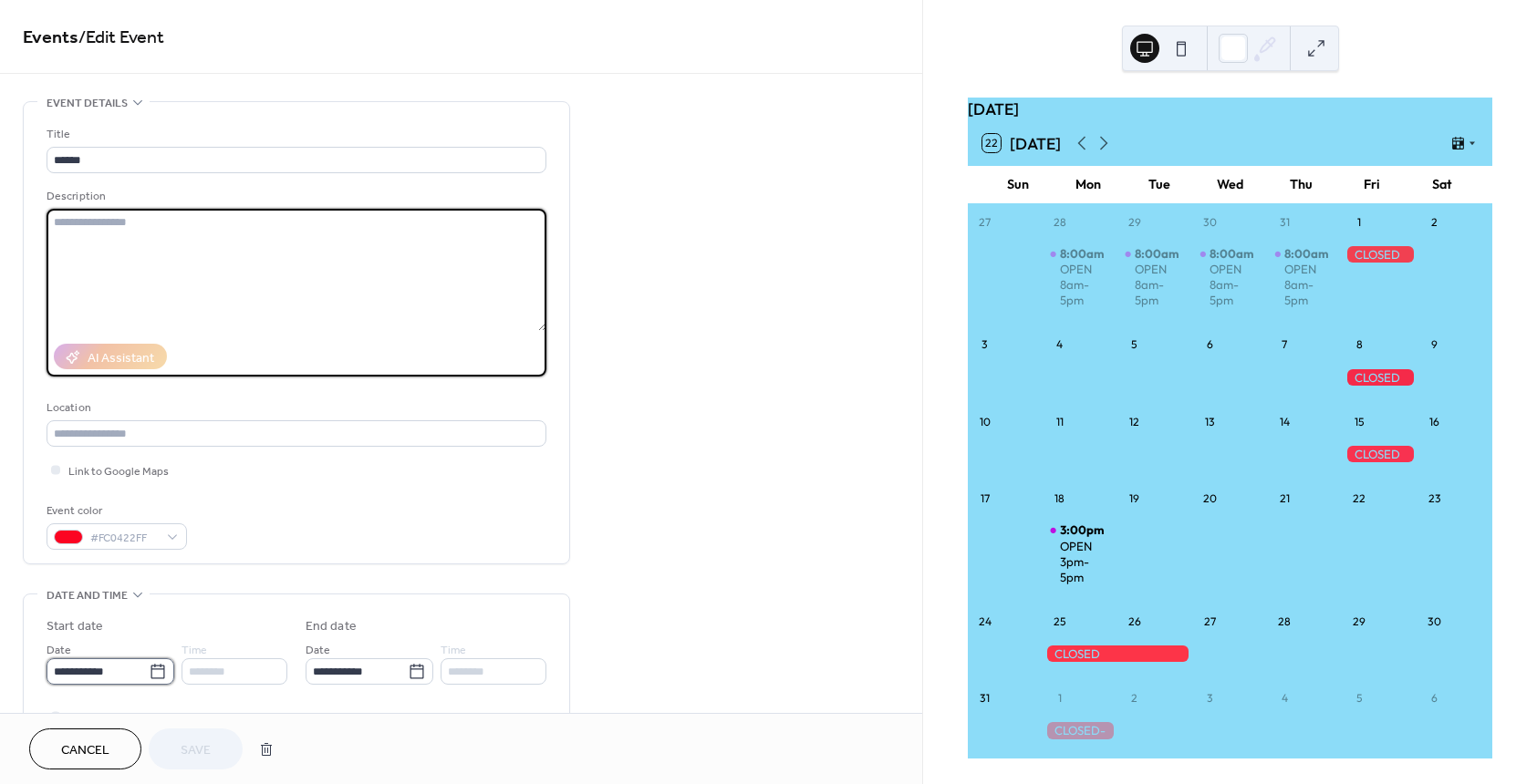 click on "**********" at bounding box center [98, 671] 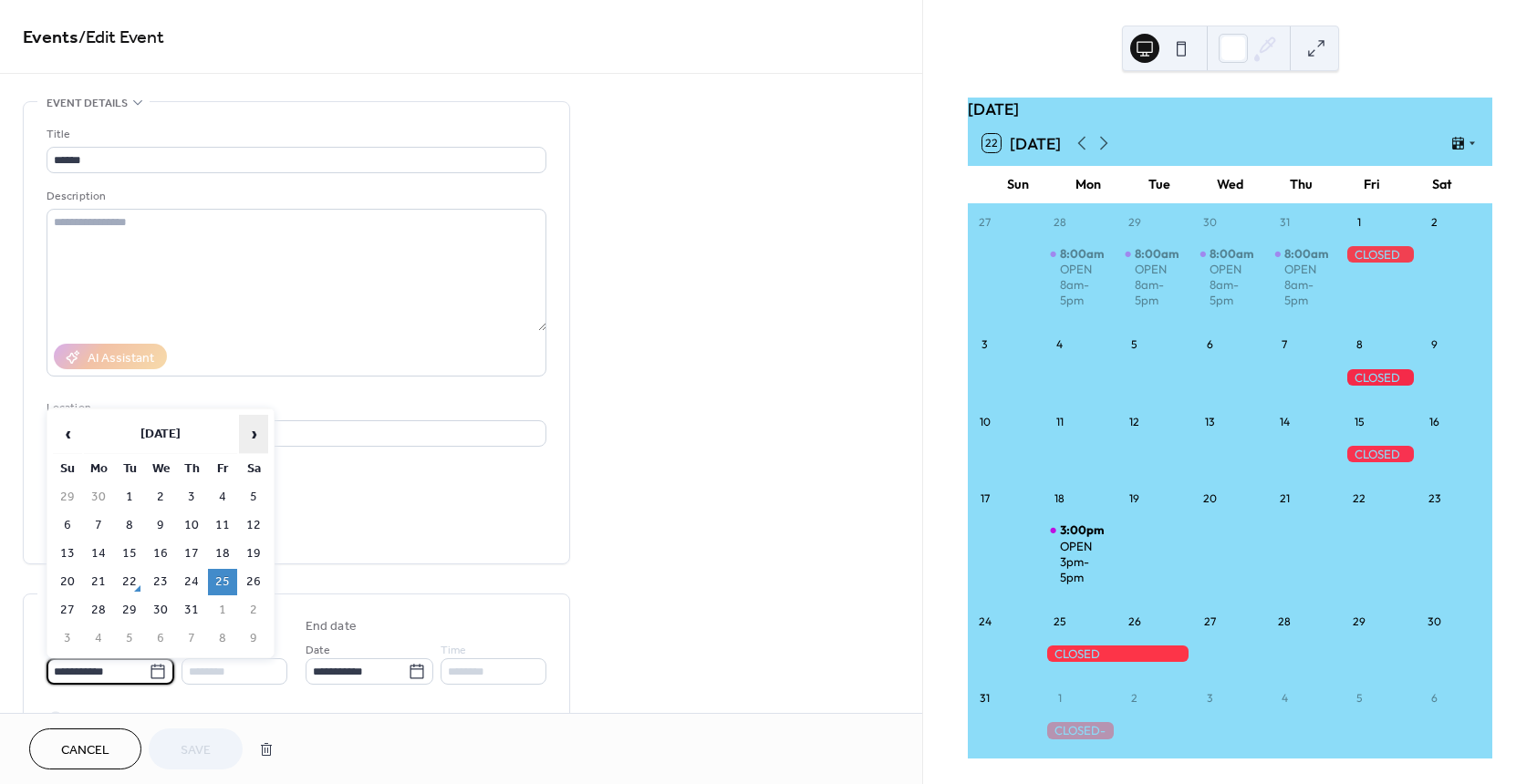 click on "›" at bounding box center (254, 434) 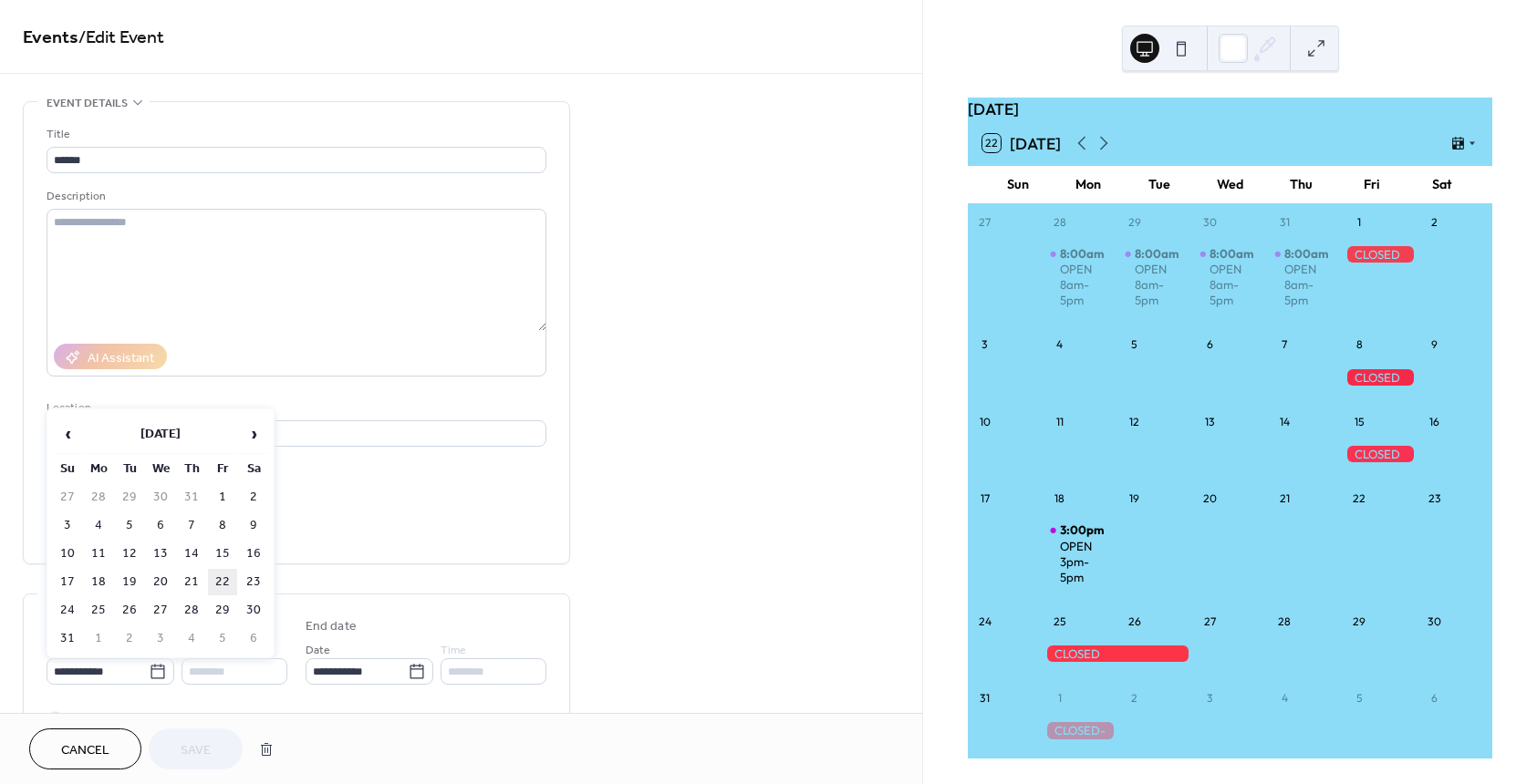 click on "22" at bounding box center [223, 582] 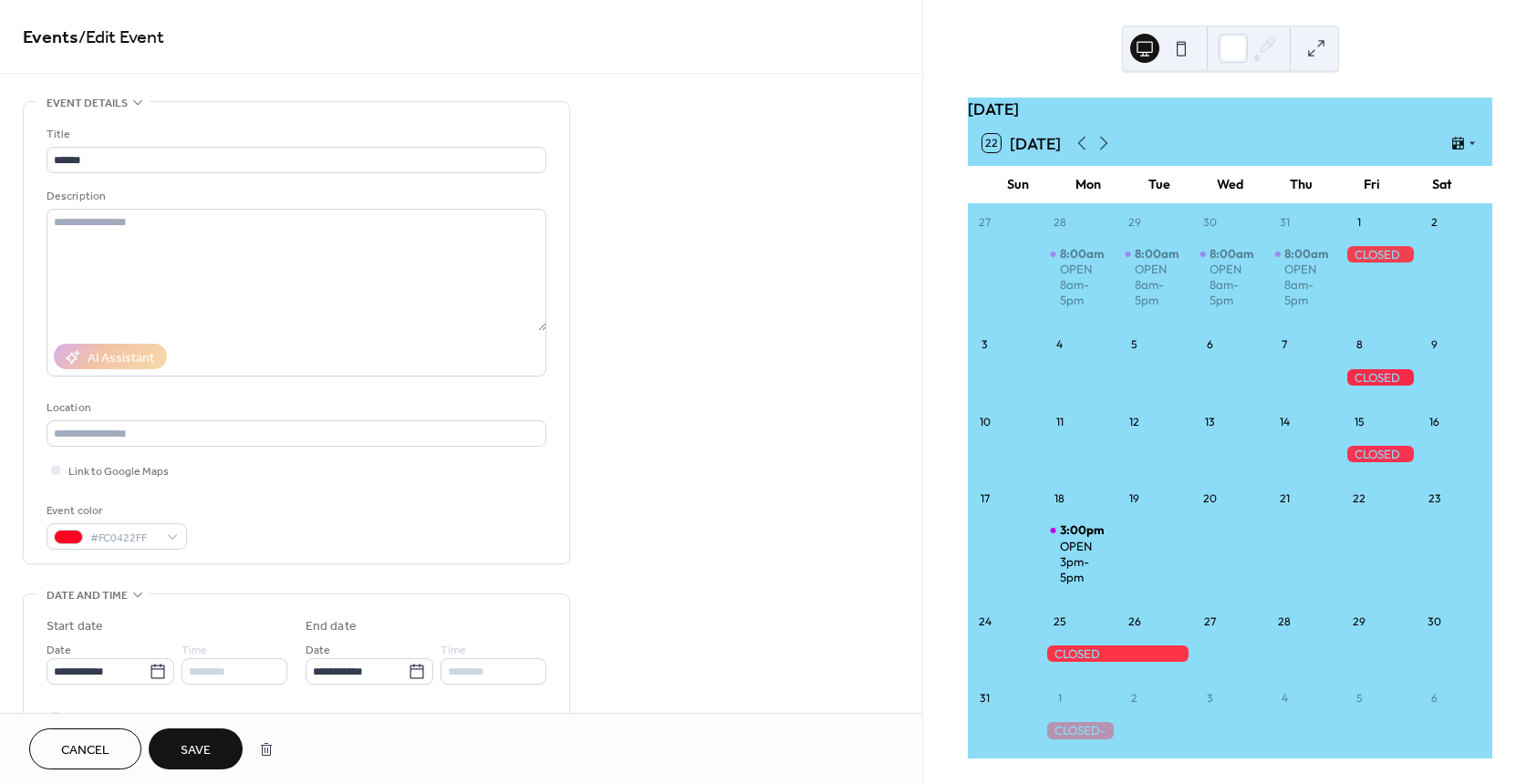 type on "**********" 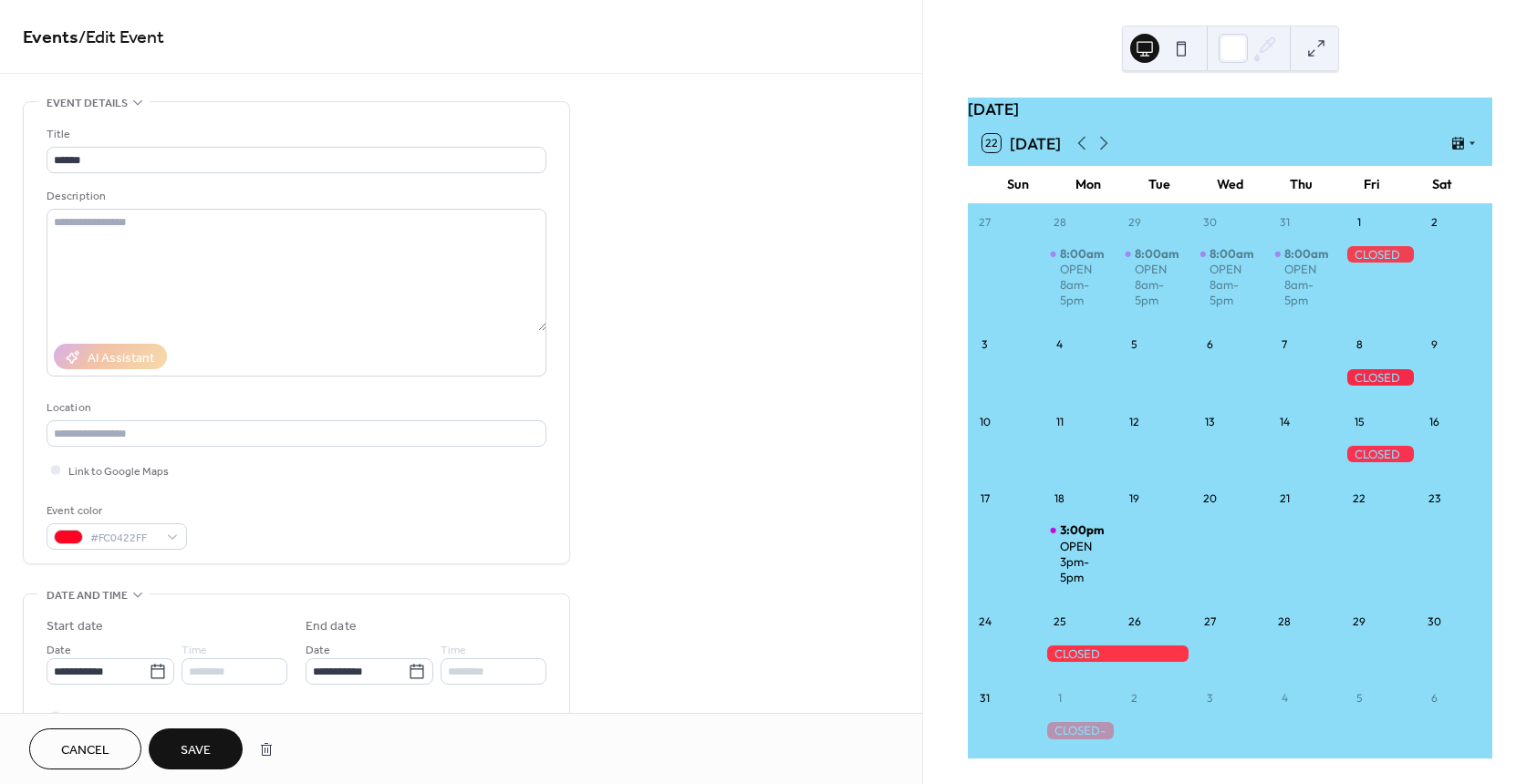 type on "**********" 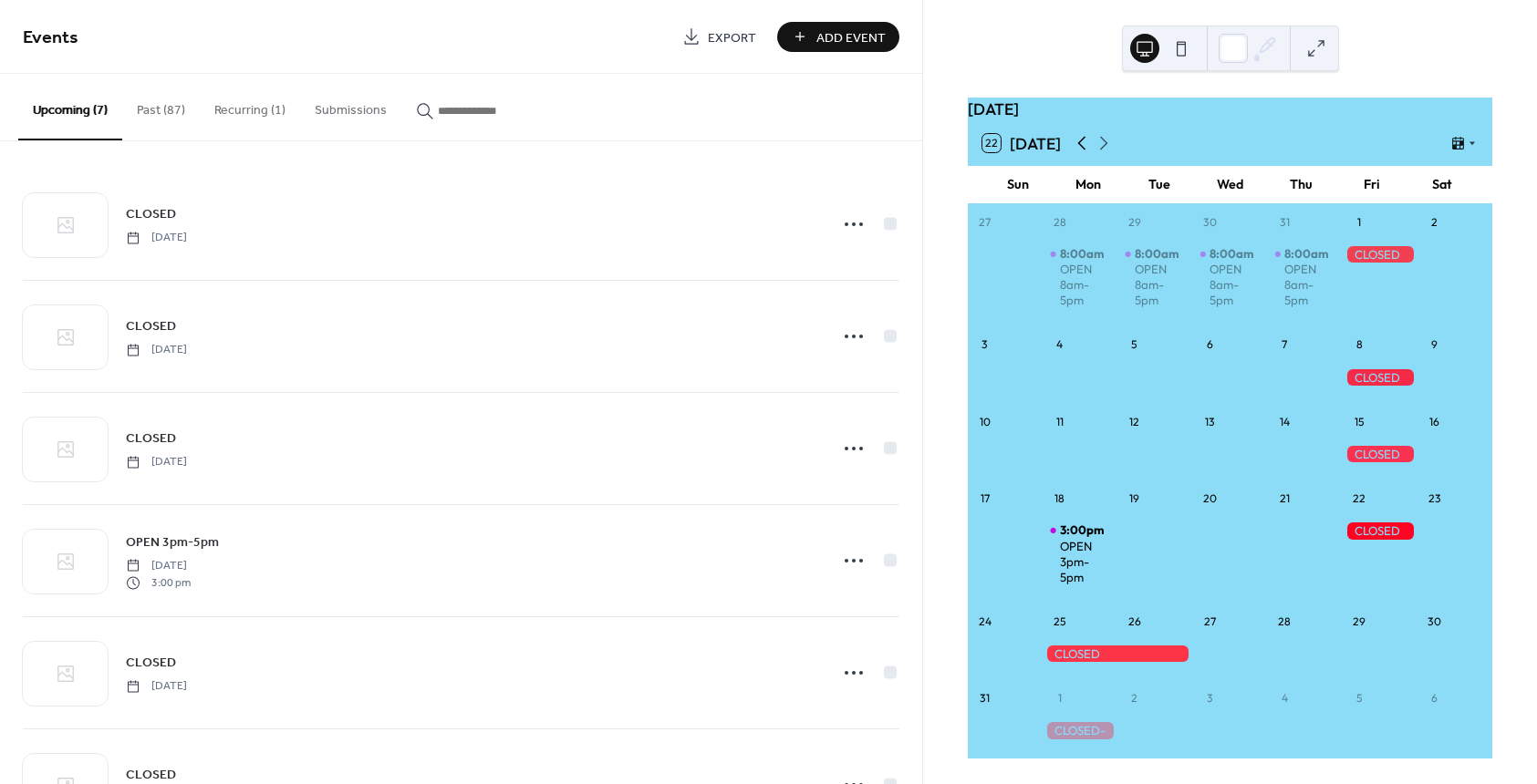 click 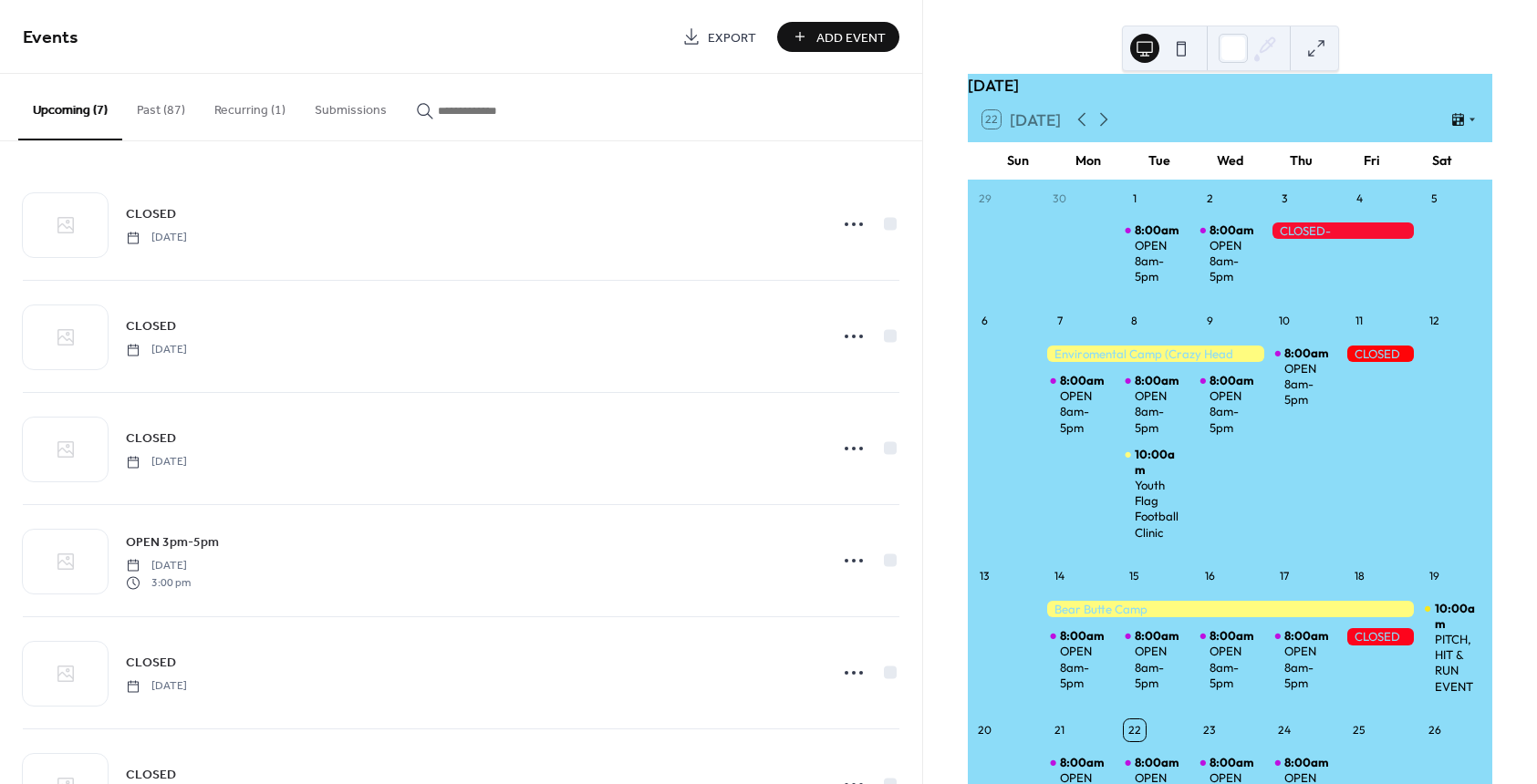 scroll, scrollTop: 0, scrollLeft: 0, axis: both 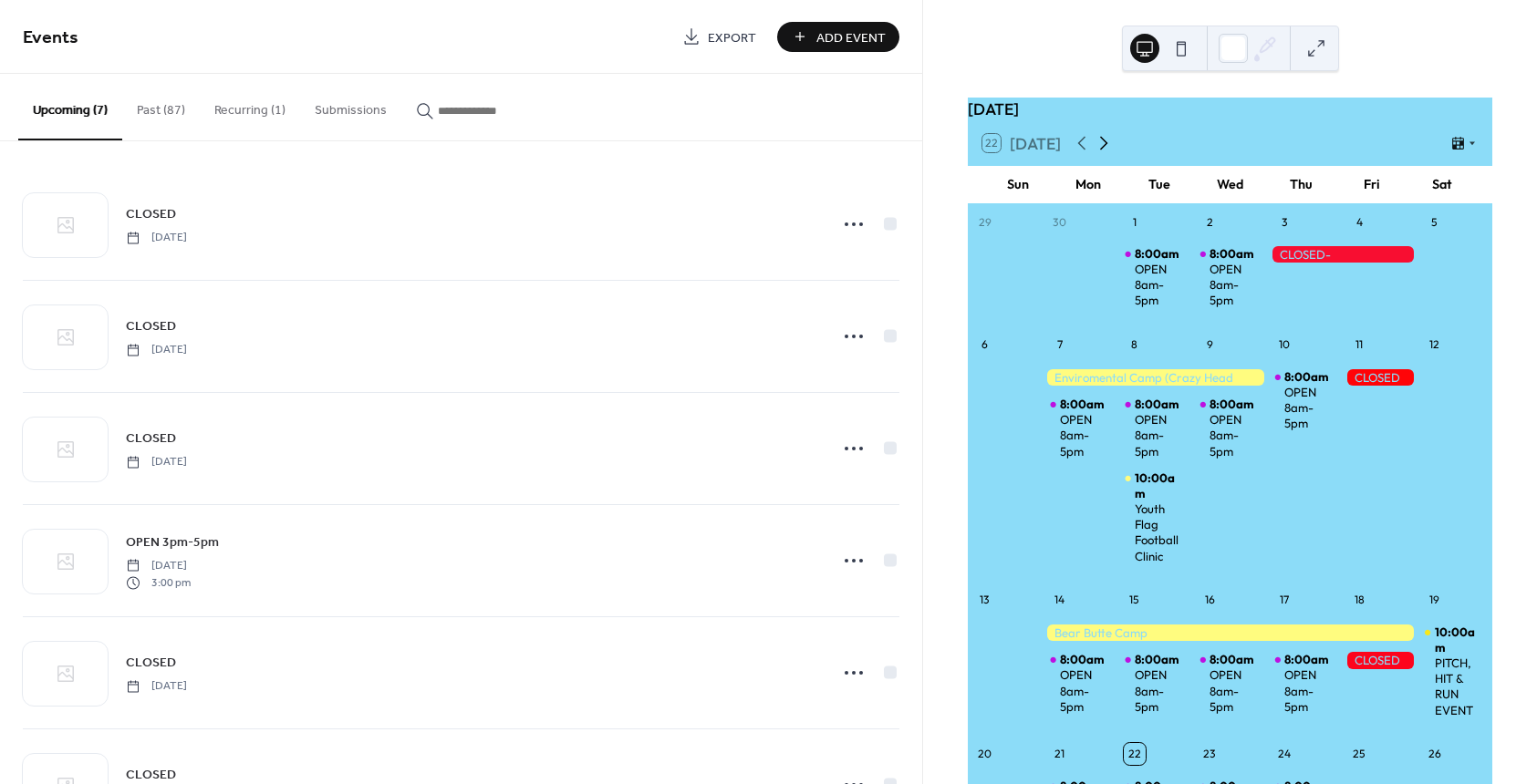 click 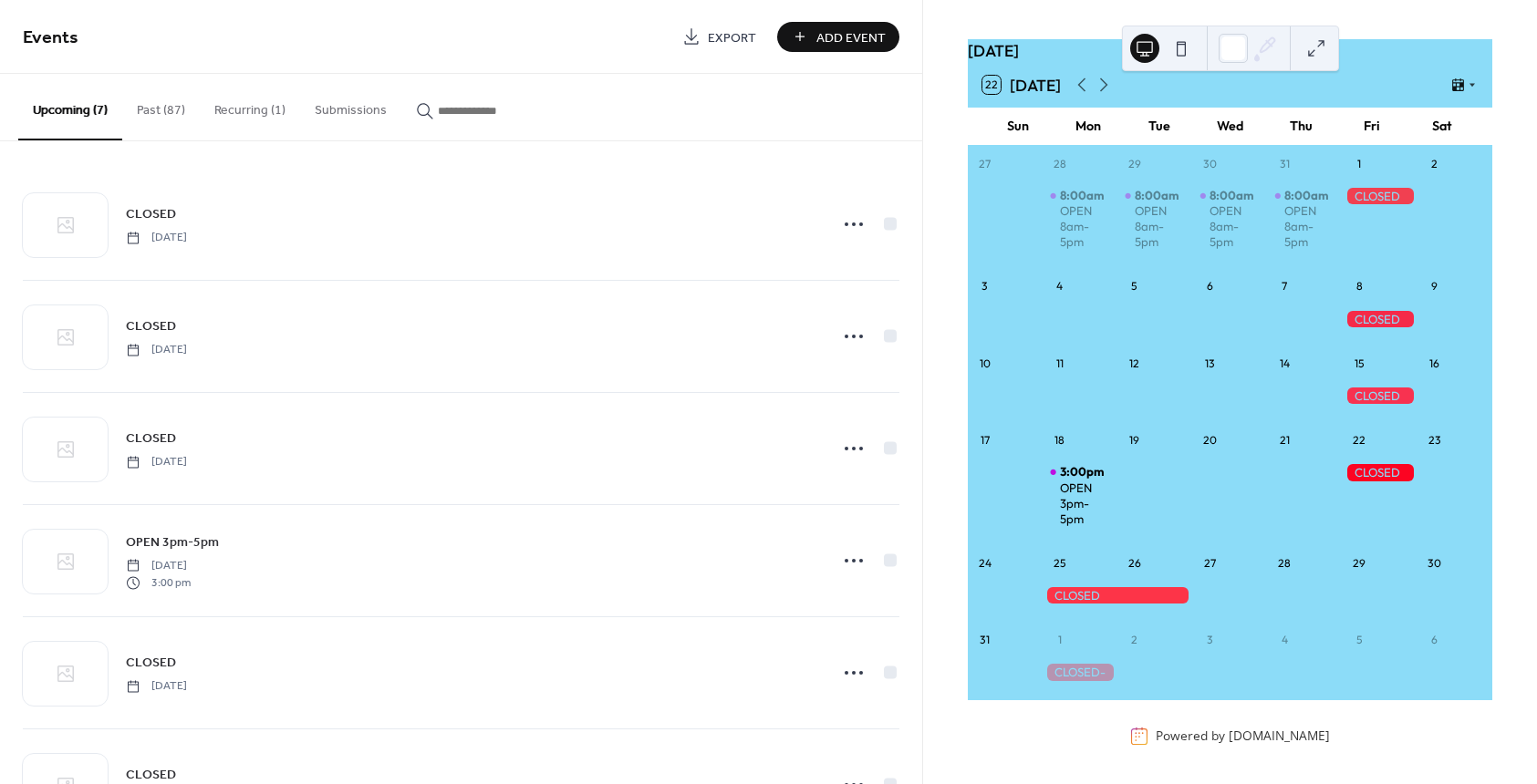 scroll, scrollTop: 91, scrollLeft: 0, axis: vertical 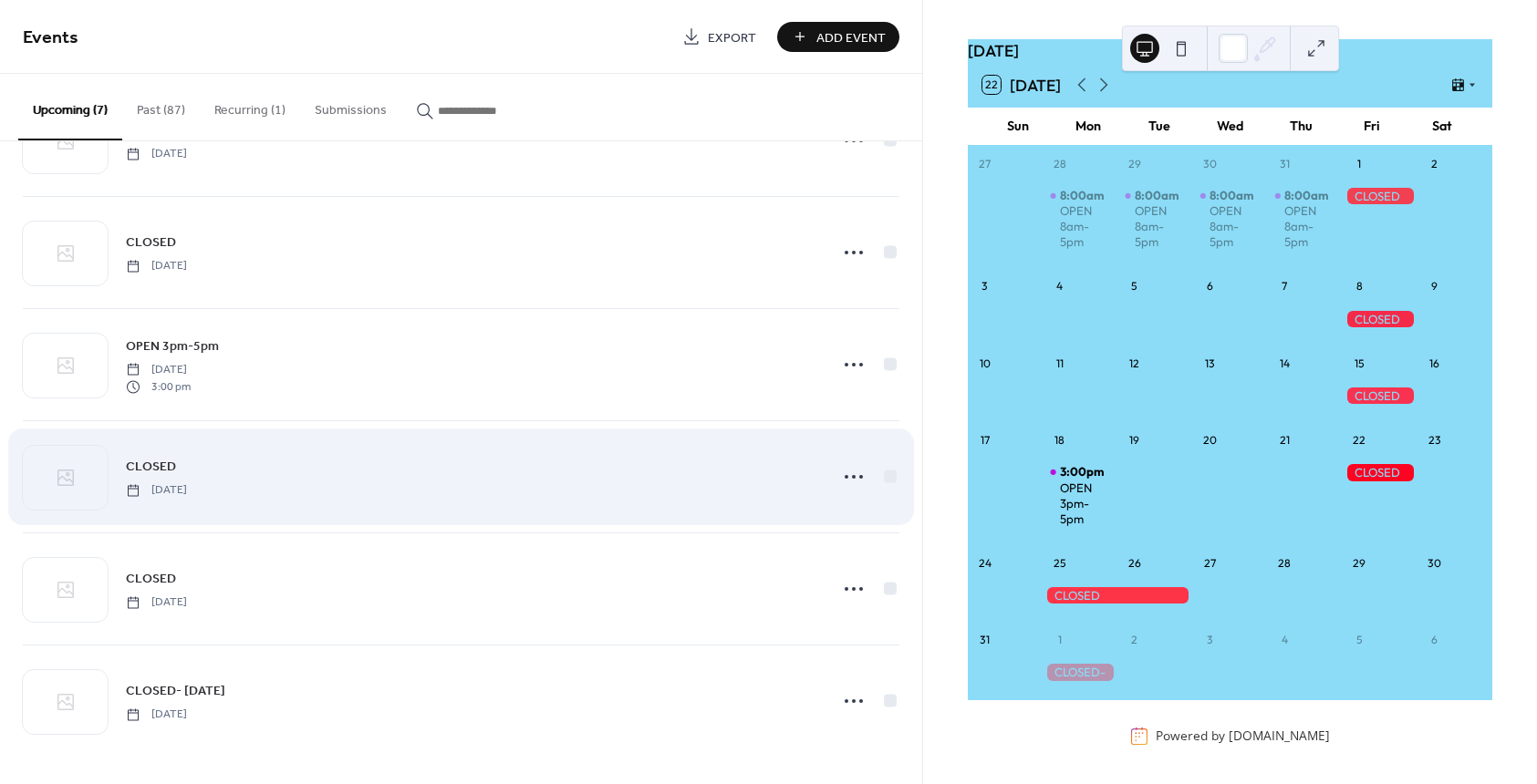 click on "CLOSED" at bounding box center (151, 467) 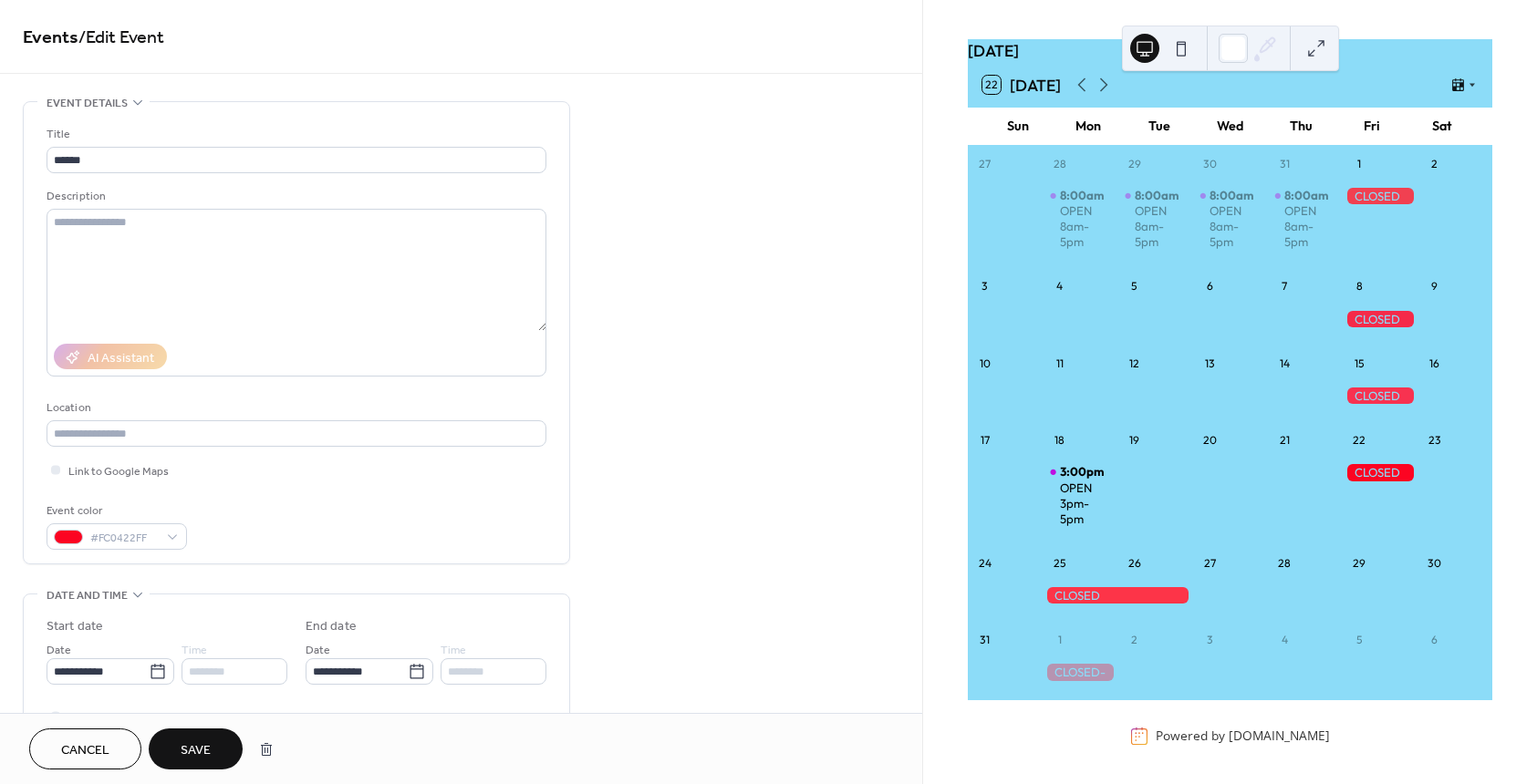 click on "Link to Google Maps" at bounding box center (296, 469) 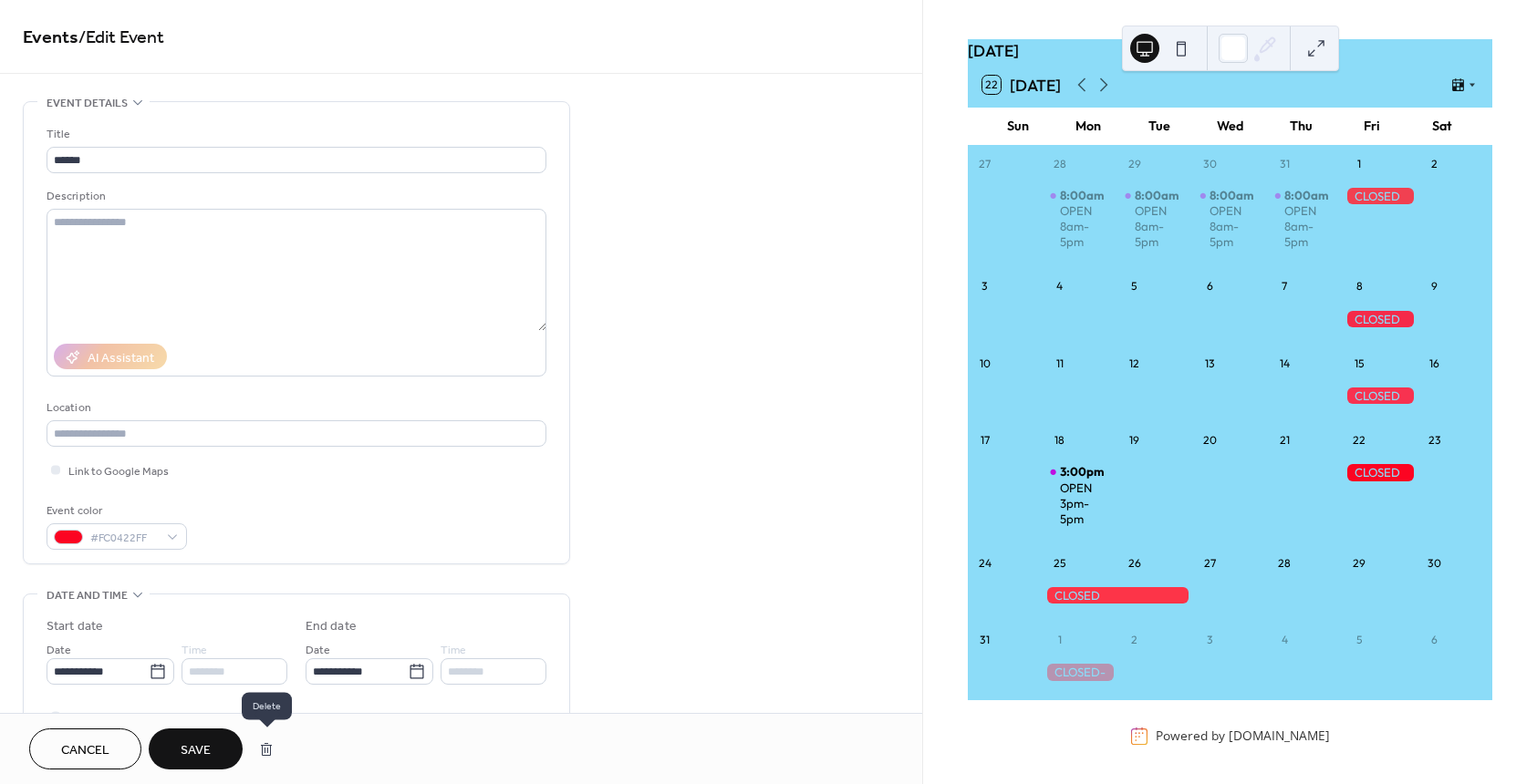 click at bounding box center (266, 749) 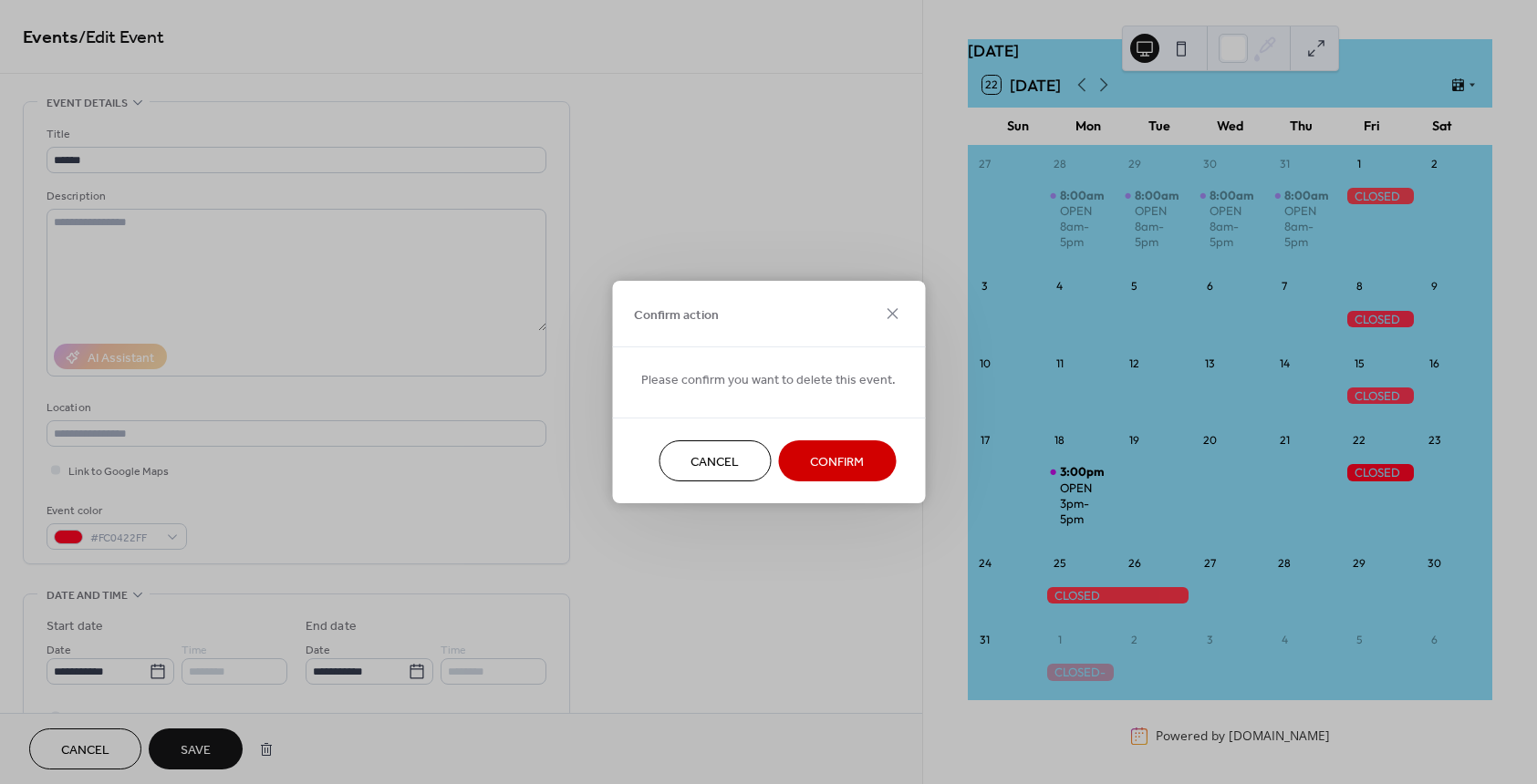 click on "Confirm" at bounding box center [836, 462] 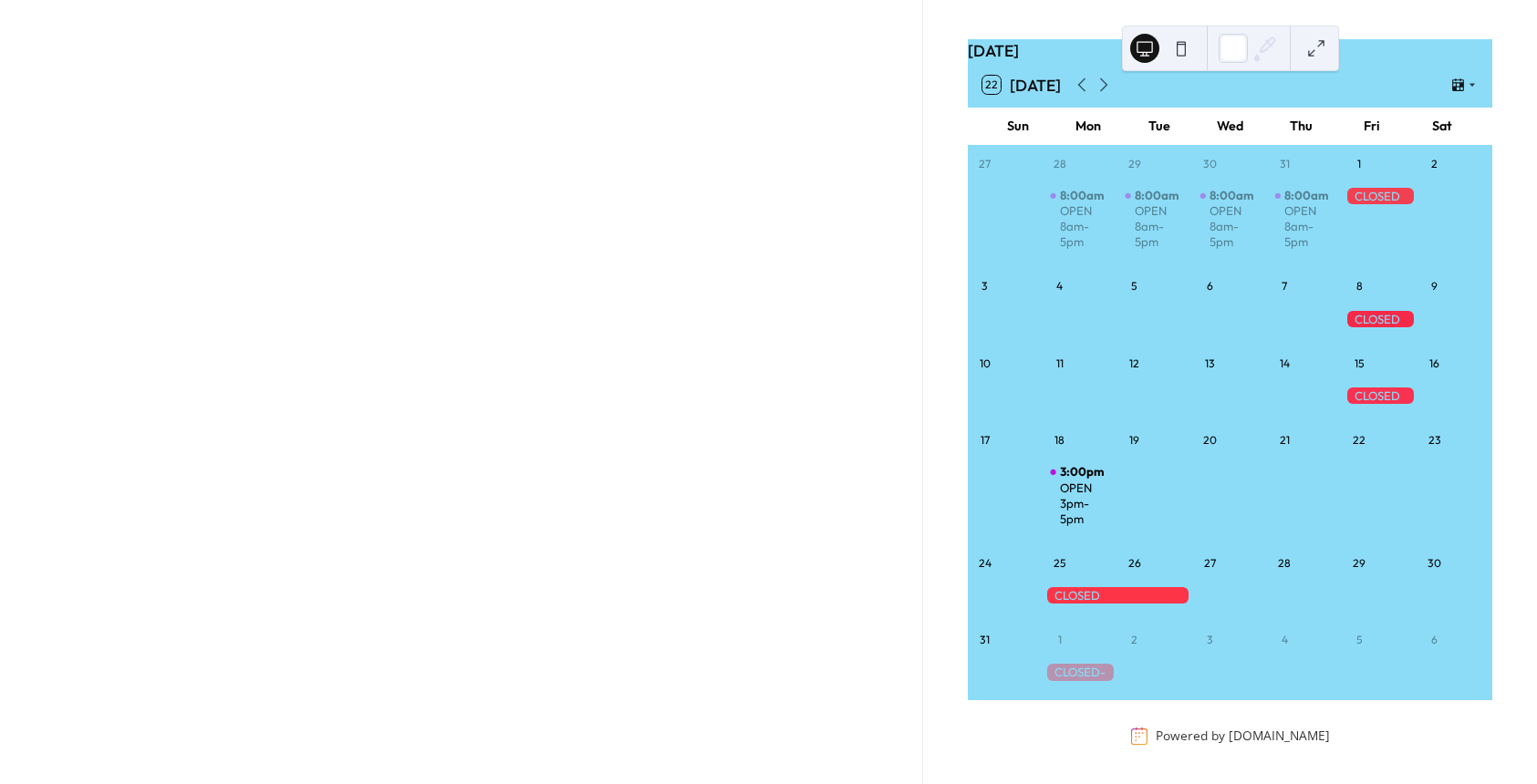 scroll, scrollTop: 0, scrollLeft: 0, axis: both 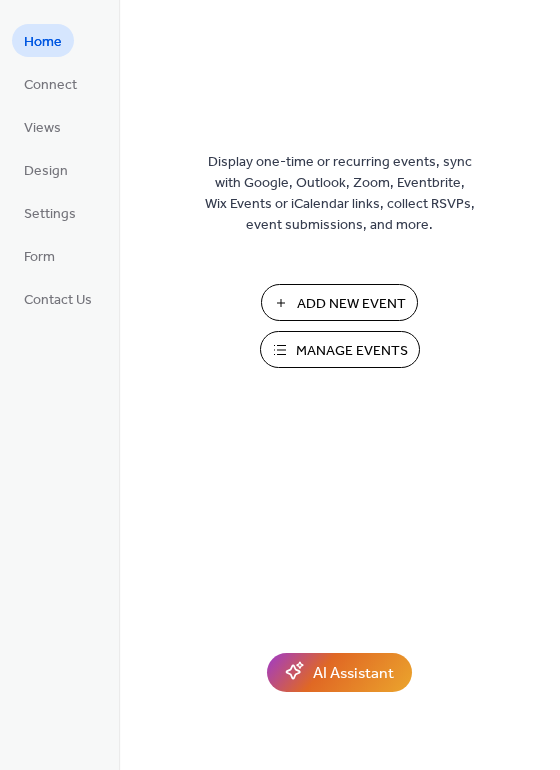 click on "Manage Events" at bounding box center (352, 351) 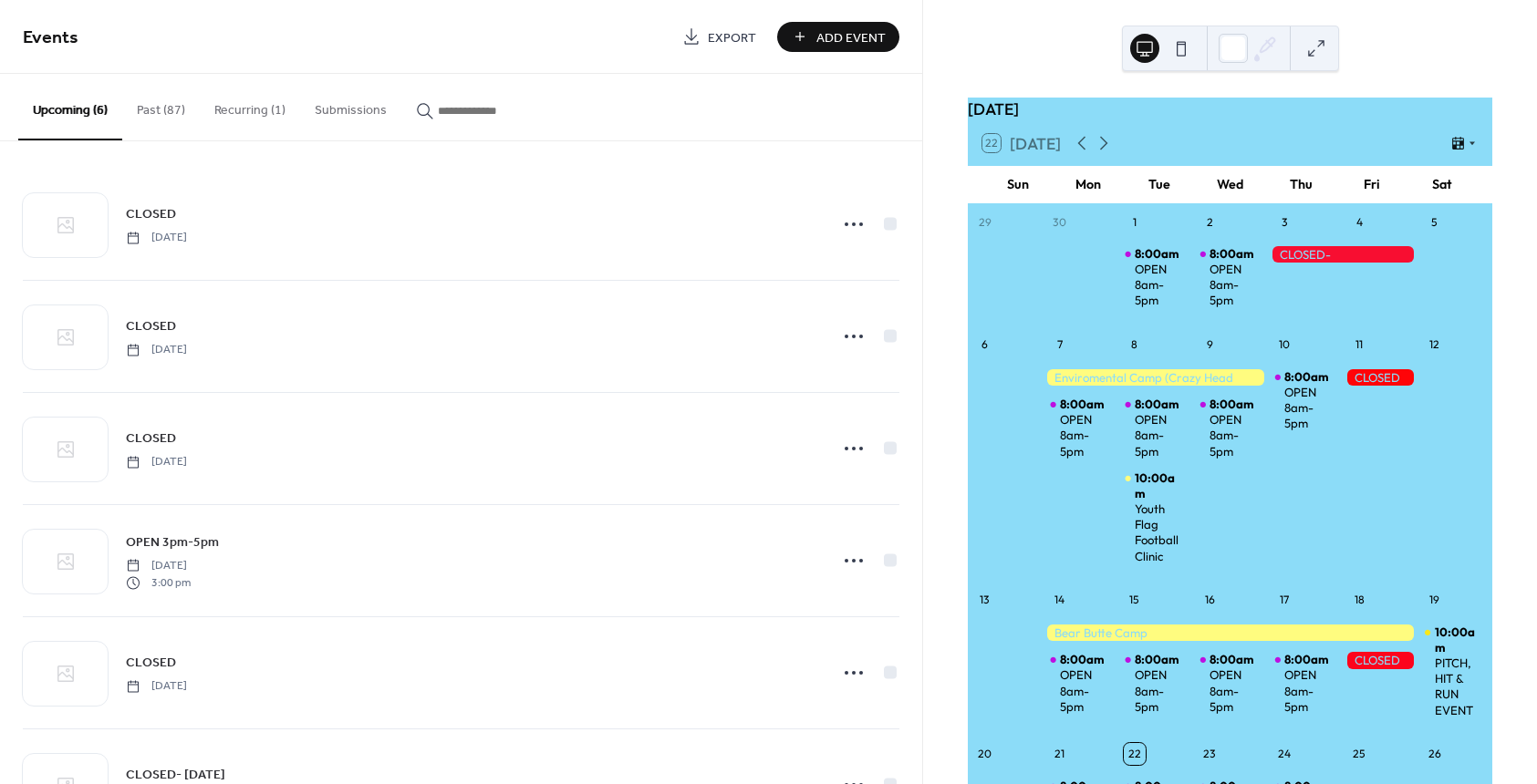 scroll, scrollTop: 0, scrollLeft: 0, axis: both 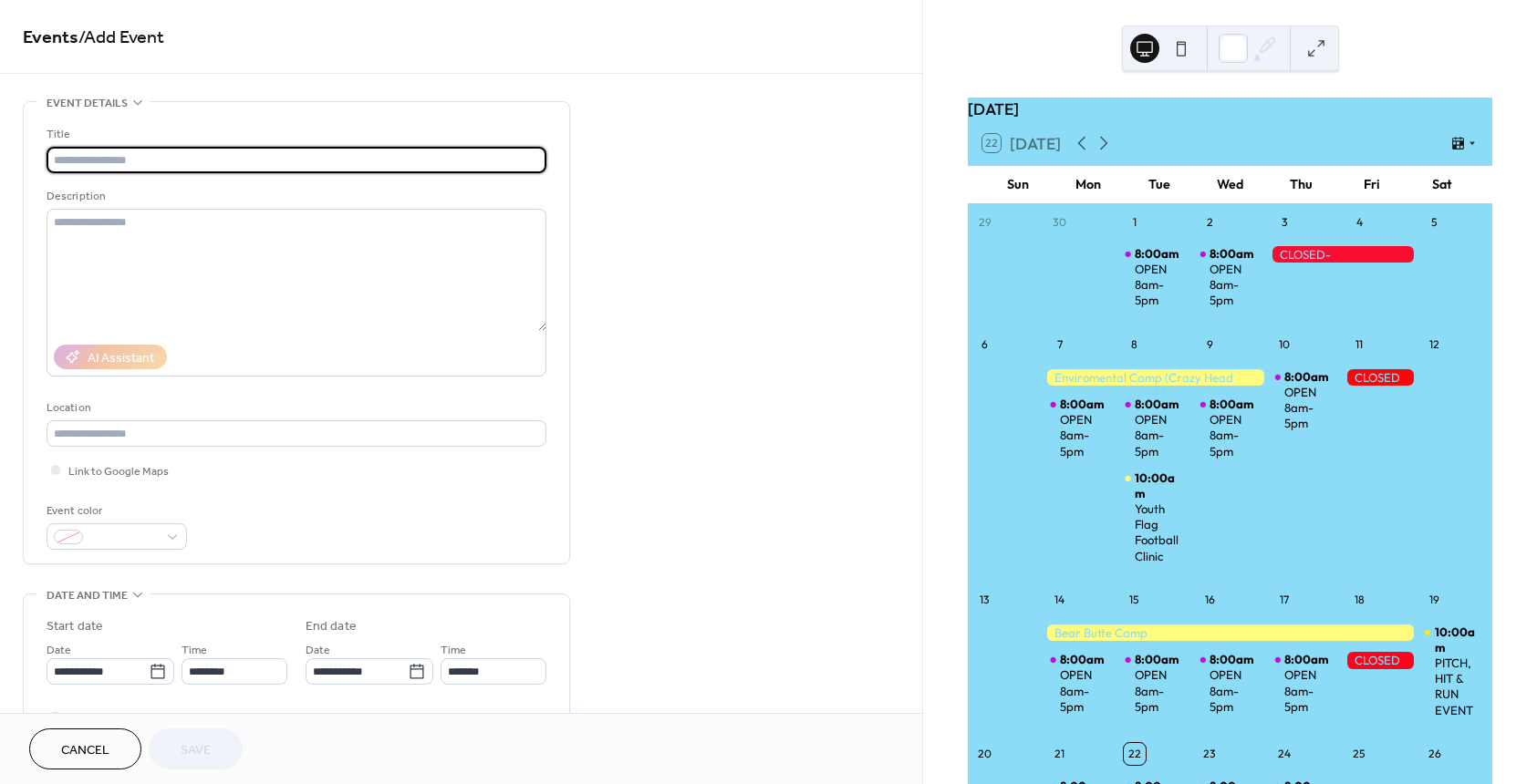 click at bounding box center [296, 160] 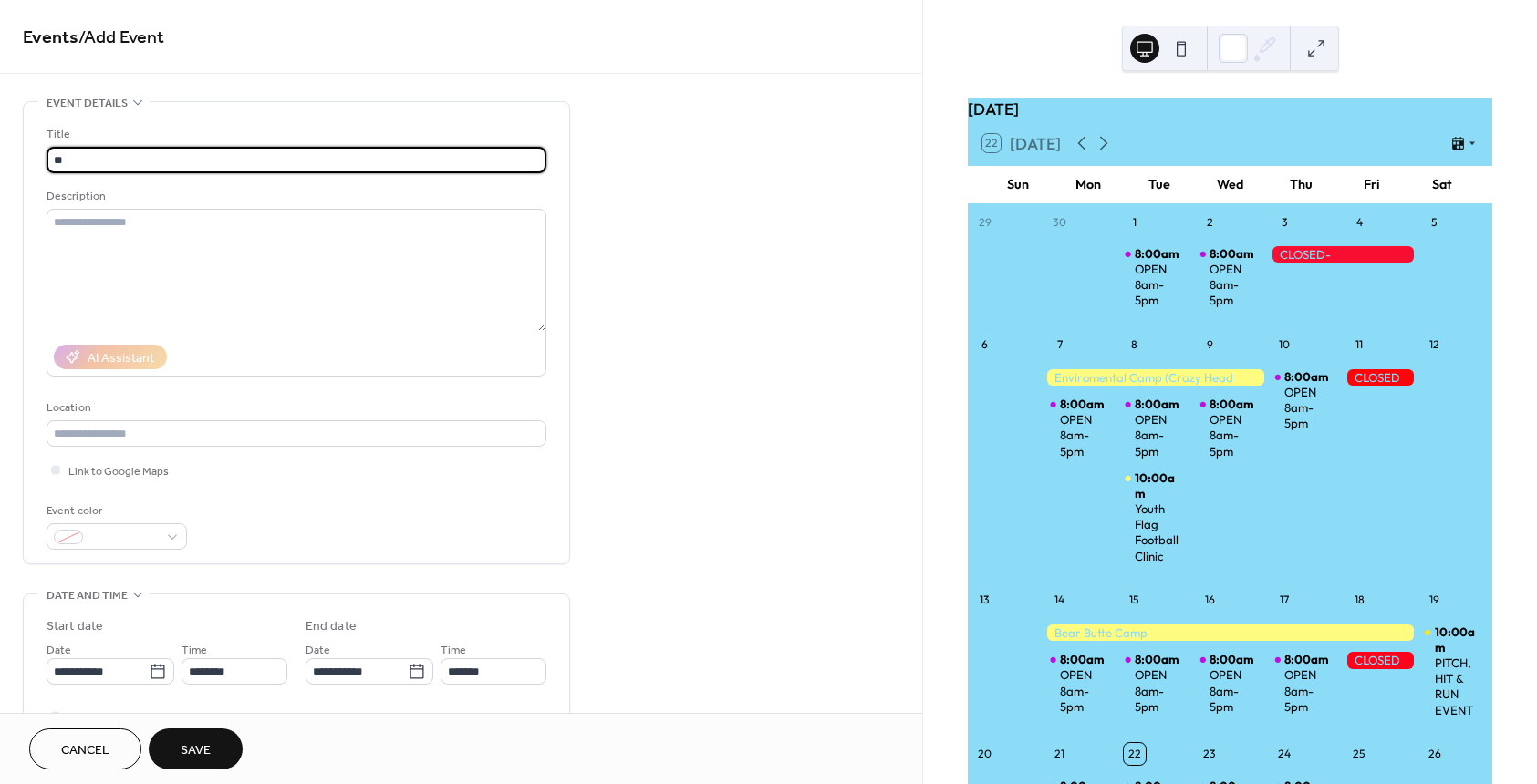 type on "*" 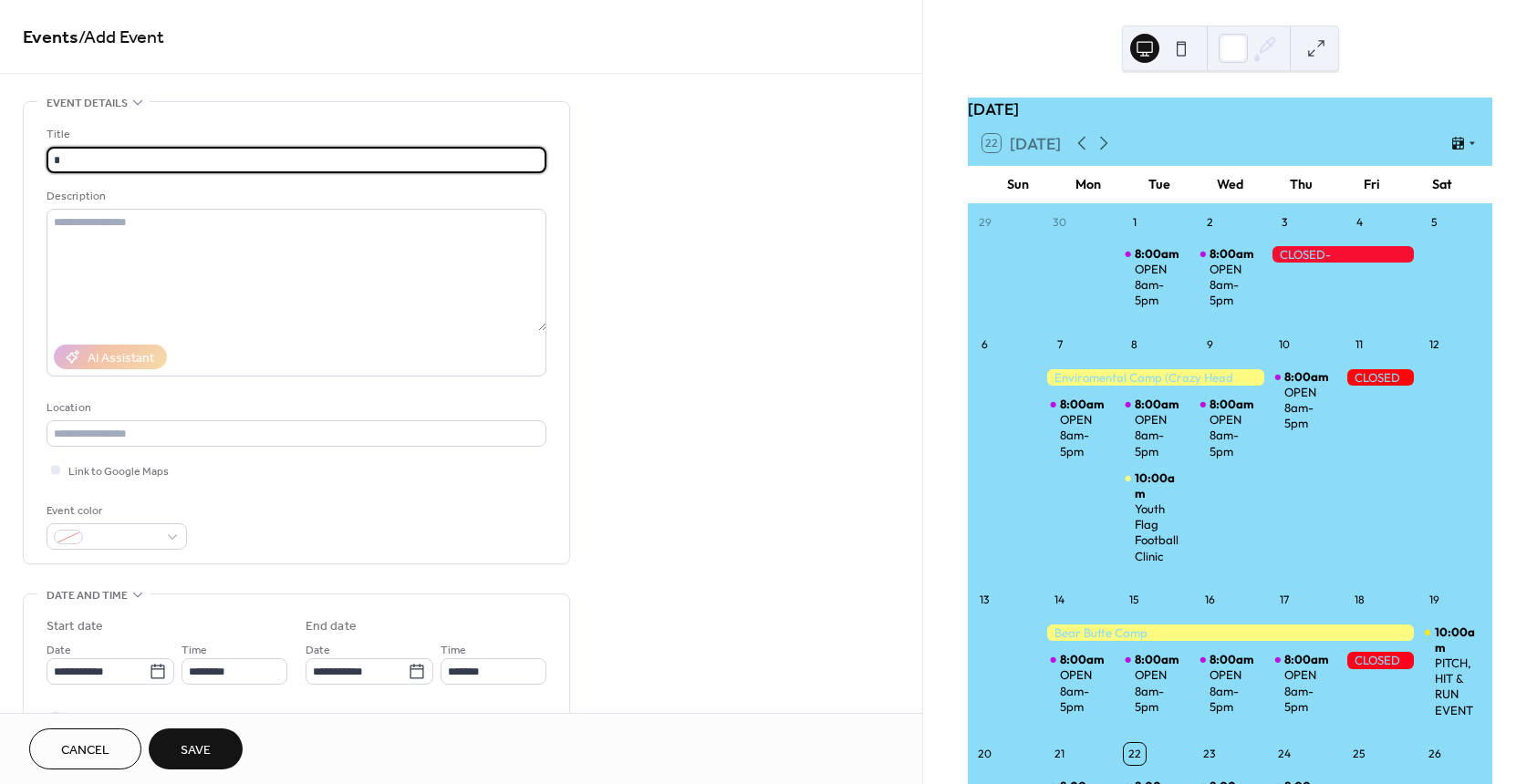 type 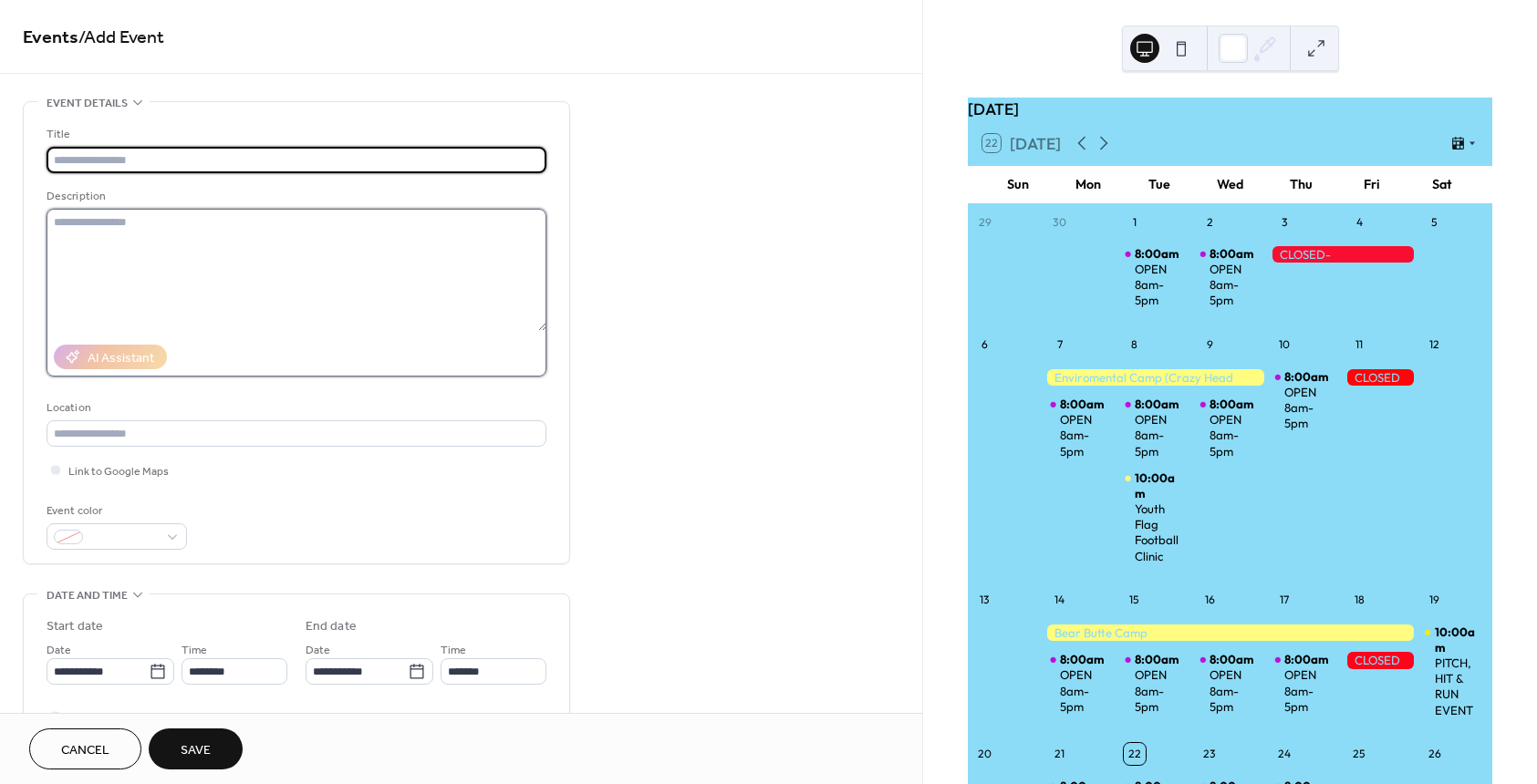 click at bounding box center (296, 270) 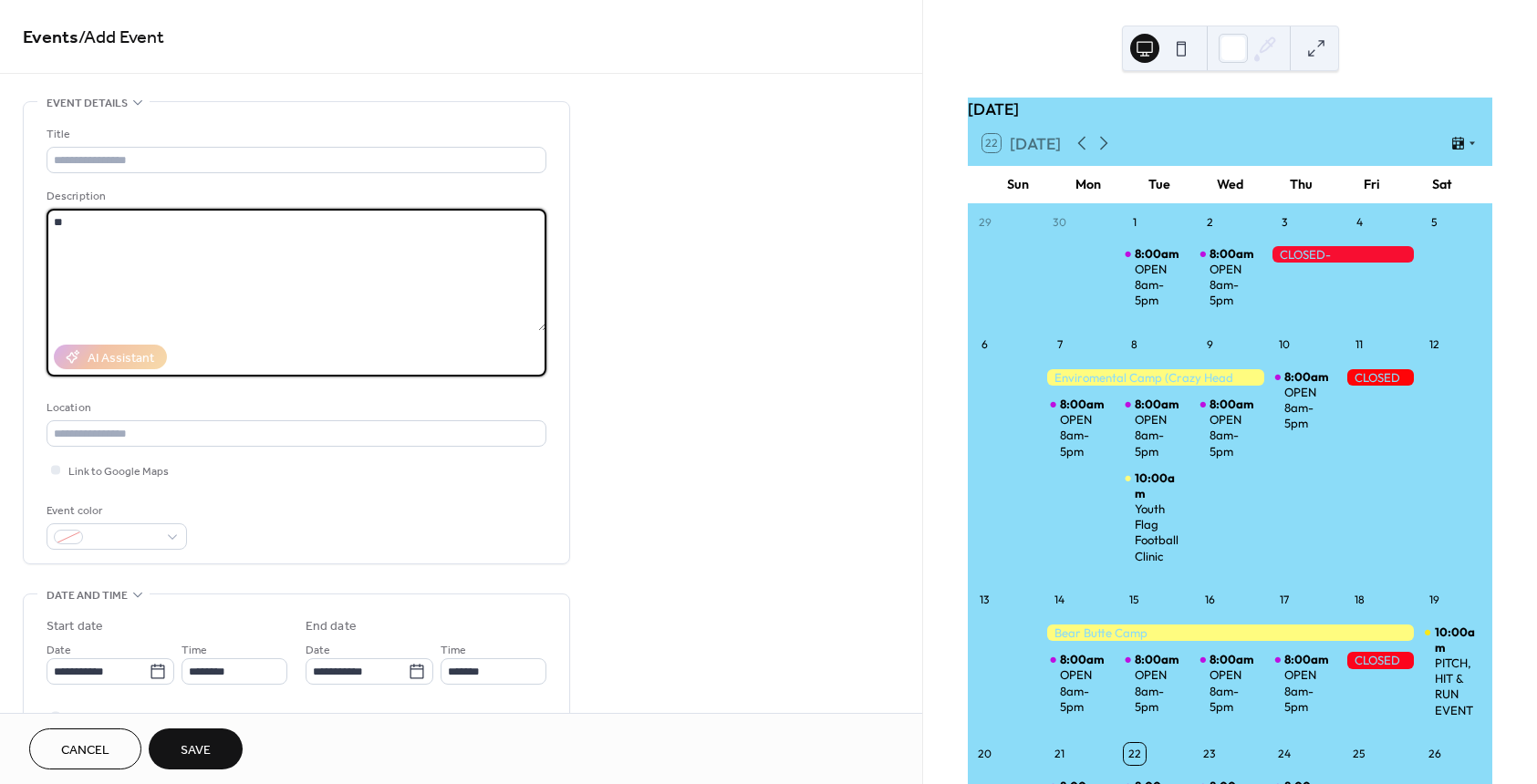 type on "*" 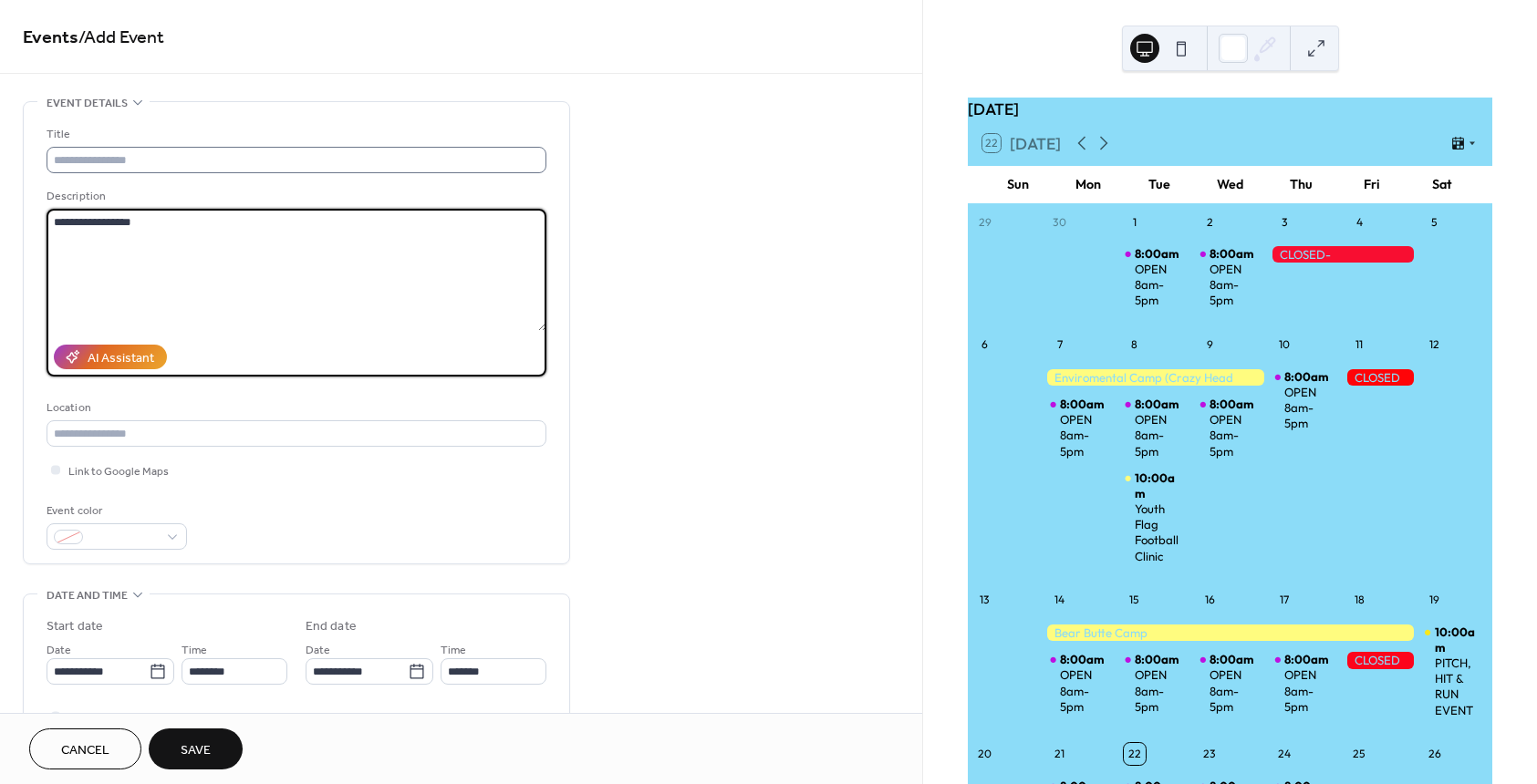 type on "**********" 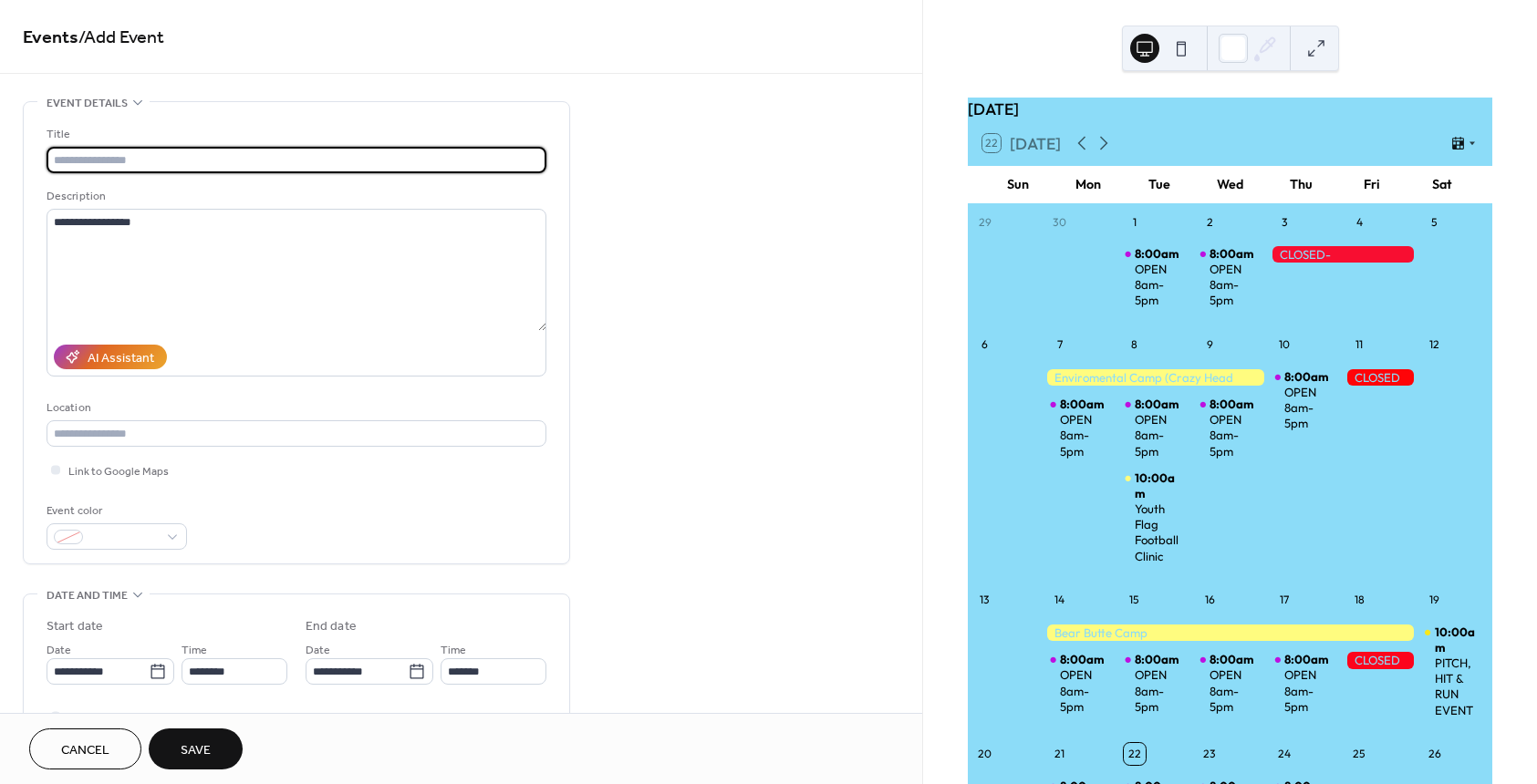 click at bounding box center [296, 160] 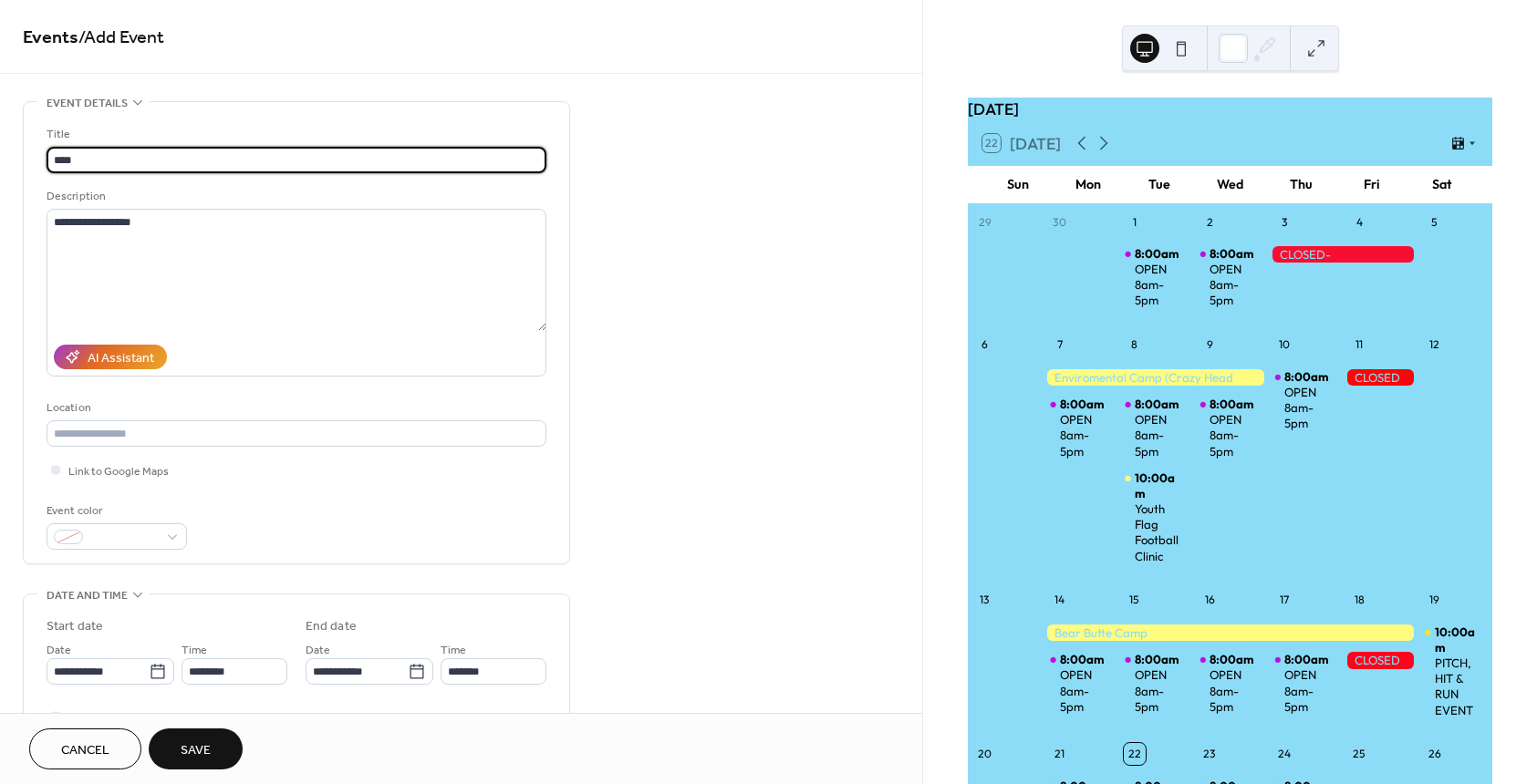 click on "****" at bounding box center [296, 160] 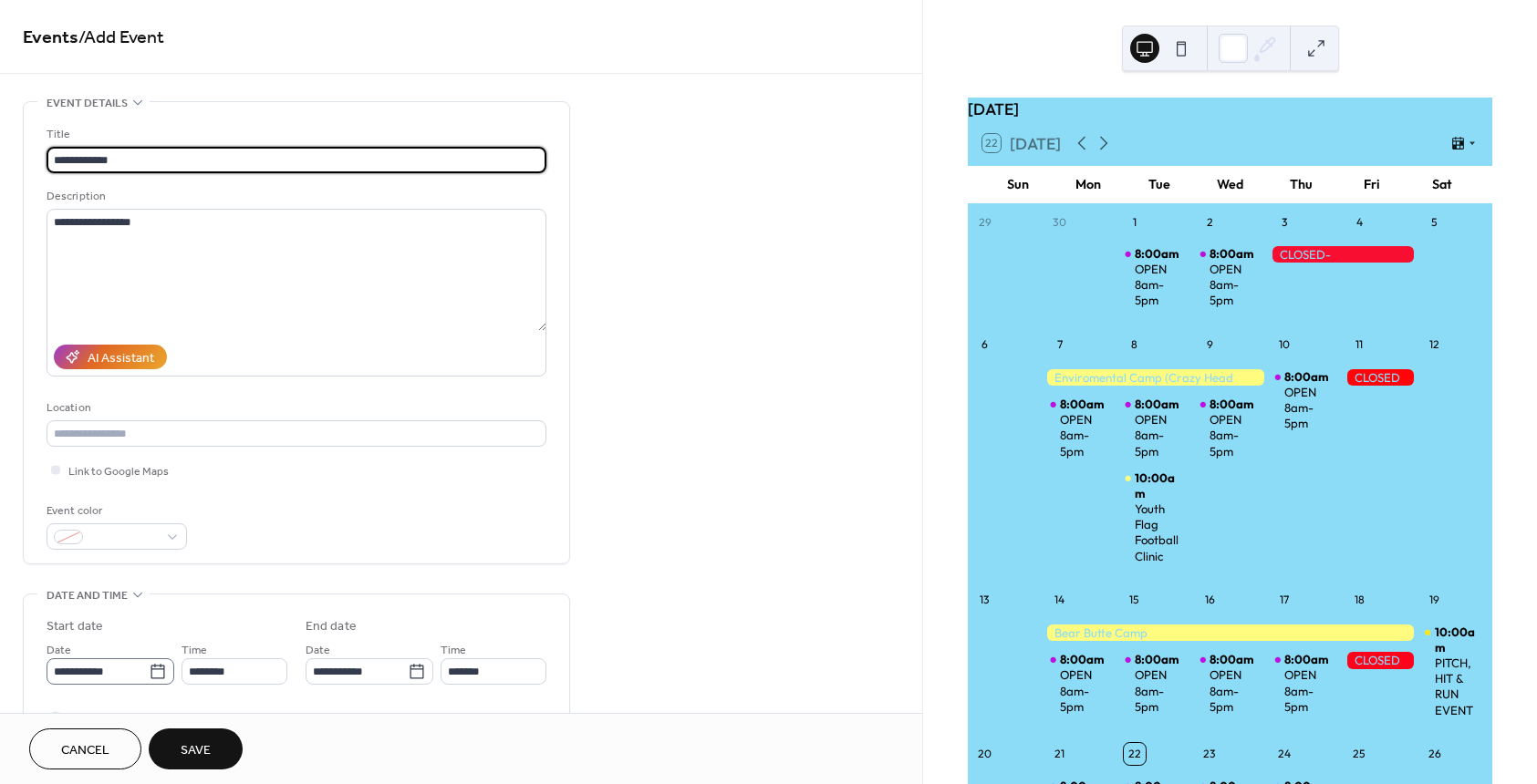 type on "**********" 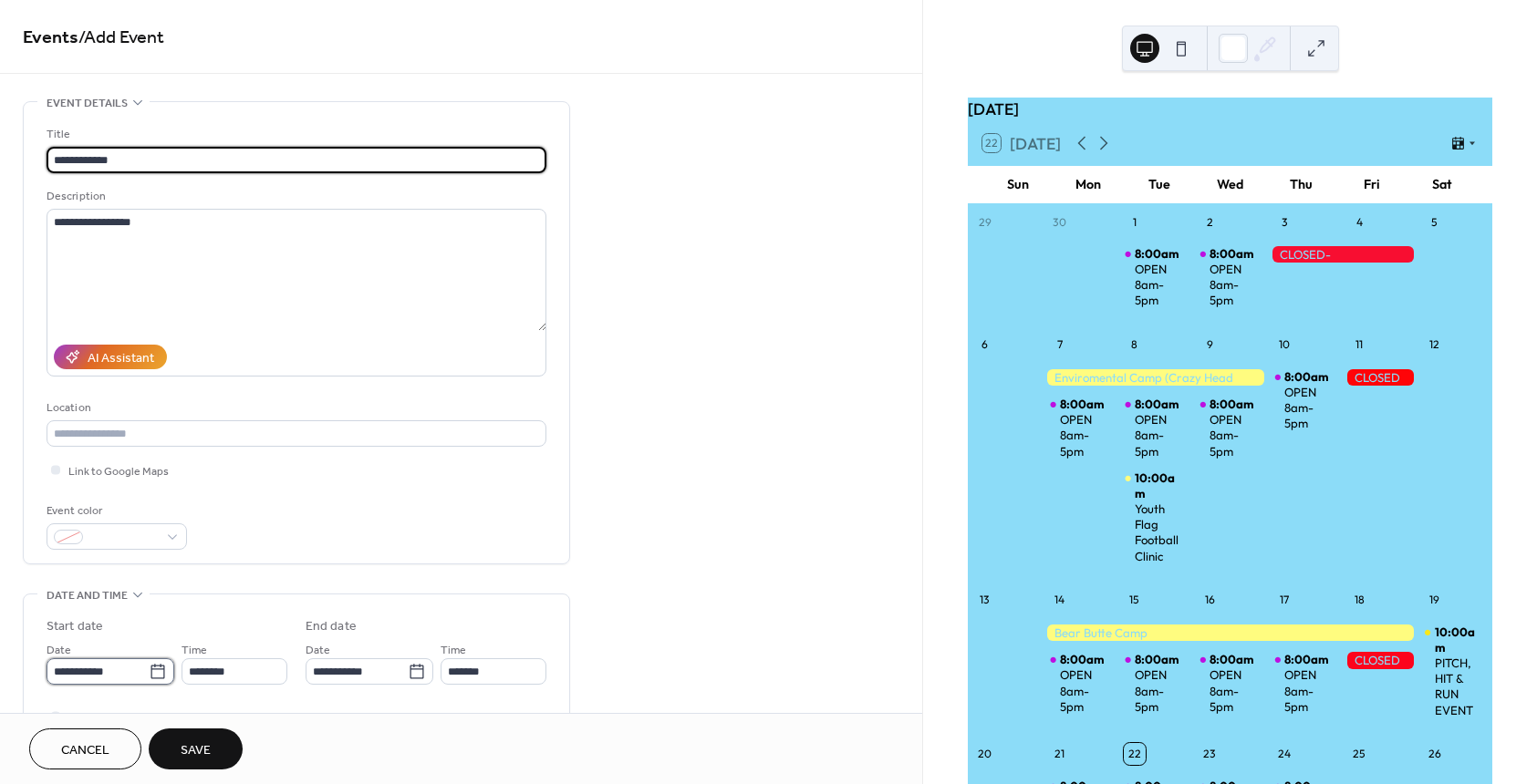 click on "**********" at bounding box center [98, 671] 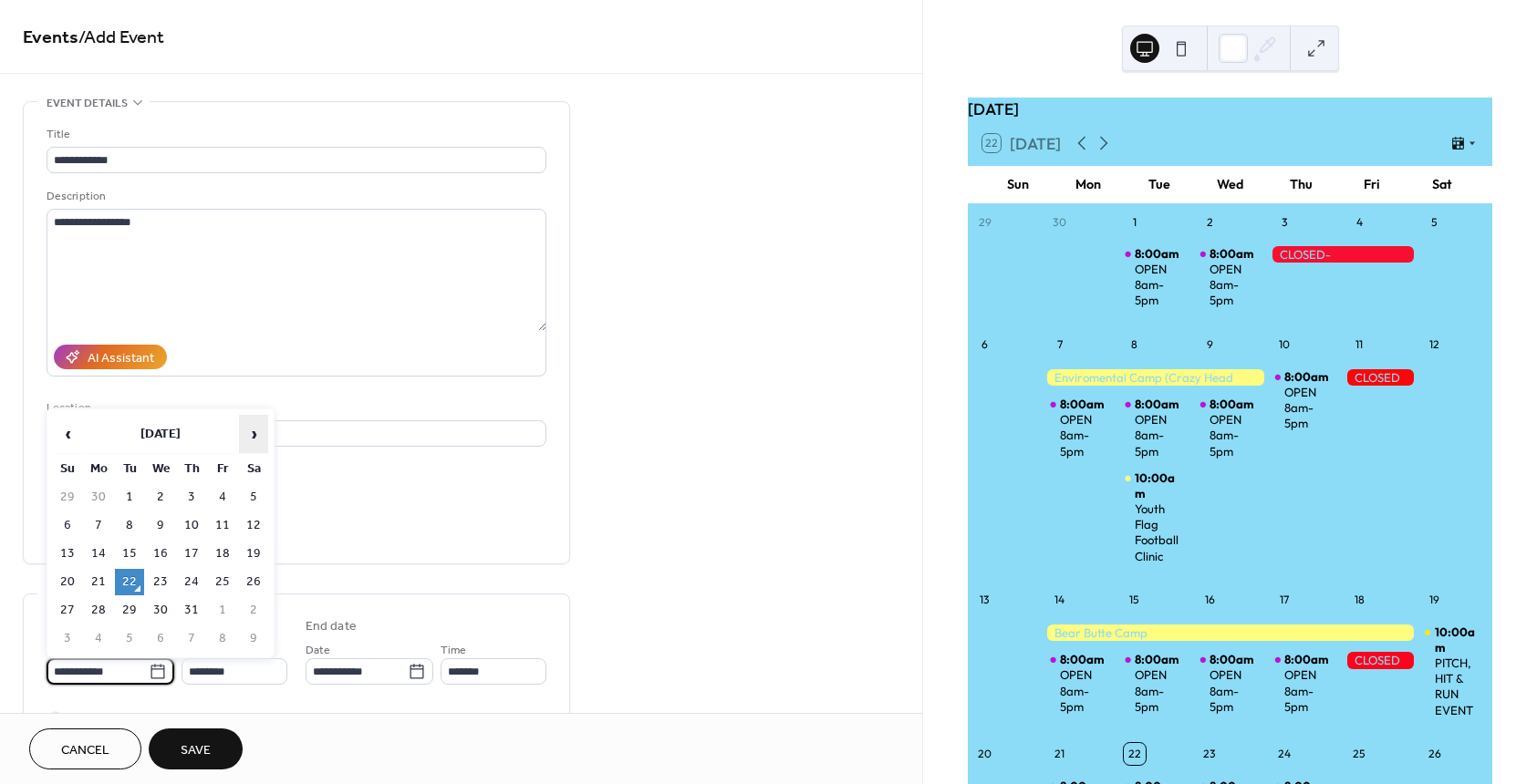 click on "›" at bounding box center [254, 434] 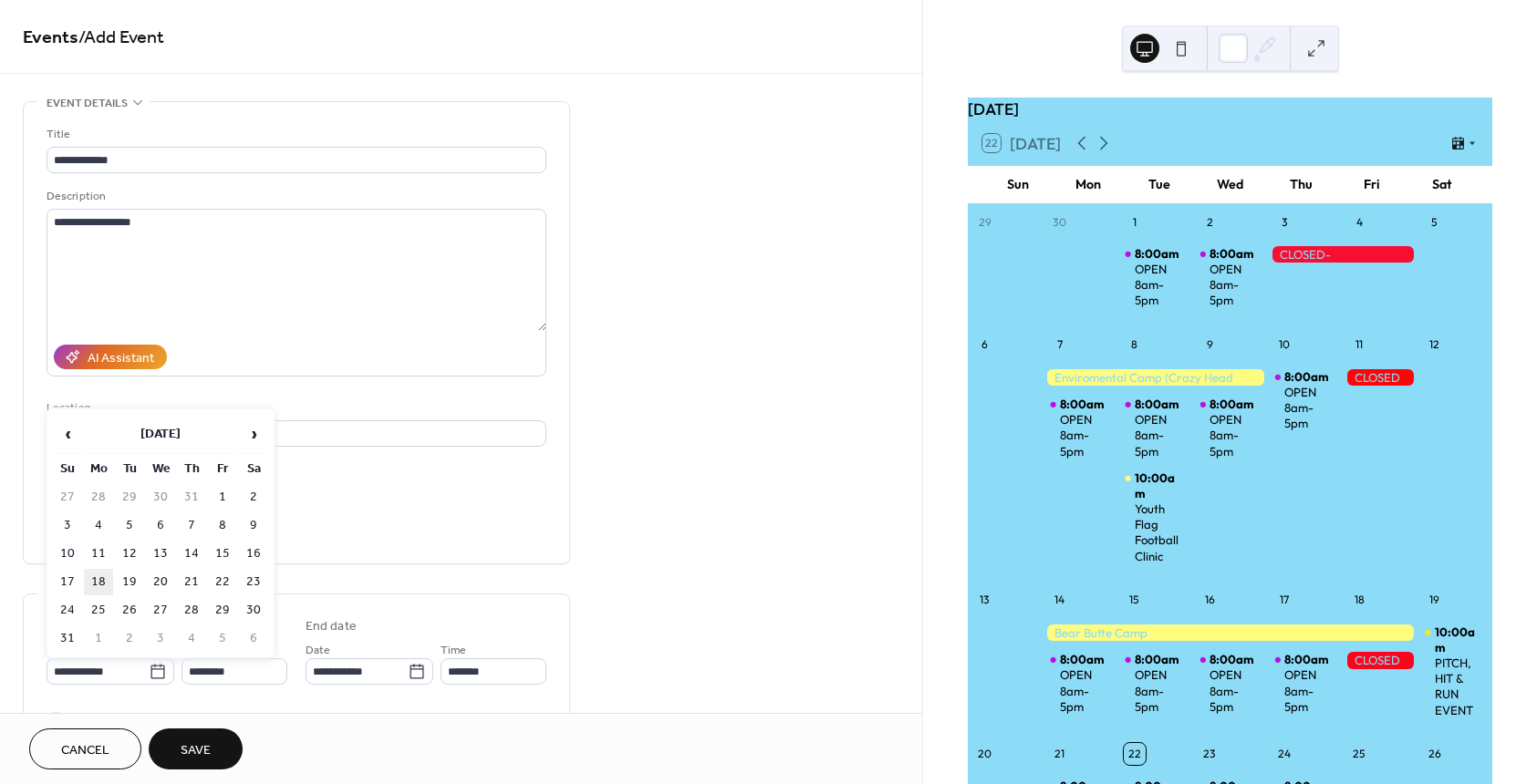 click on "18" at bounding box center (99, 582) 